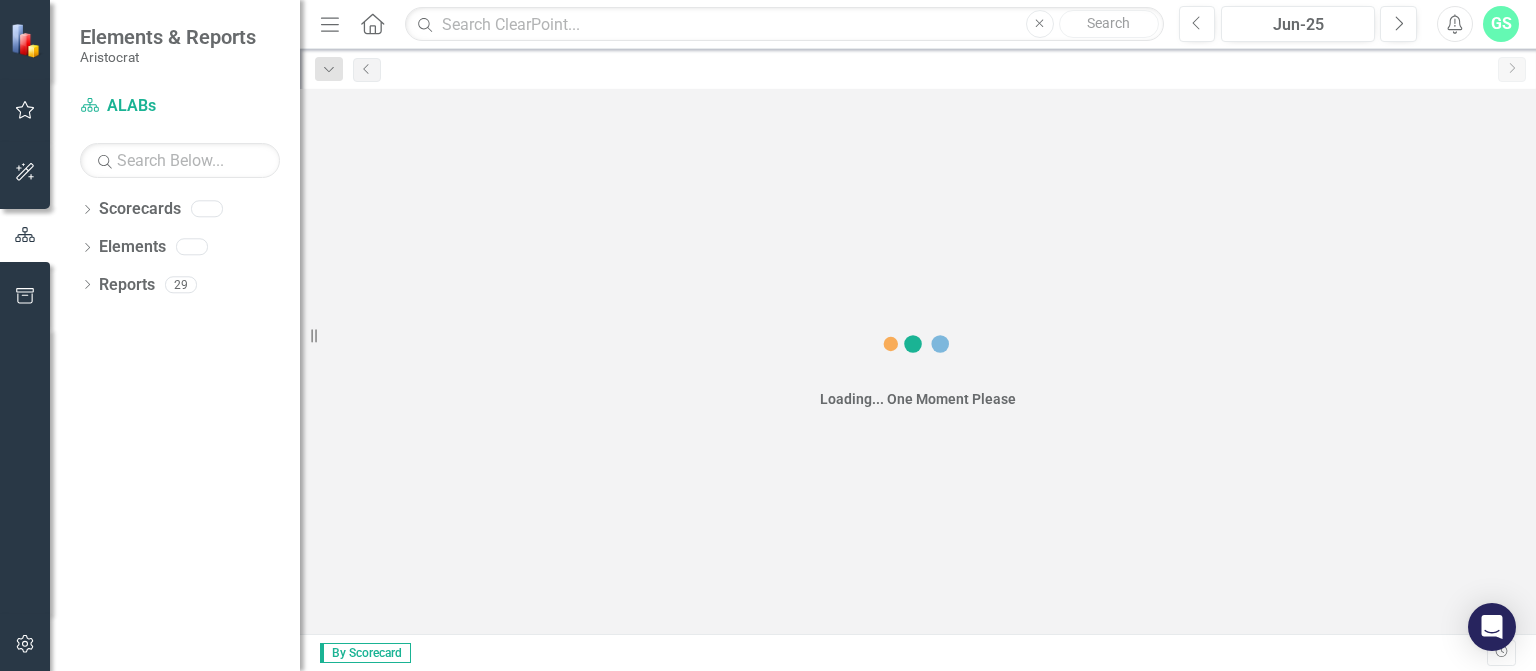 scroll, scrollTop: 0, scrollLeft: 0, axis: both 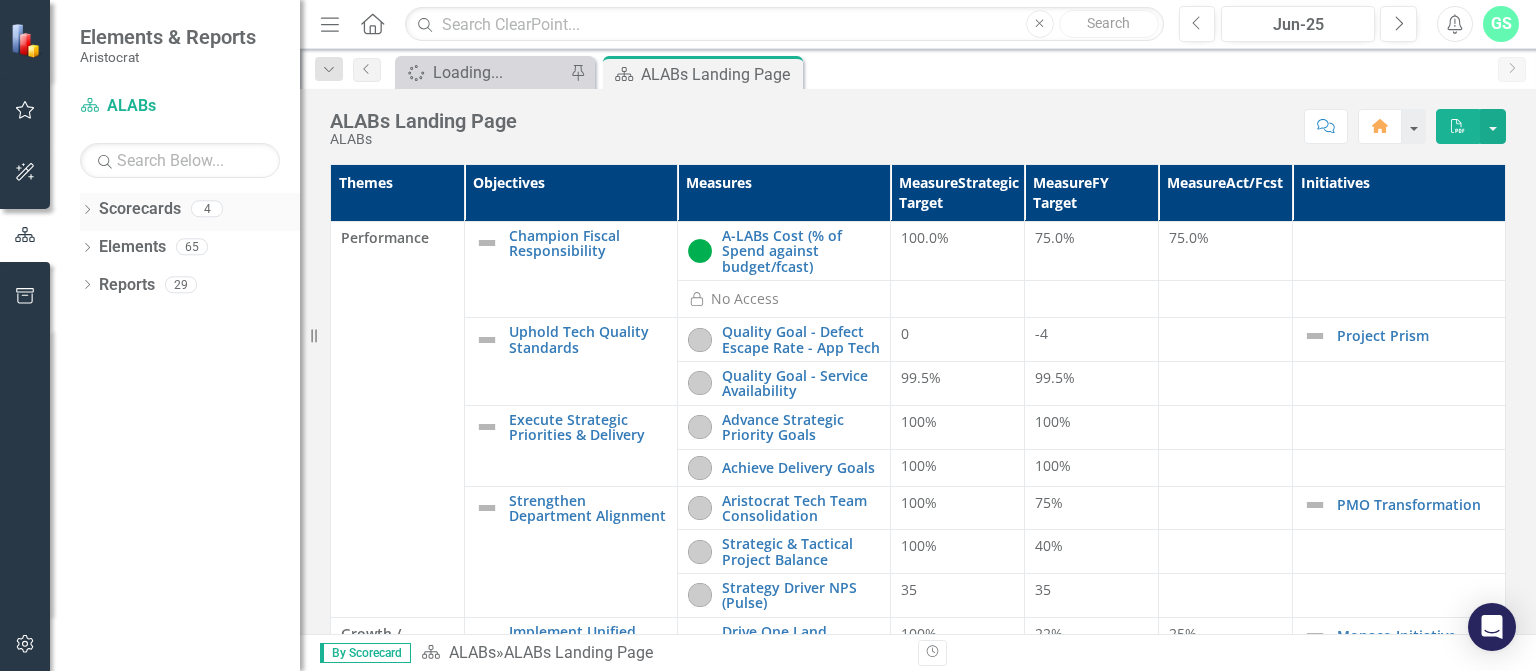 click on "Dropdown Scorecards 4" at bounding box center [190, 212] 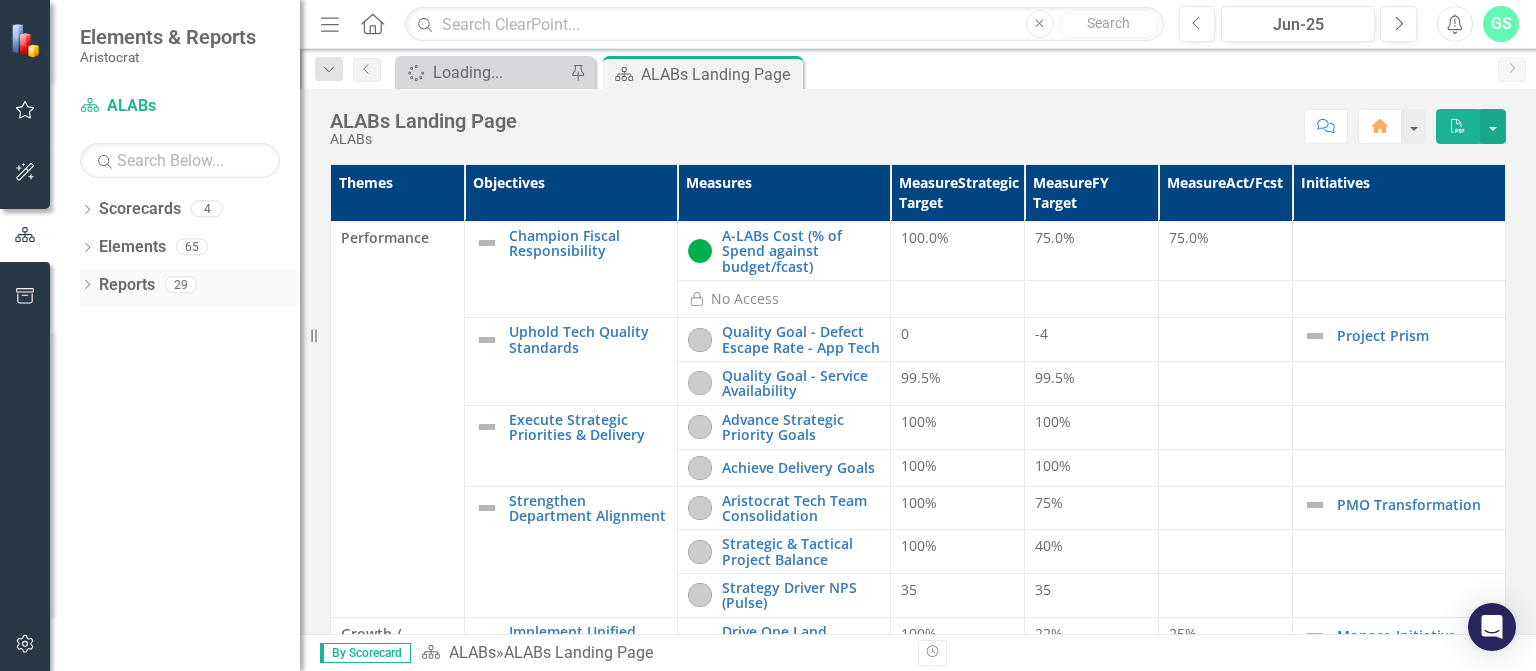click on "Dropdown" 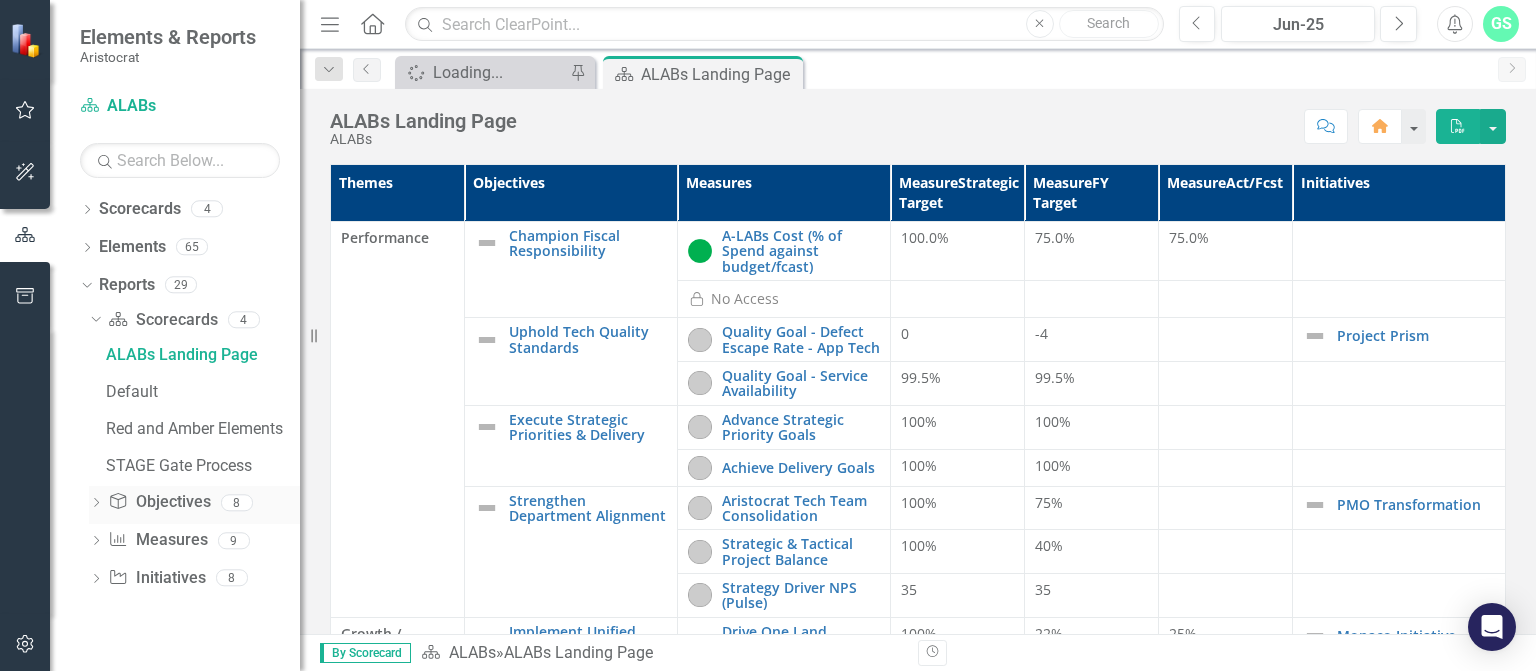 click on "Objective Objectives" at bounding box center (159, 502) 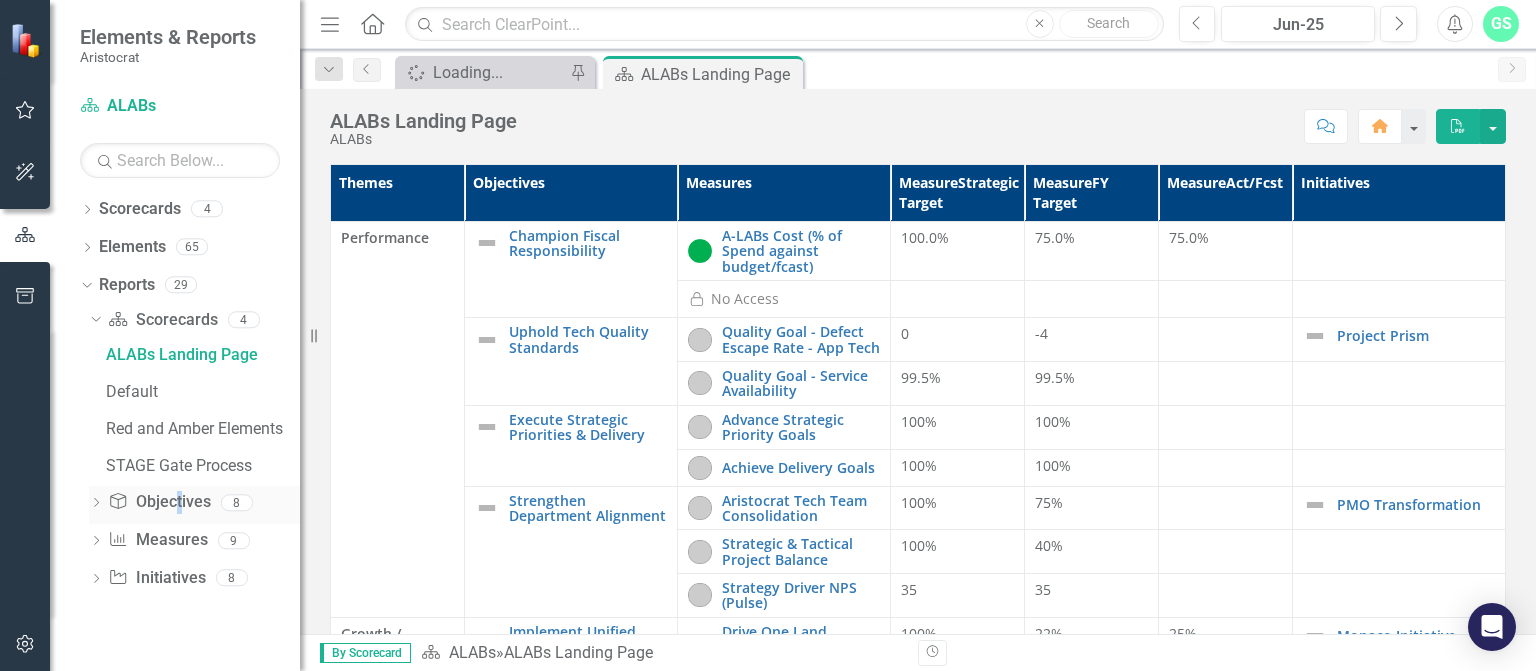 drag, startPoint x: 180, startPoint y: 506, endPoint x: 256, endPoint y: 511, distance: 76.1643 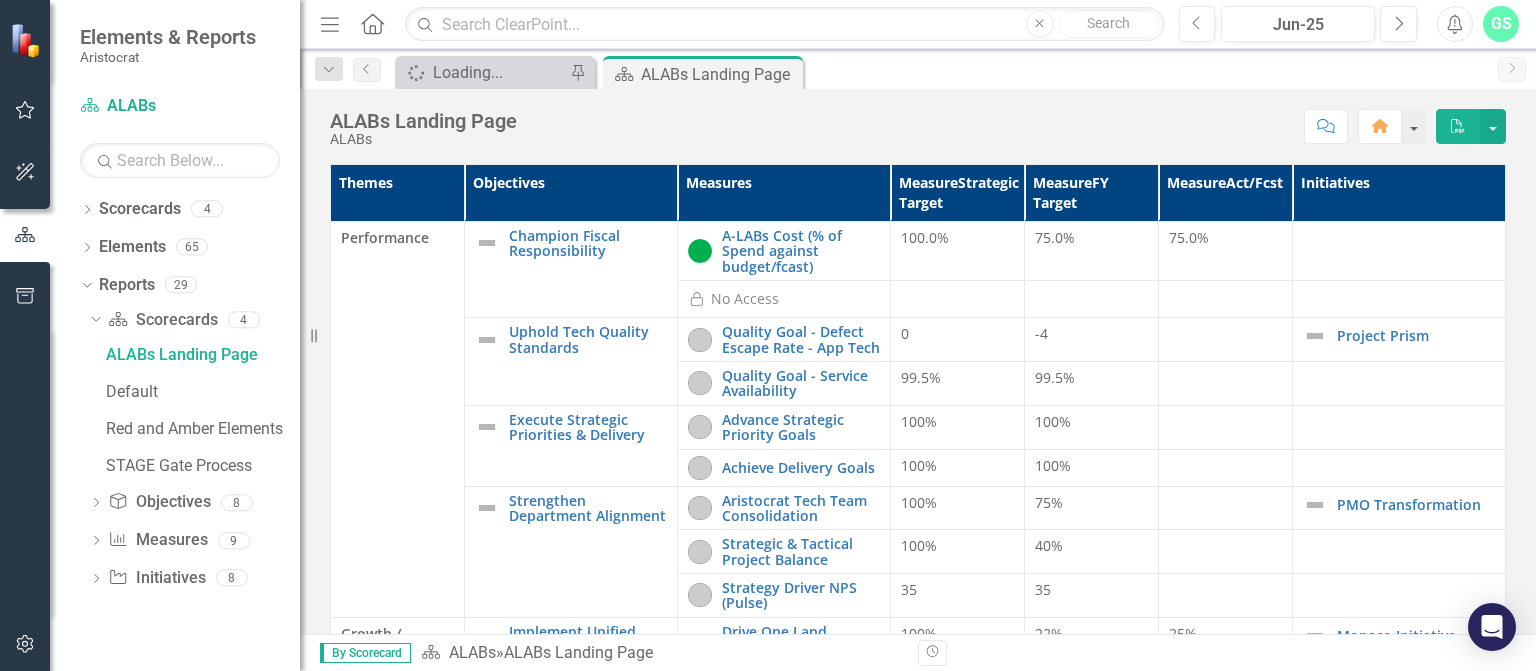 click on "Dropdown" 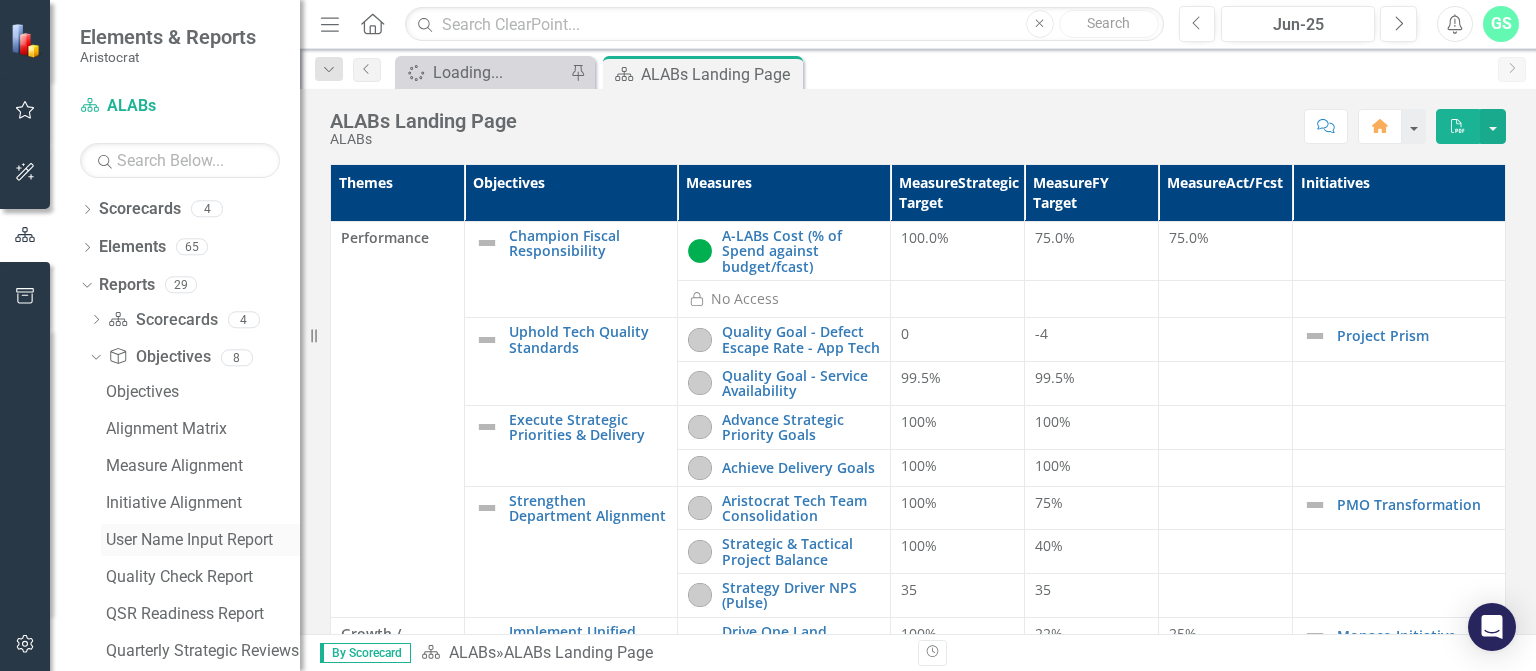 click on "User Name Input Report" at bounding box center [203, 540] 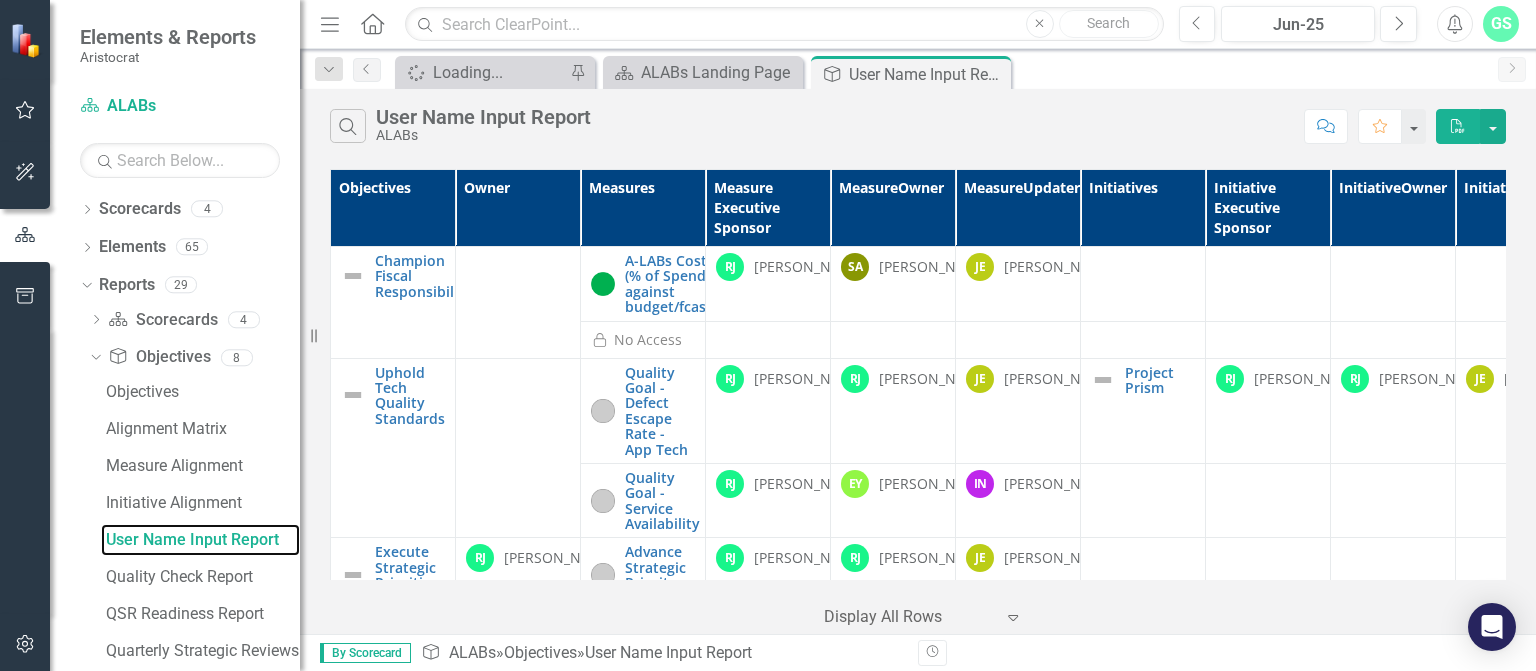 scroll, scrollTop: 400, scrollLeft: 0, axis: vertical 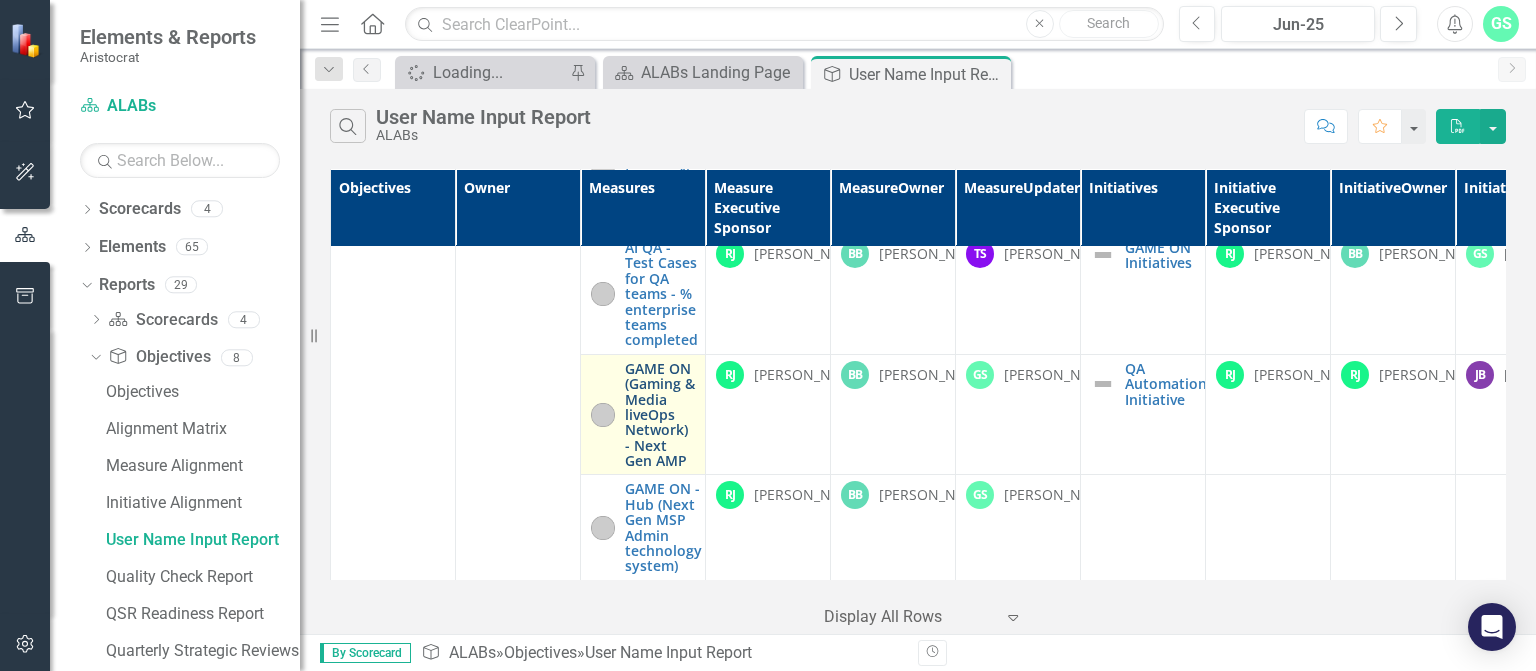 click on "GAME ON (Gaming & Media liveOps Network) - Next Gen AMP" at bounding box center (660, 415) 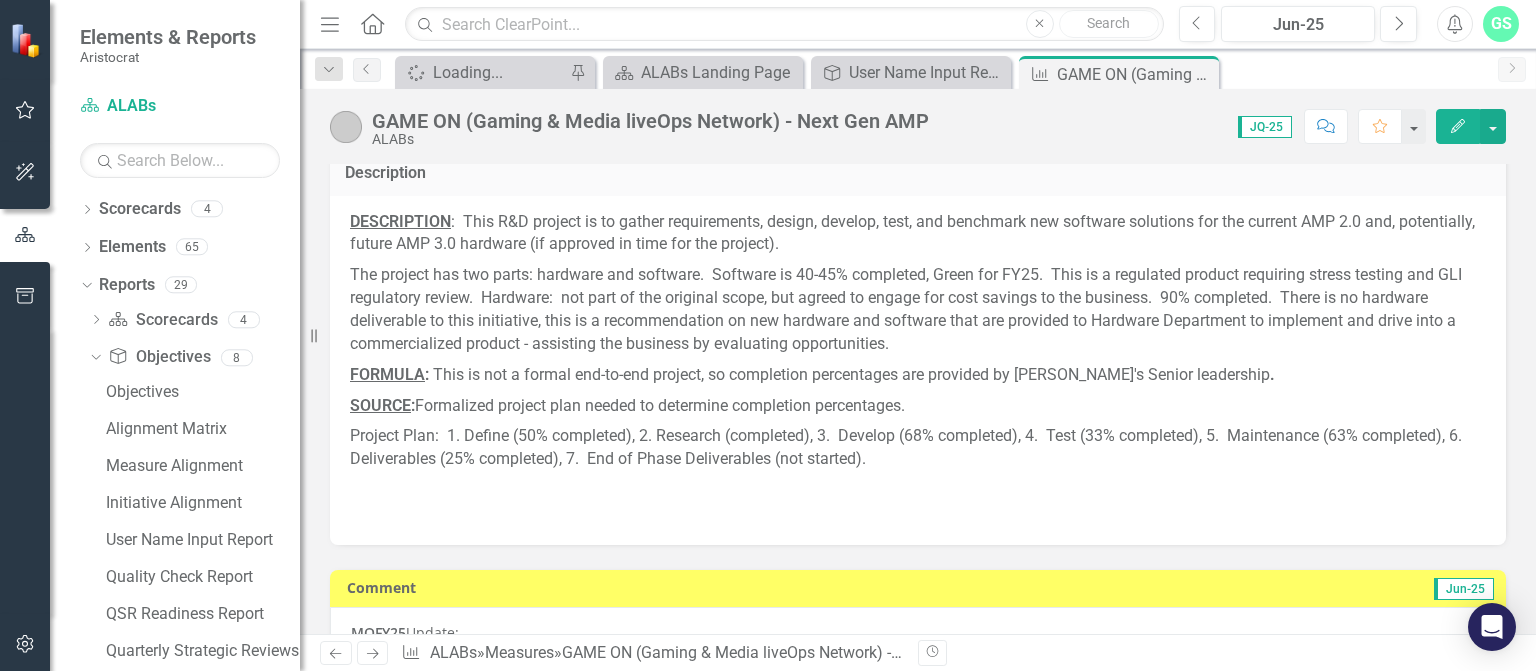 scroll, scrollTop: 20, scrollLeft: 0, axis: vertical 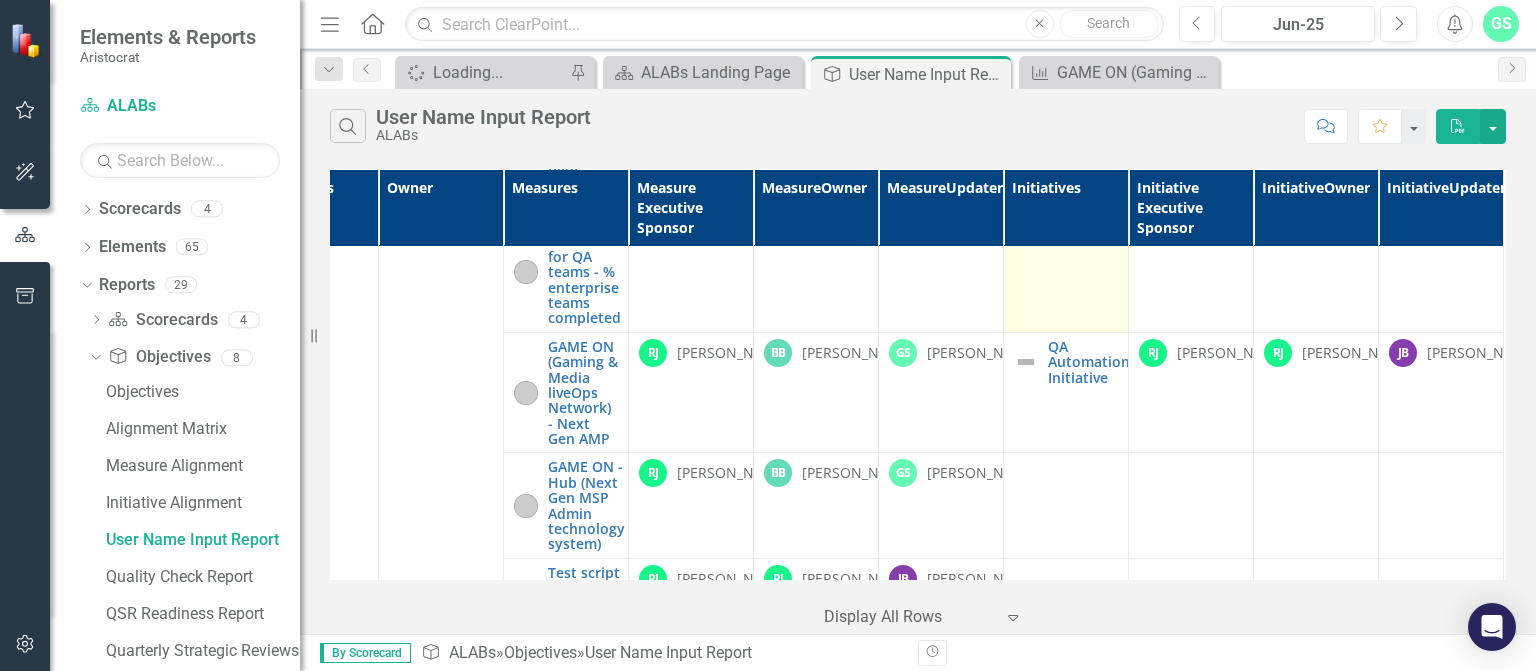 click on "GAME ON Initiatives" at bounding box center (1083, 233) 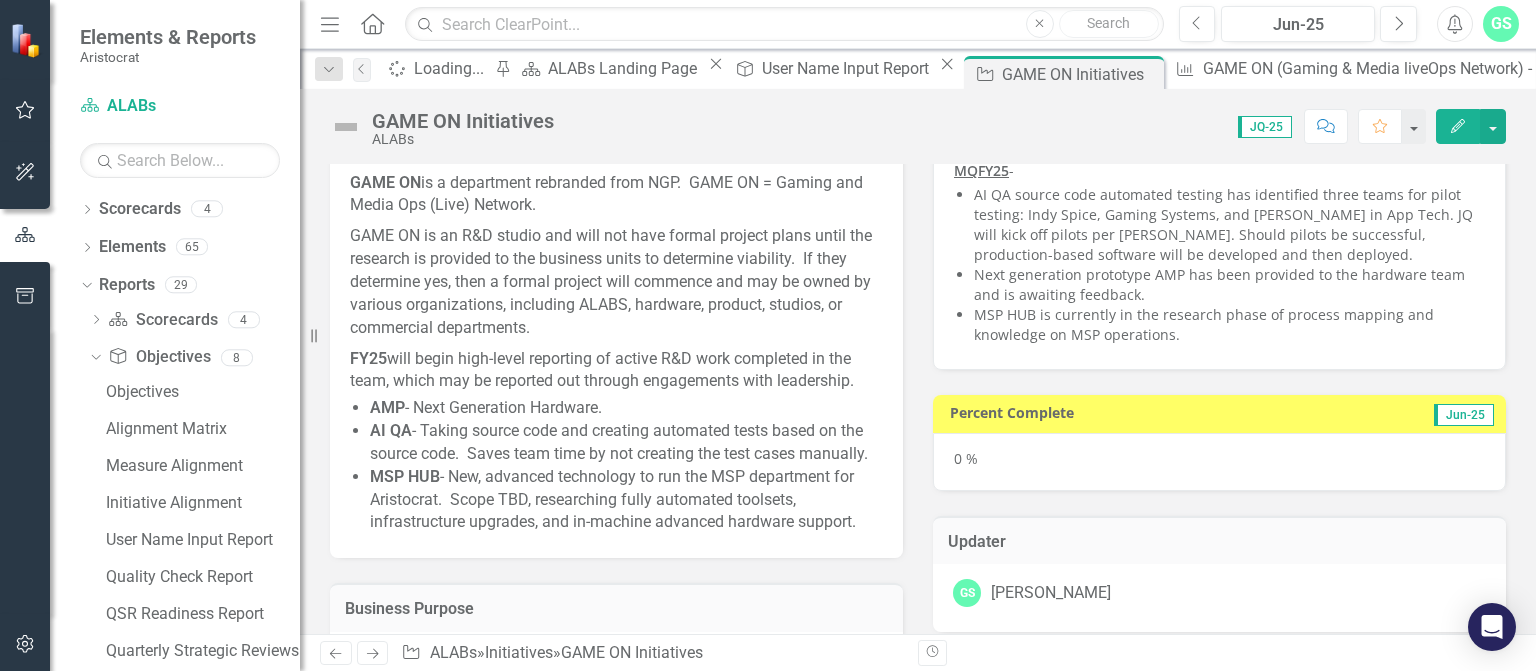 scroll, scrollTop: 0, scrollLeft: 0, axis: both 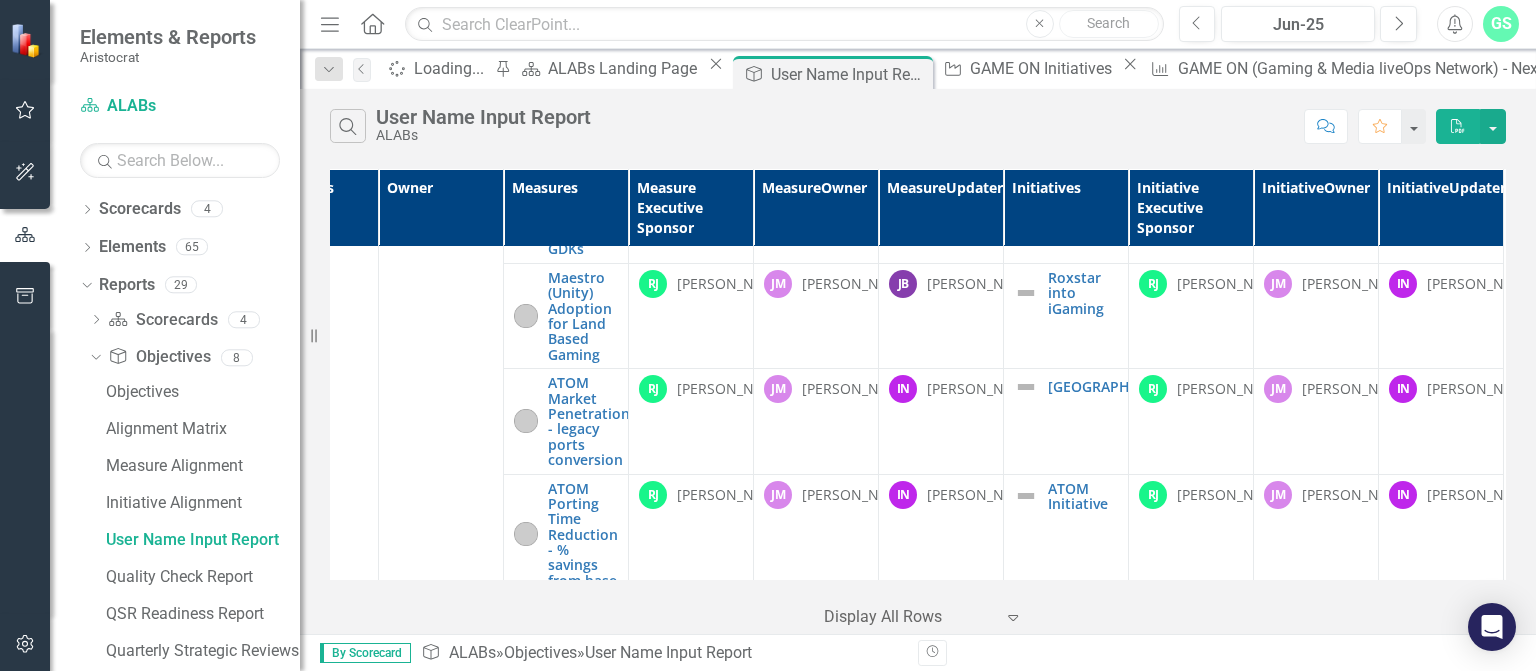 drag, startPoint x: 1507, startPoint y: 357, endPoint x: 1507, endPoint y: 371, distance: 14 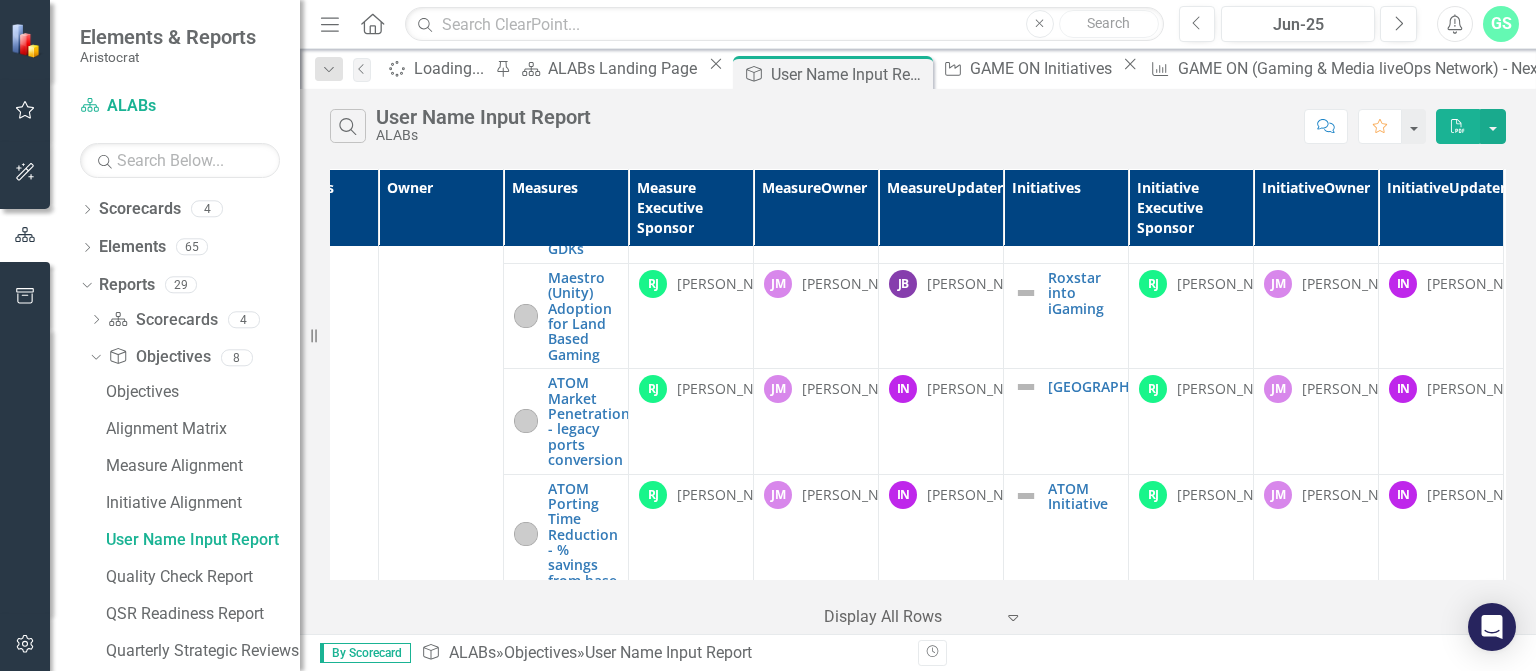 click on "Objectives Owner Measures Measure Executive Sponsor Measure  Owner Measure  Updater Initiatives Initiative Executive Sponsor Initiative  Owner Initiative  Updater Champion Fiscal Responsibility Edit Edit Objective Link Open Element A-LABs Cost (% of Spend against budget/fcast) Edit Edit Measure Link Open Element RJ [PERSON_NAME] [PERSON_NAME] JE [PERSON_NAME] Locked No Access Uphold Tech Quality Standards Edit Edit Objective Link Open Element Quality Goal - Defect Escape Rate - App Tech Edit Edit Measure Link Open Element RJ [PERSON_NAME] RJ [PERSON_NAME] JE [PERSON_NAME] Project Prism Edit Edit Initiative Link Open Element RJ [PERSON_NAME] RJ [PERSON_NAME] JE [PERSON_NAME] Quality Goal - Service Availability Edit Edit Measure Link Open Element RJ [PERSON_NAME] EY [PERSON_NAME] IN [PERSON_NAME] Execute Strategic Priorities & Delivery Edit Edit Objective Link Open Element RJ [PERSON_NAME] Advance Strategic Priority Goals Edit Edit Measure Link Open Element RJ [PERSON_NAME] [PERSON_NAME] [PERSON_NAME] JE [PERSON_NAME] Edit Link" at bounding box center [918, 399] 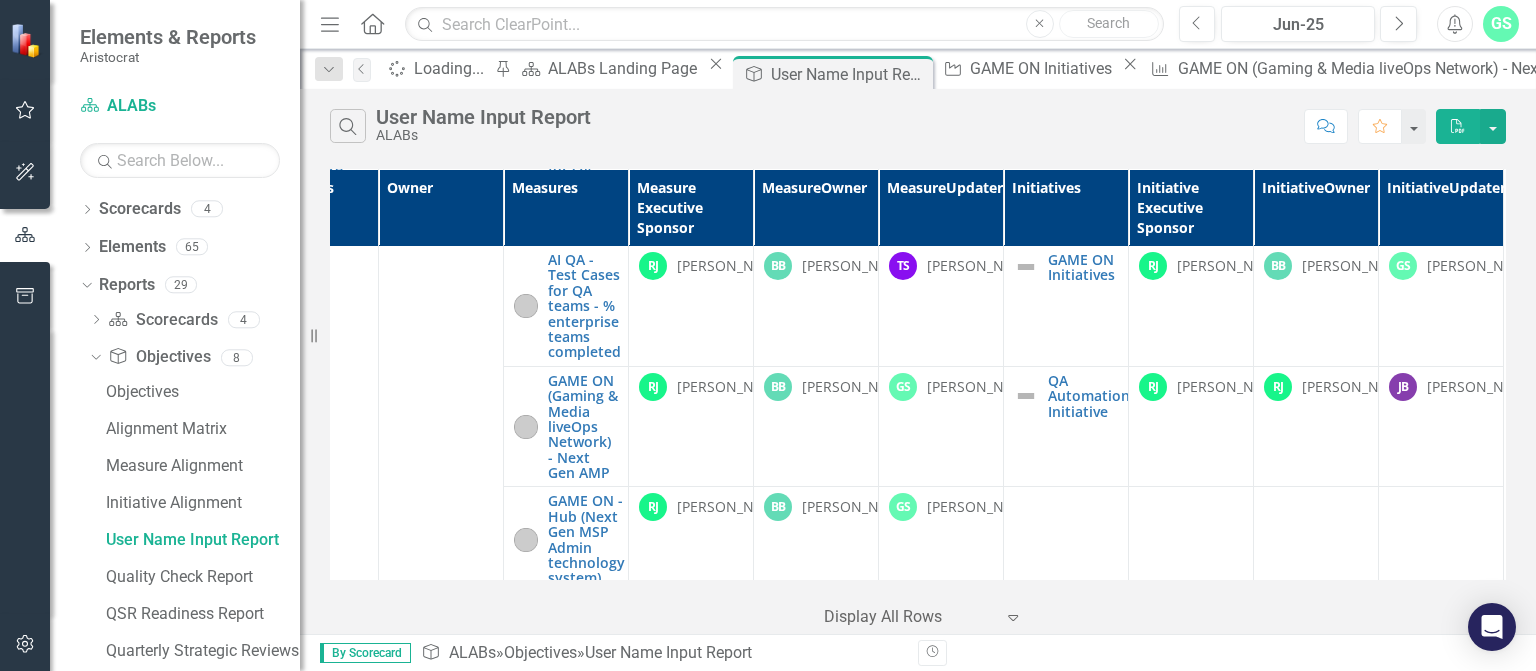 scroll, scrollTop: 1682, scrollLeft: 88, axis: both 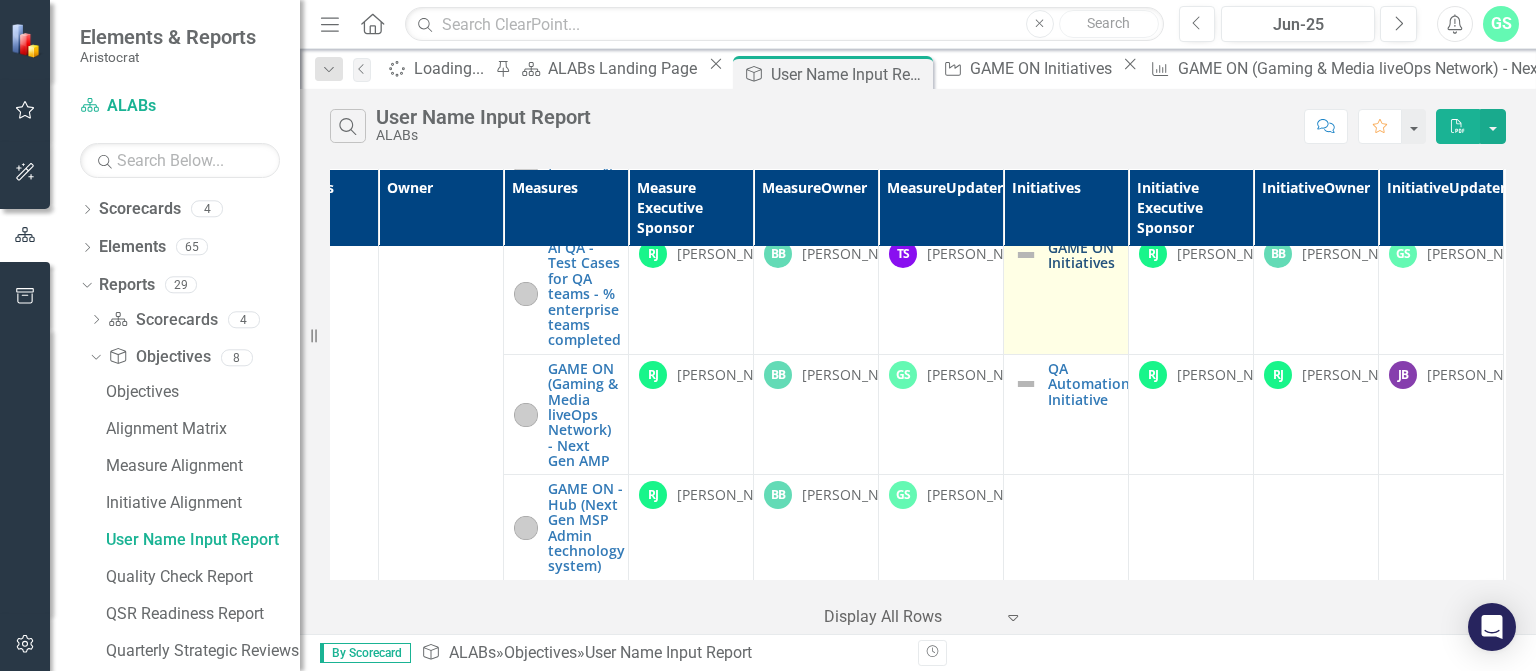 click on "GAME ON Initiatives" at bounding box center (1083, 255) 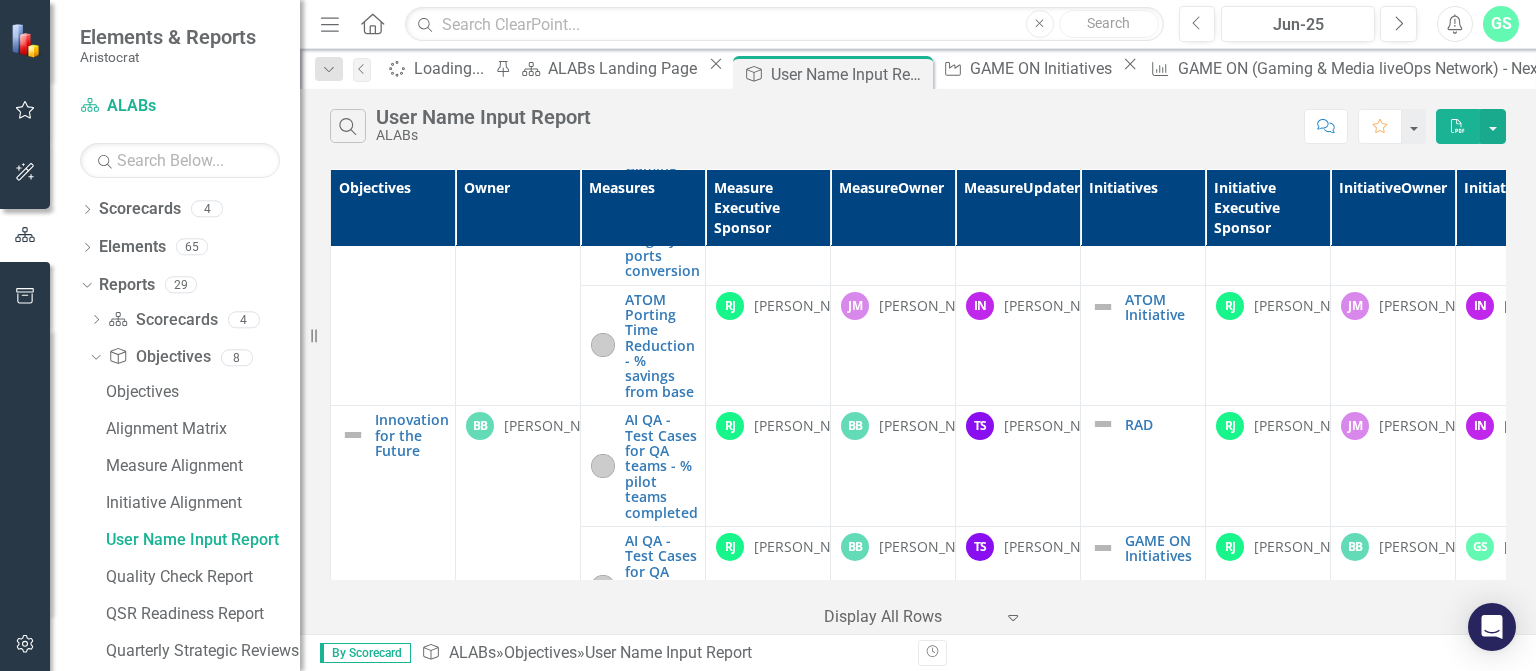 scroll, scrollTop: 1441, scrollLeft: 0, axis: vertical 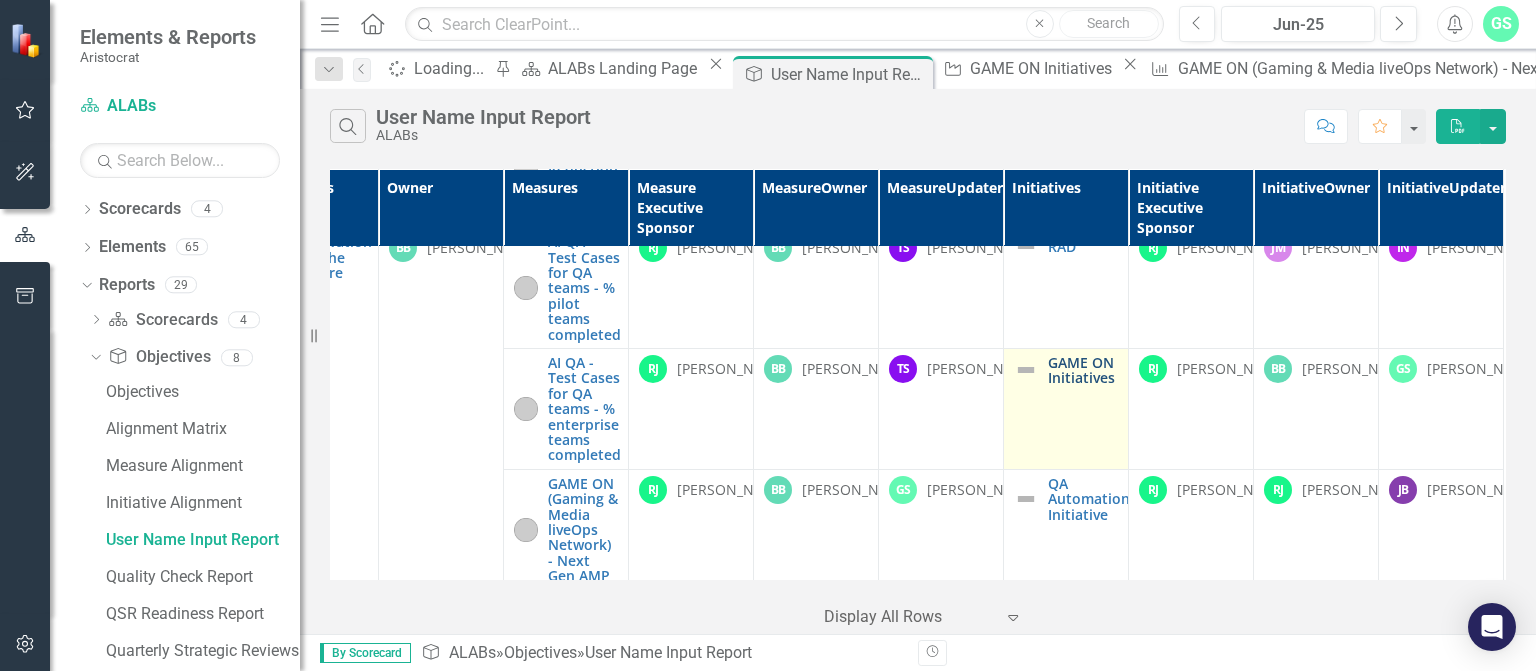 click on "GAME ON Initiatives" at bounding box center (1083, 370) 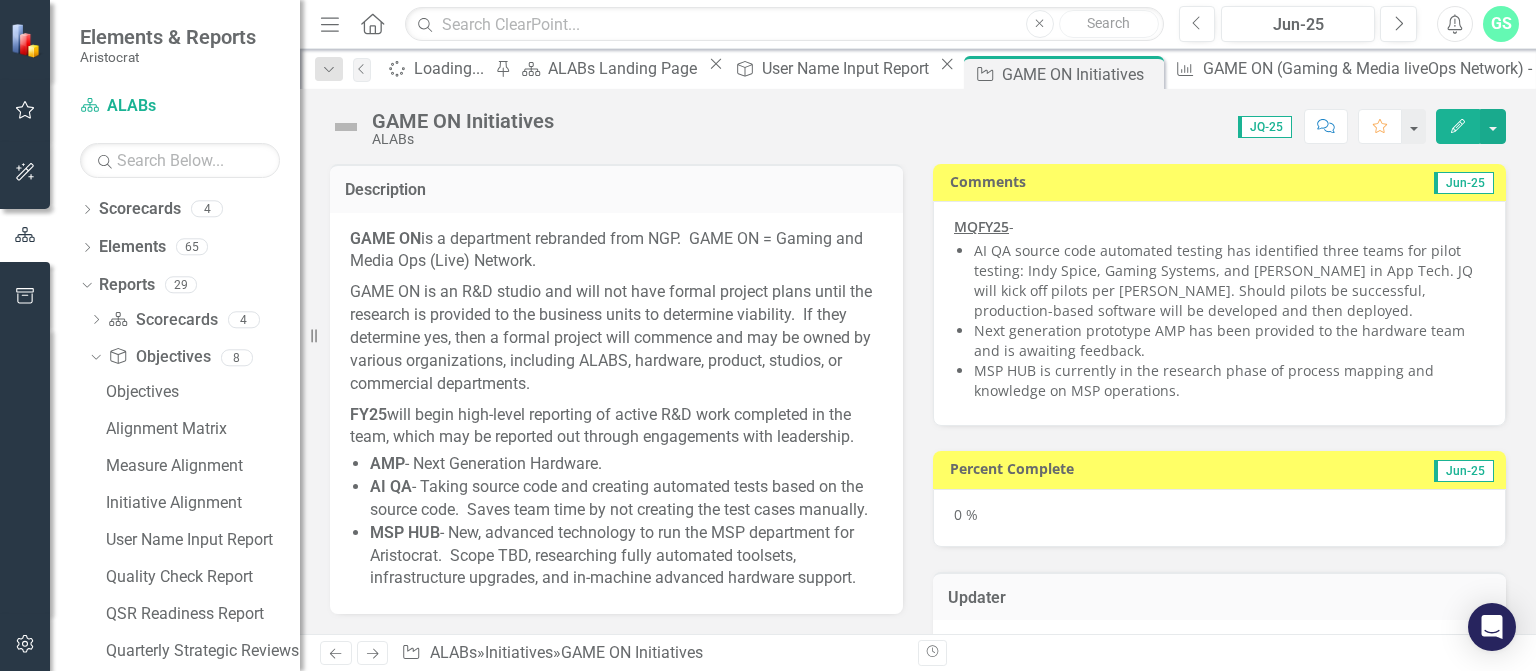 click on "AMP  - Next Generation Hardware." at bounding box center (626, 464) 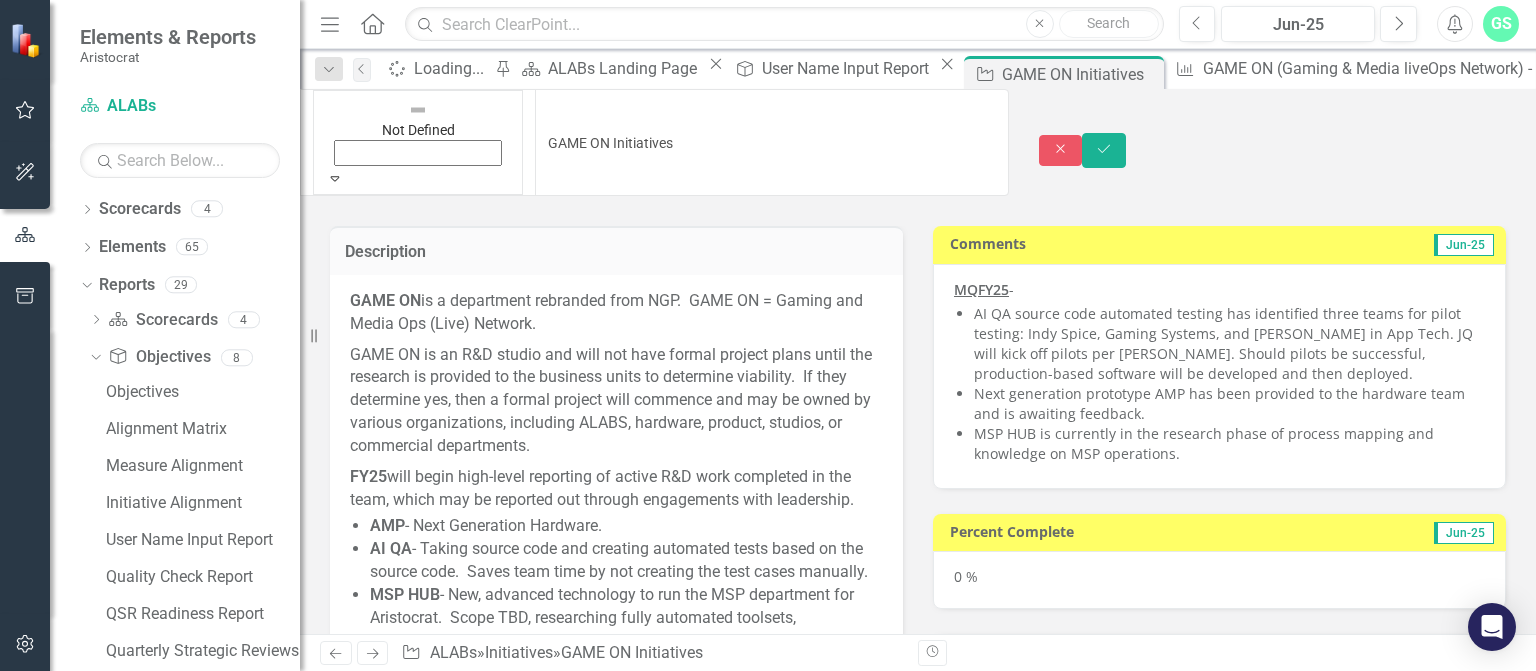 click at bounding box center (418, 110) 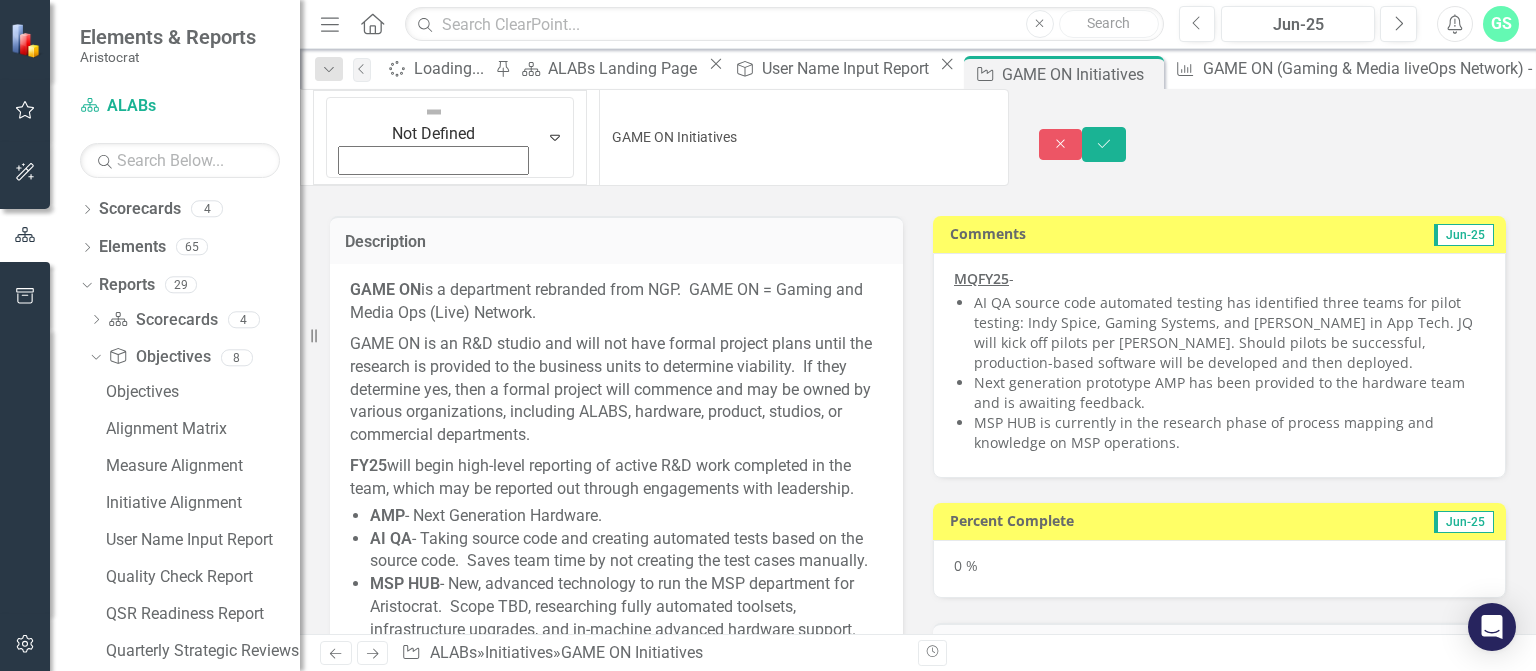 click on "Description" at bounding box center [616, 242] 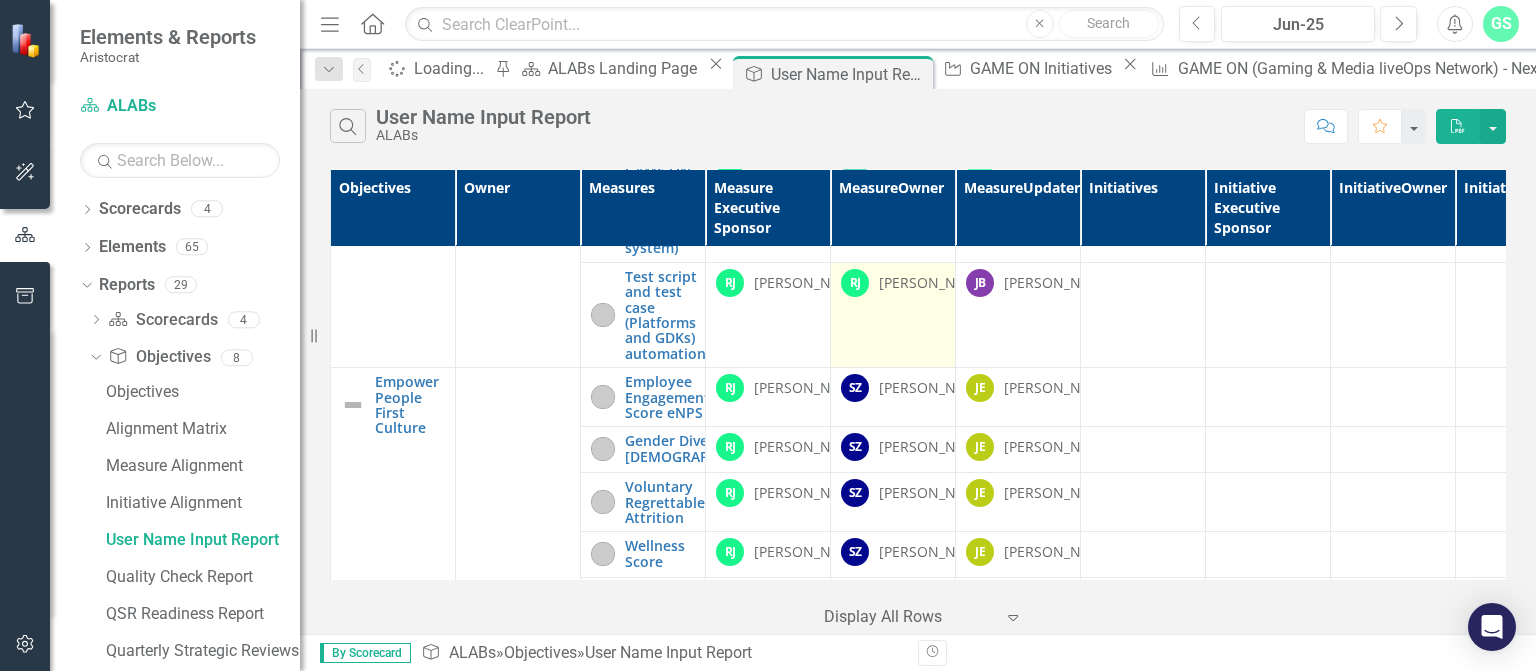 scroll, scrollTop: 1600, scrollLeft: 0, axis: vertical 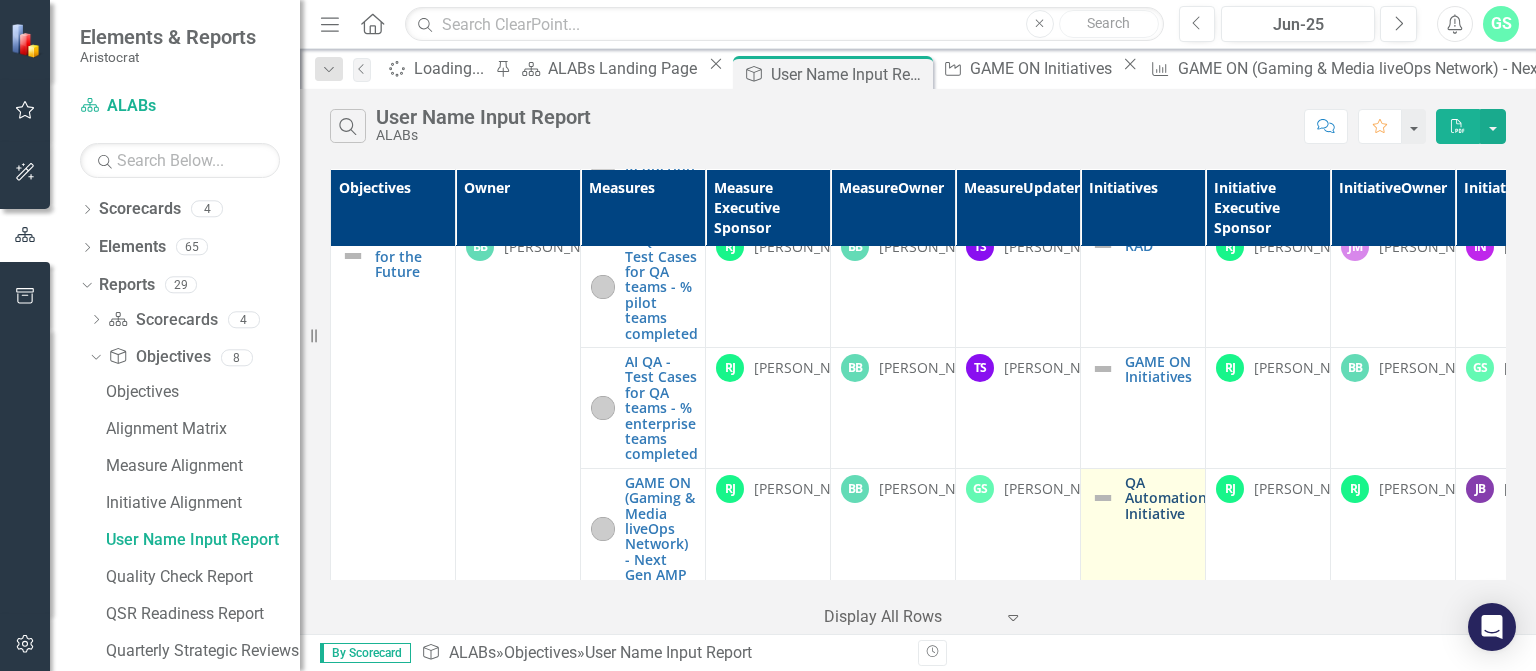 click on "QA Automation Initiative" at bounding box center [1166, 498] 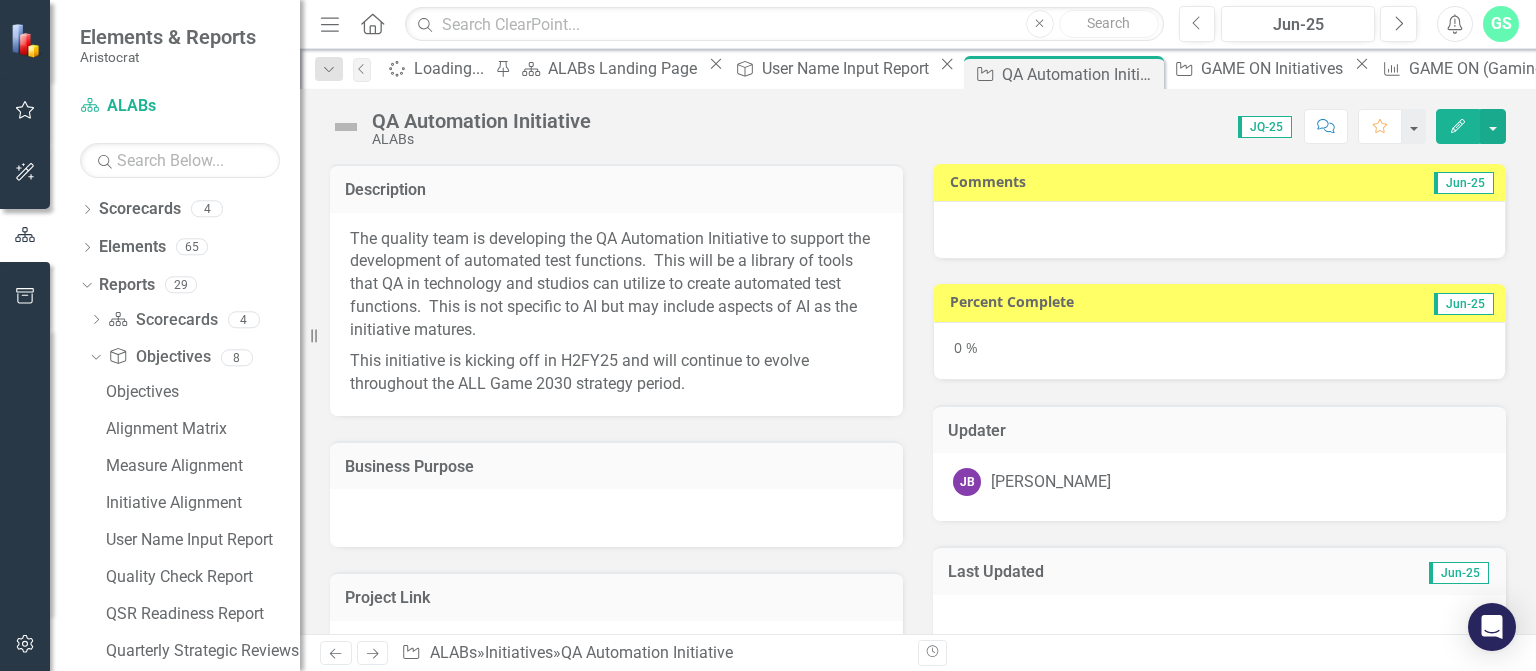 checkbox on "true" 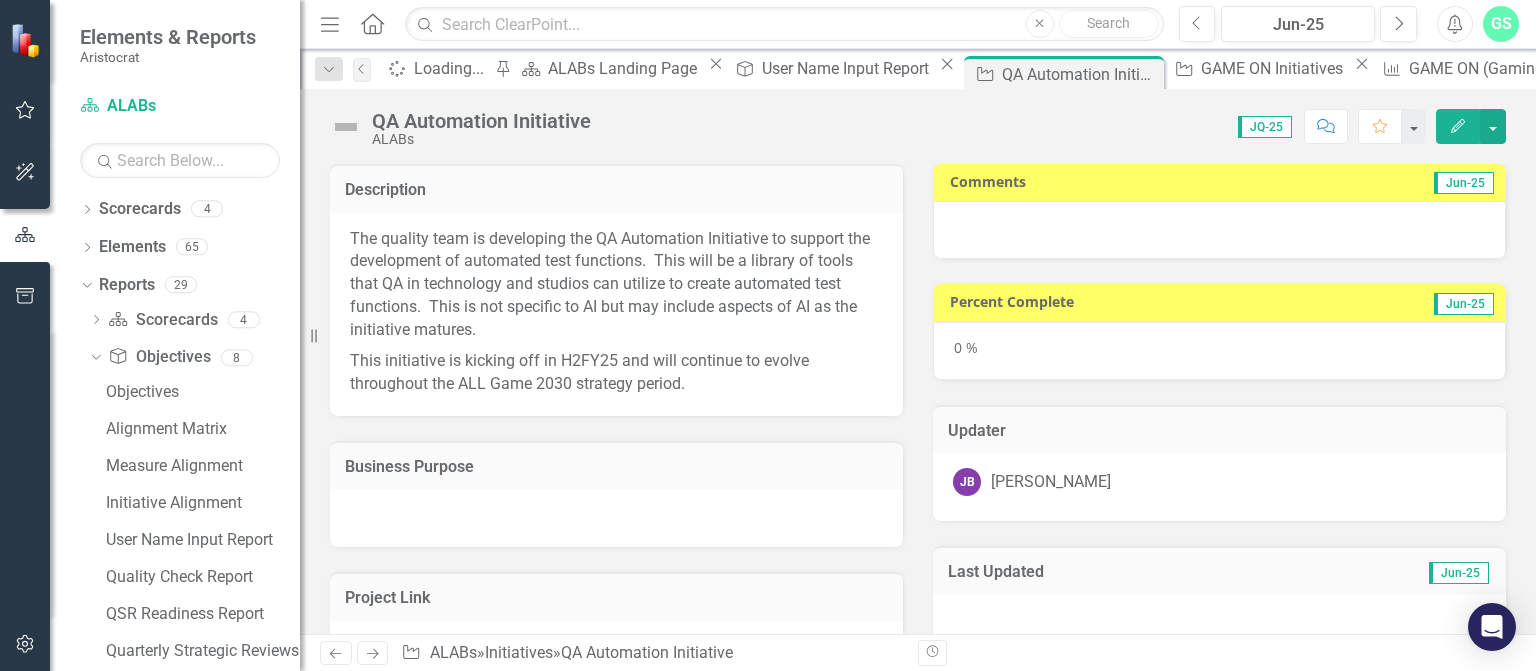 checkbox on "true" 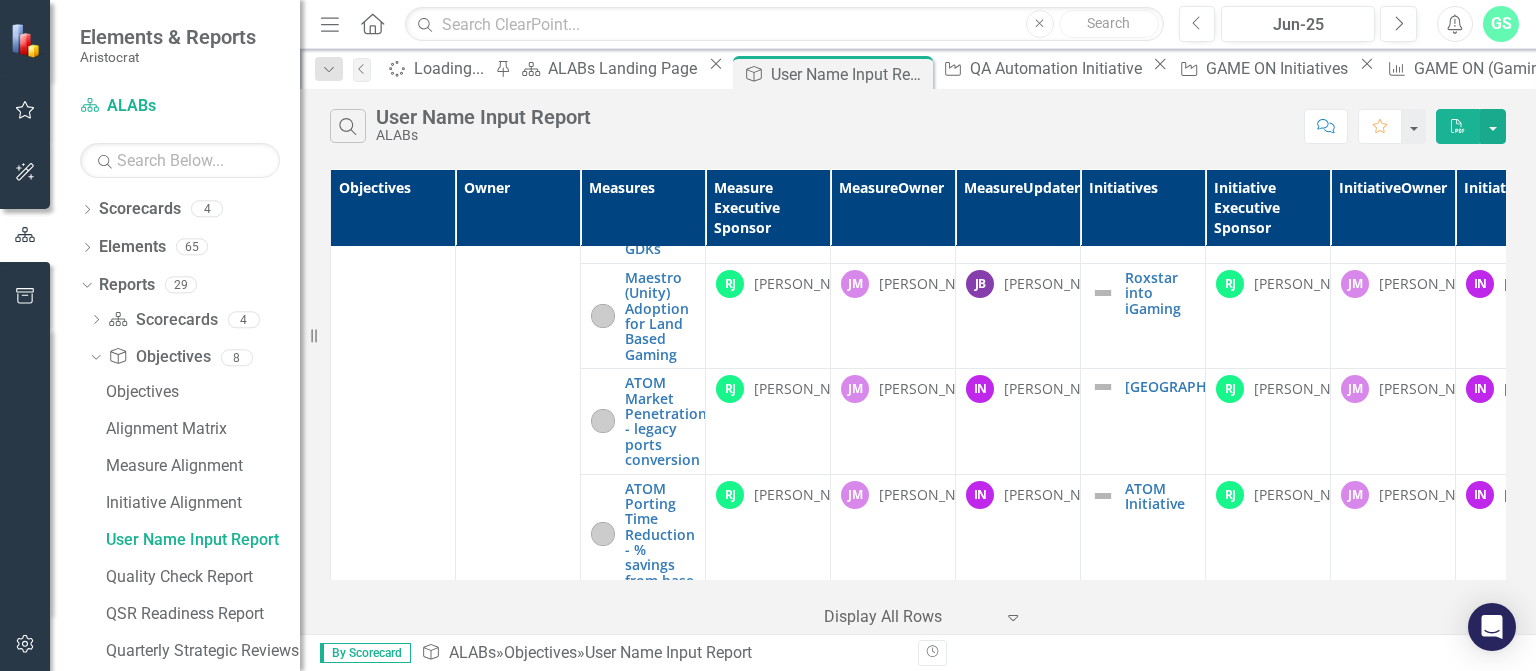 scroll, scrollTop: 1600, scrollLeft: 0, axis: vertical 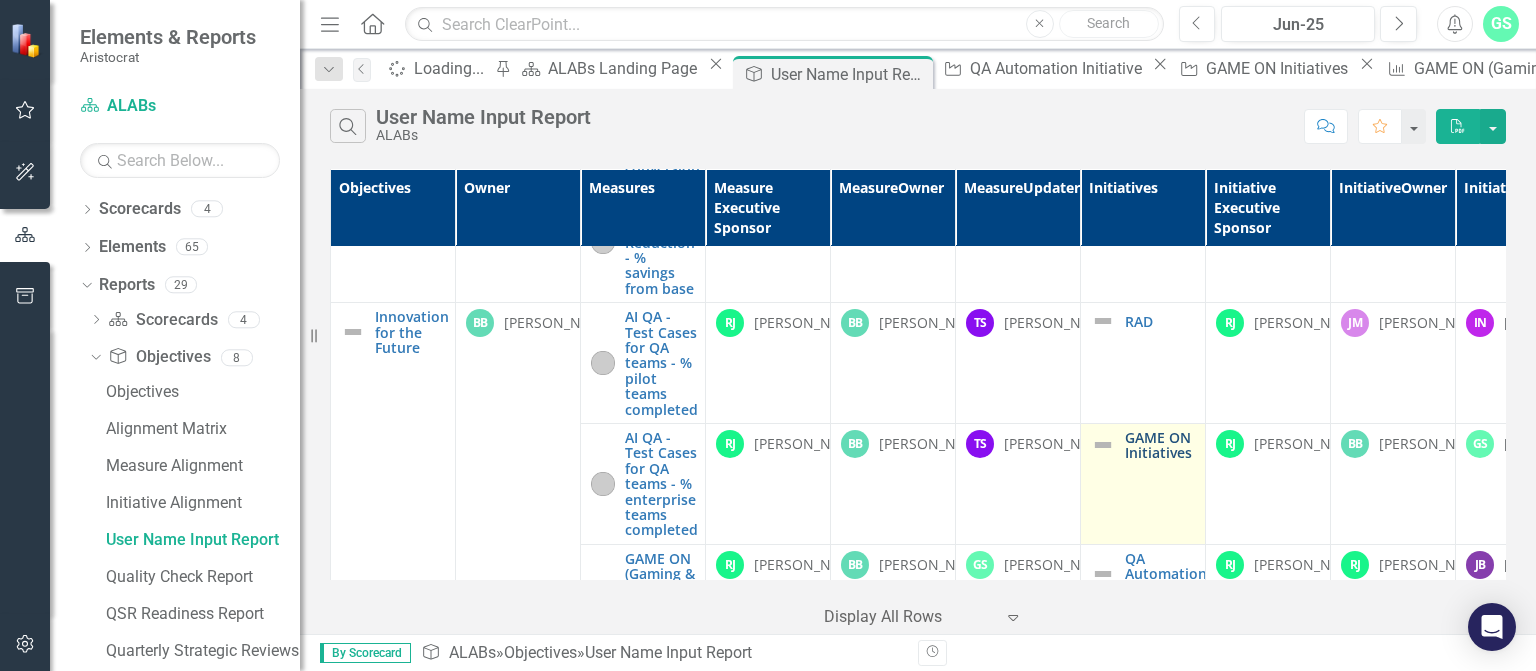 drag, startPoint x: 1149, startPoint y: 460, endPoint x: 1168, endPoint y: 463, distance: 19.235384 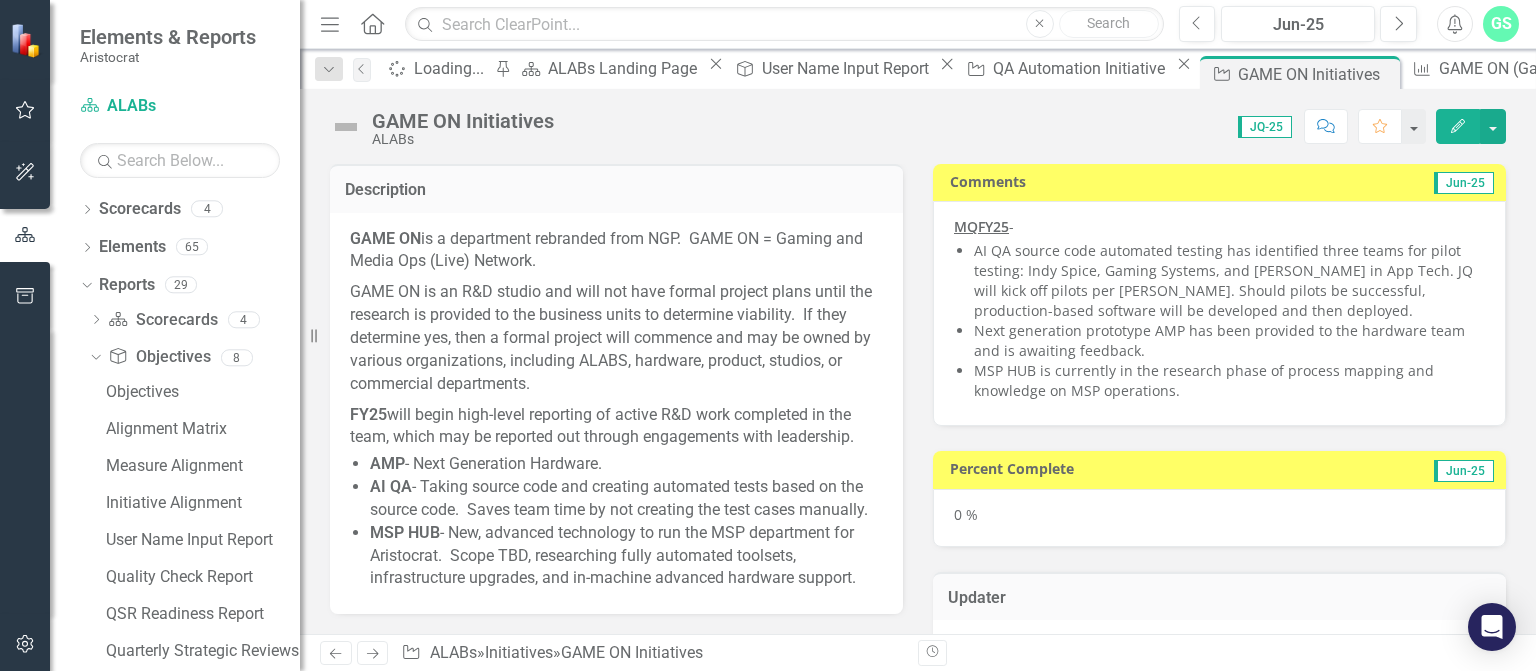 click on "Next generation prototype AMP has been provided to the hardware team and is awaiting feedback." at bounding box center (1229, 341) 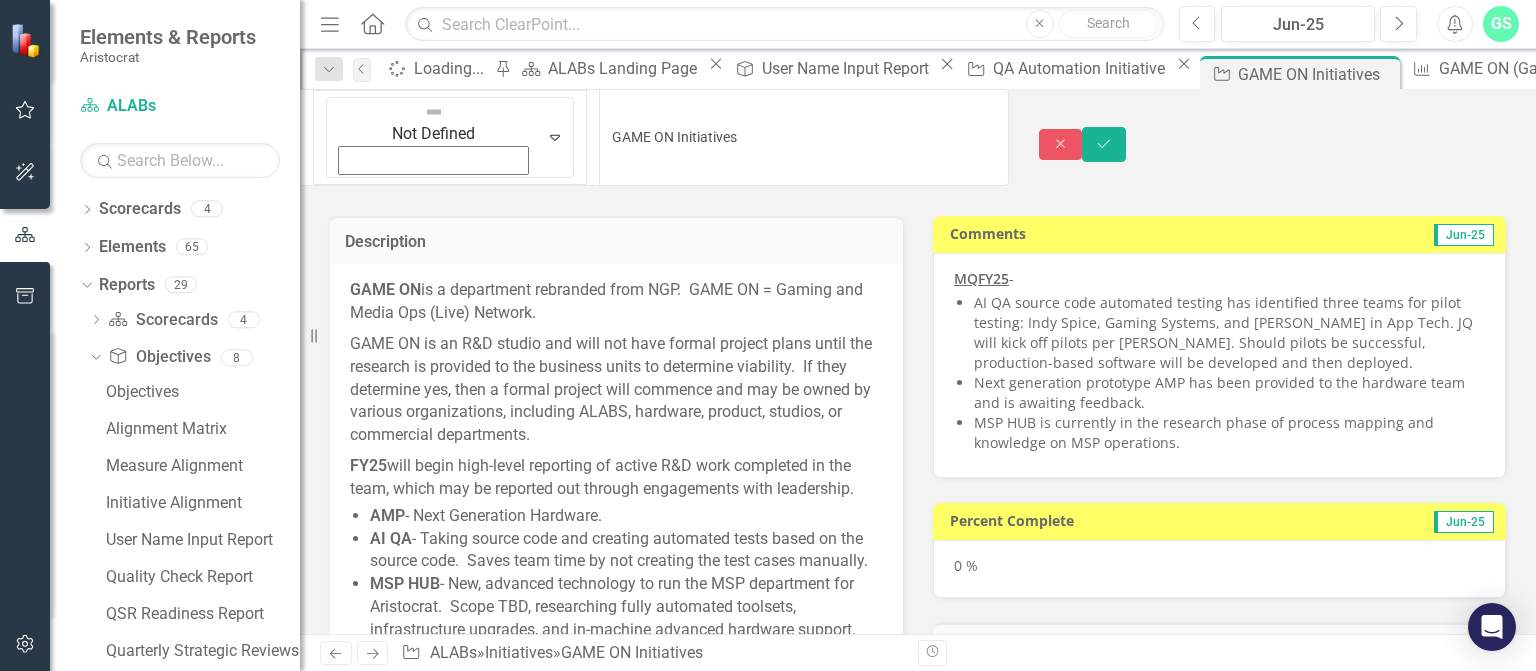 click on "FY25  will begin high-level reporting of active R&D work completed in the team, which may be reported out through engagements with leadership." at bounding box center (616, 476) 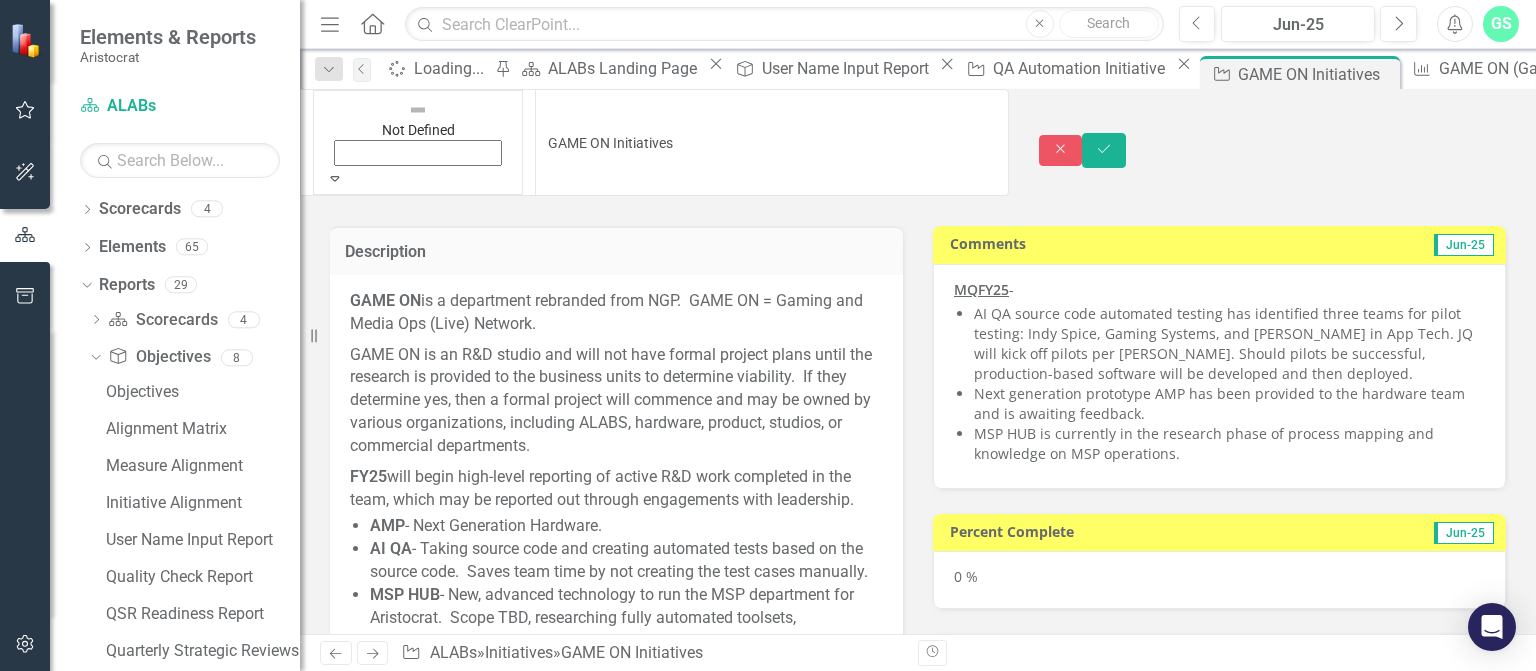 click on "Expand" 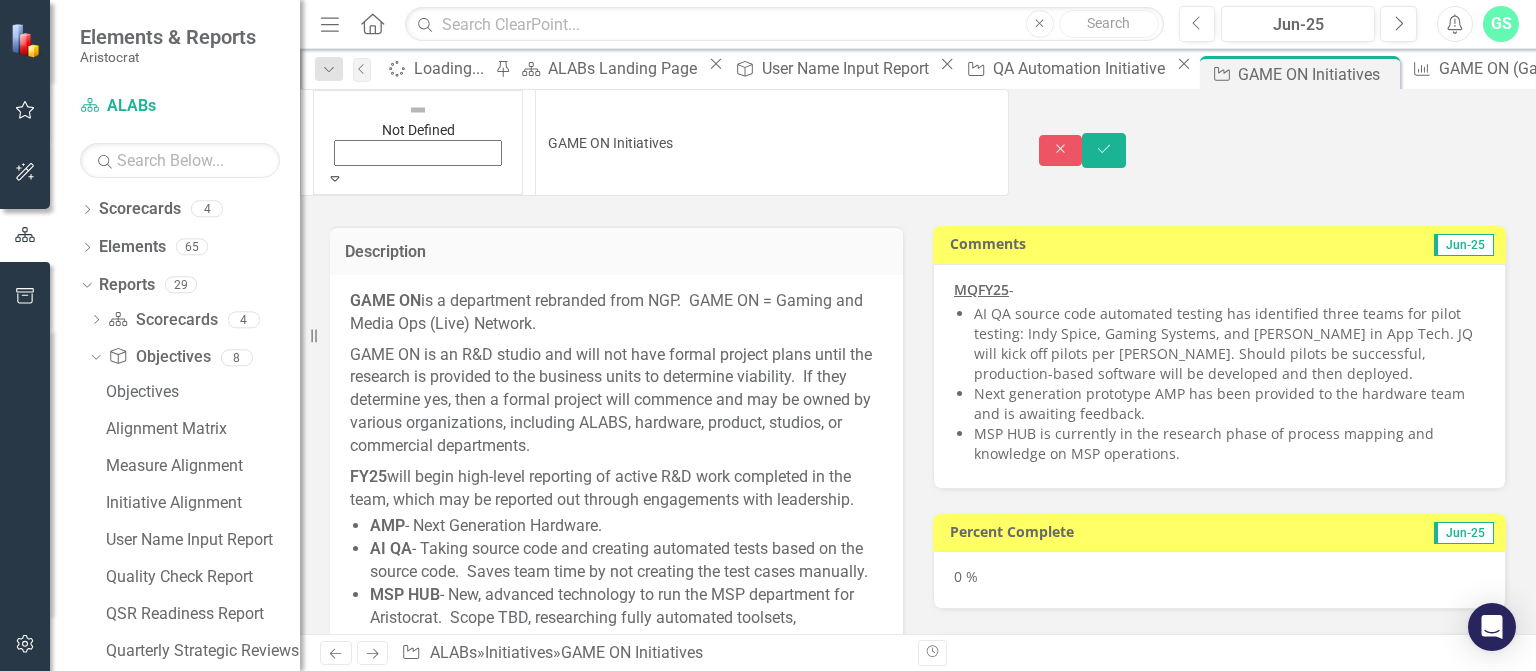 click on "On Track" at bounding box center (768, 897) 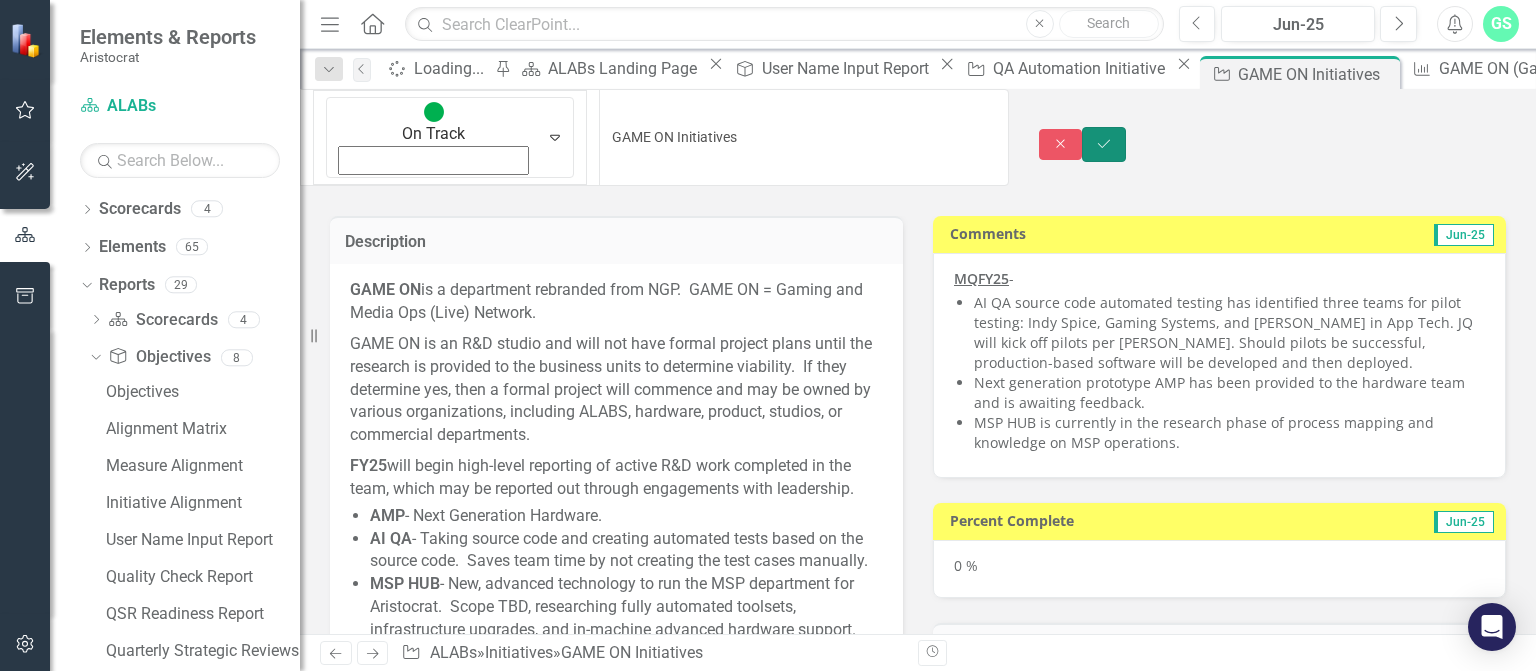 click on "Save" at bounding box center (1104, 144) 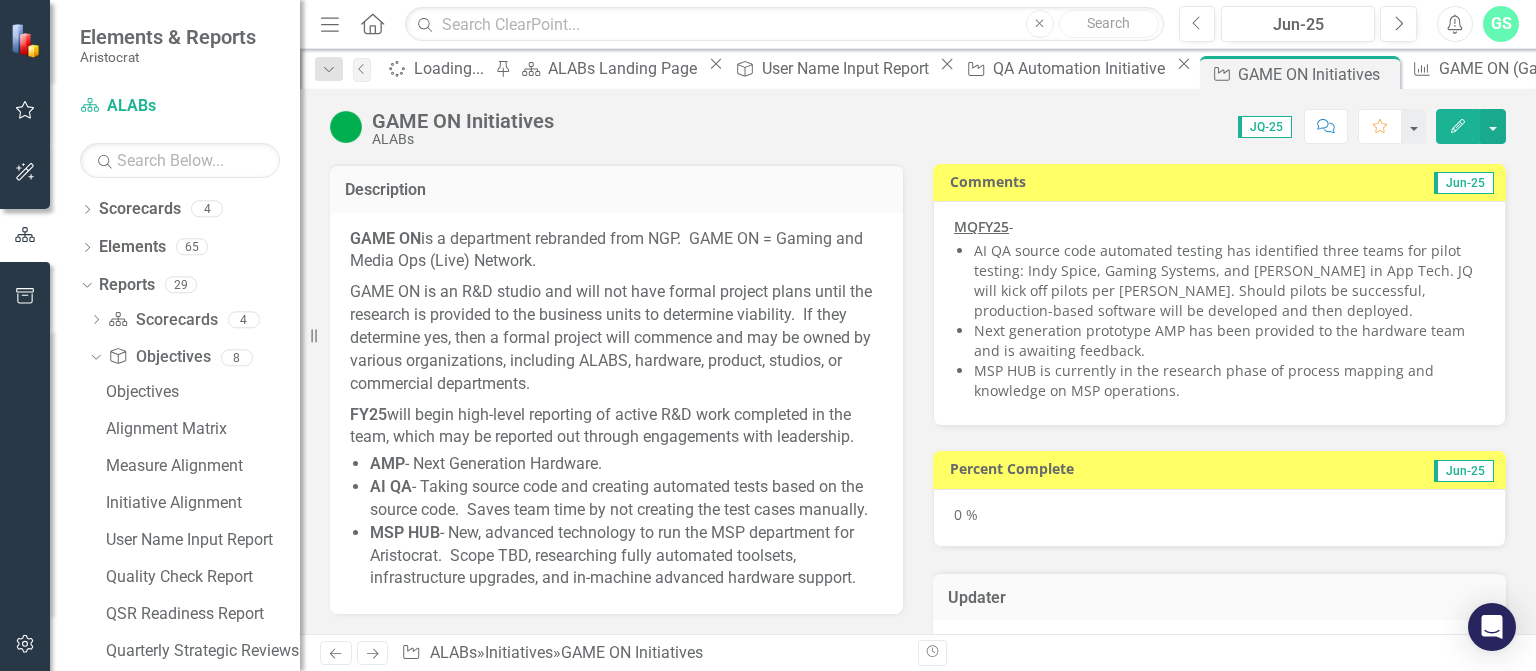 click on "AI QA source code automated testing has identified three teams for pilot testing: Indy Spice, Gaming Systems, and [PERSON_NAME] in App Tech. JQ will kick off pilots per [PERSON_NAME]. Should pilots be successful, production-based software will be developed and then deployed." at bounding box center (1229, 281) 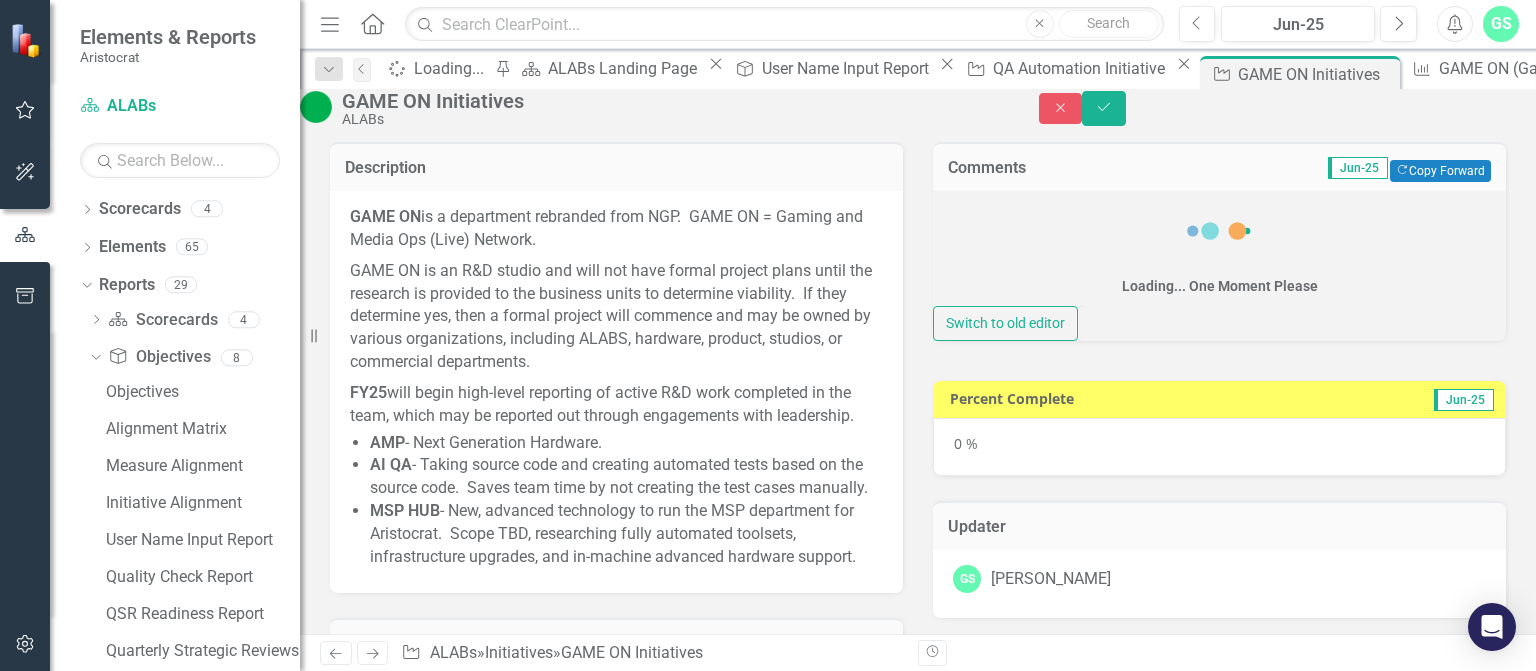 click on "Loading... One Moment Please" at bounding box center (1220, 286) 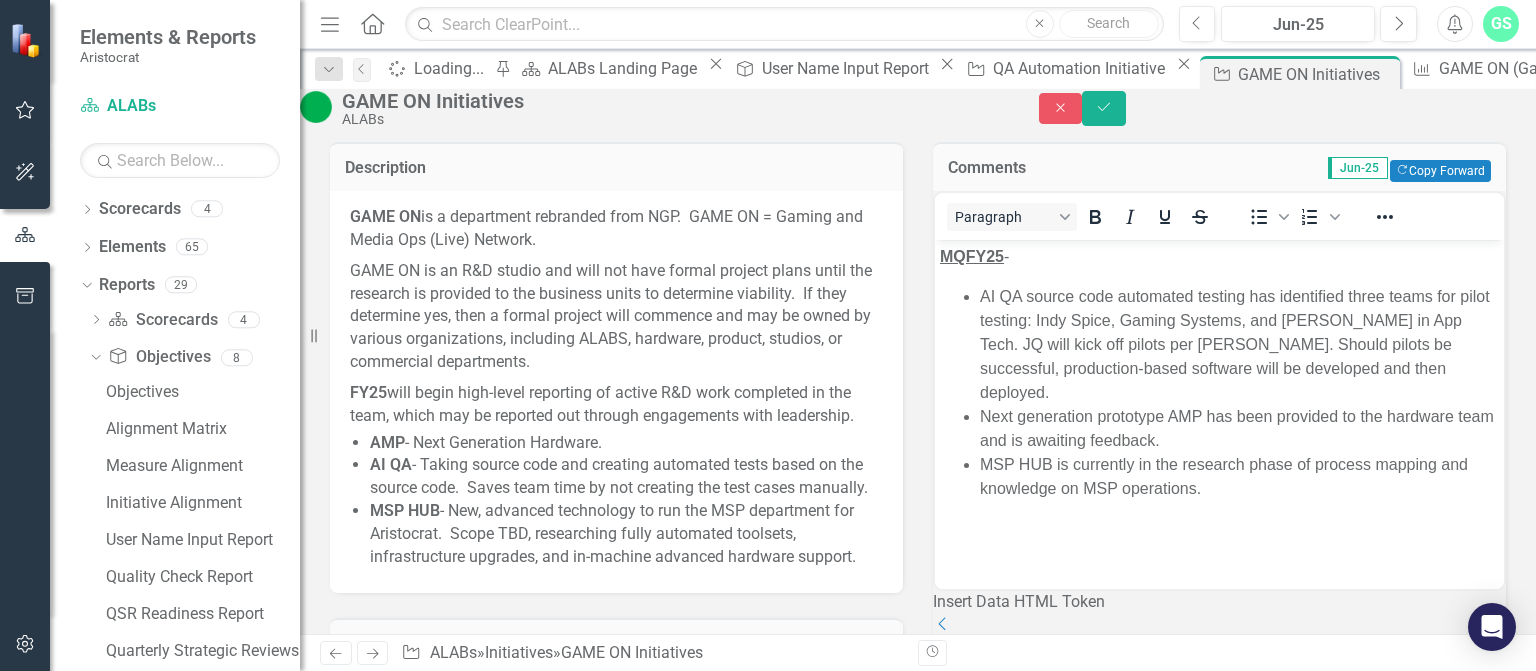 scroll, scrollTop: 0, scrollLeft: 0, axis: both 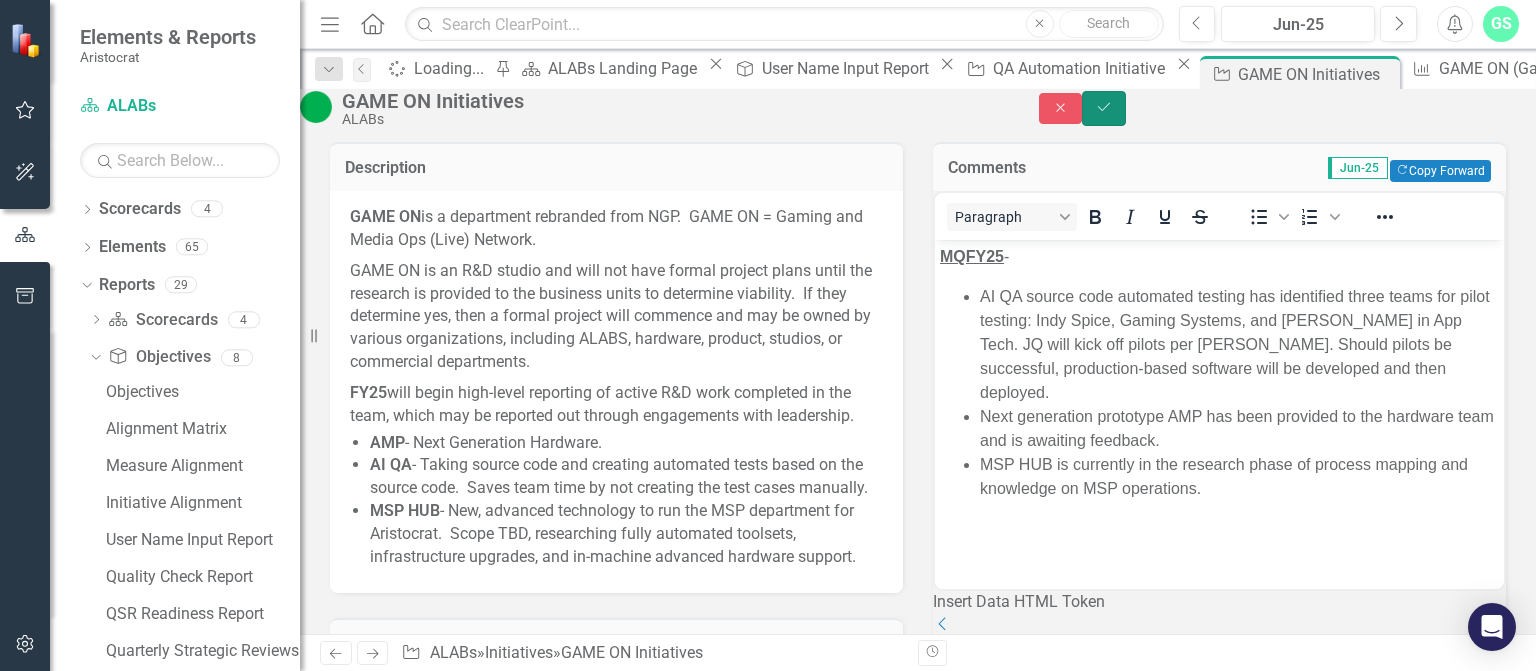 click on "Save" 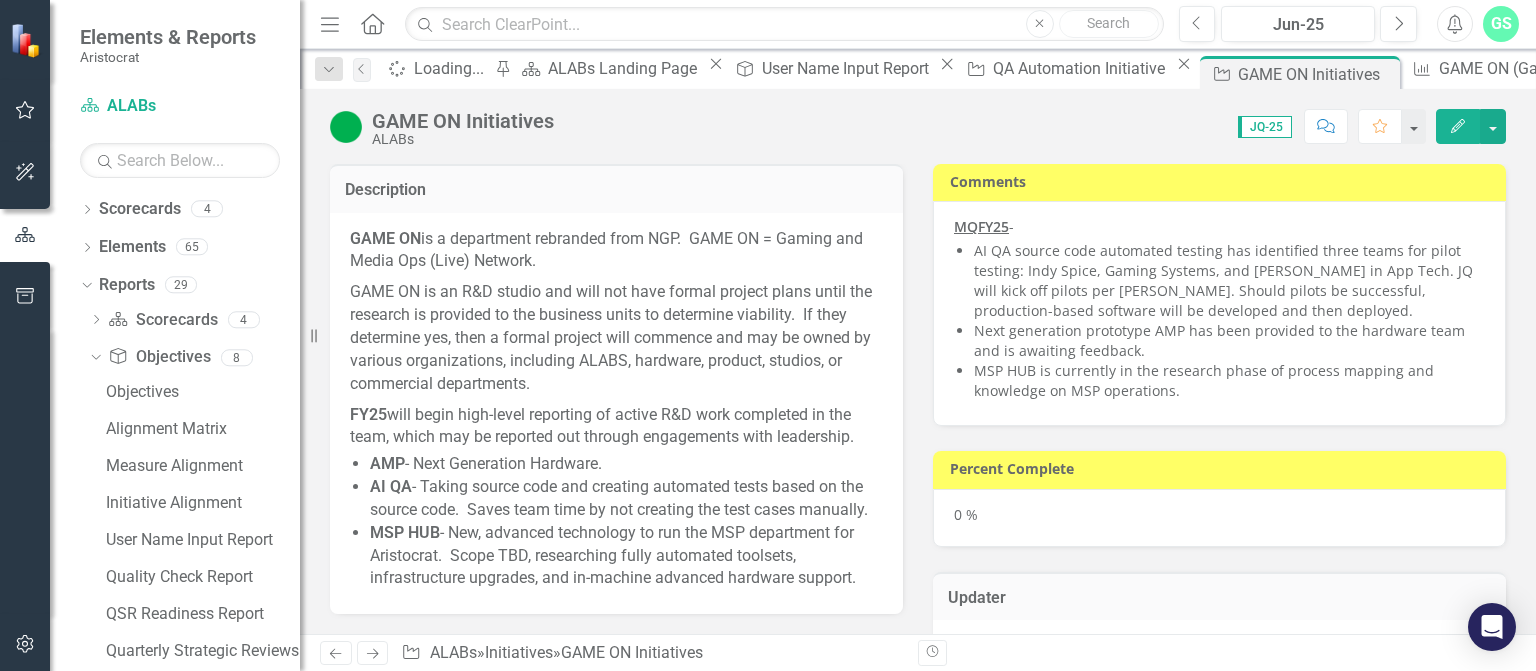 click on "AI QA source code automated testing has identified three teams for pilot testing: Indy Spice, Gaming Systems, and [PERSON_NAME] in App Tech. JQ will kick off pilots per [PERSON_NAME]. Should pilots be successful, production-based software will be developed and then deployed." at bounding box center (1229, 281) 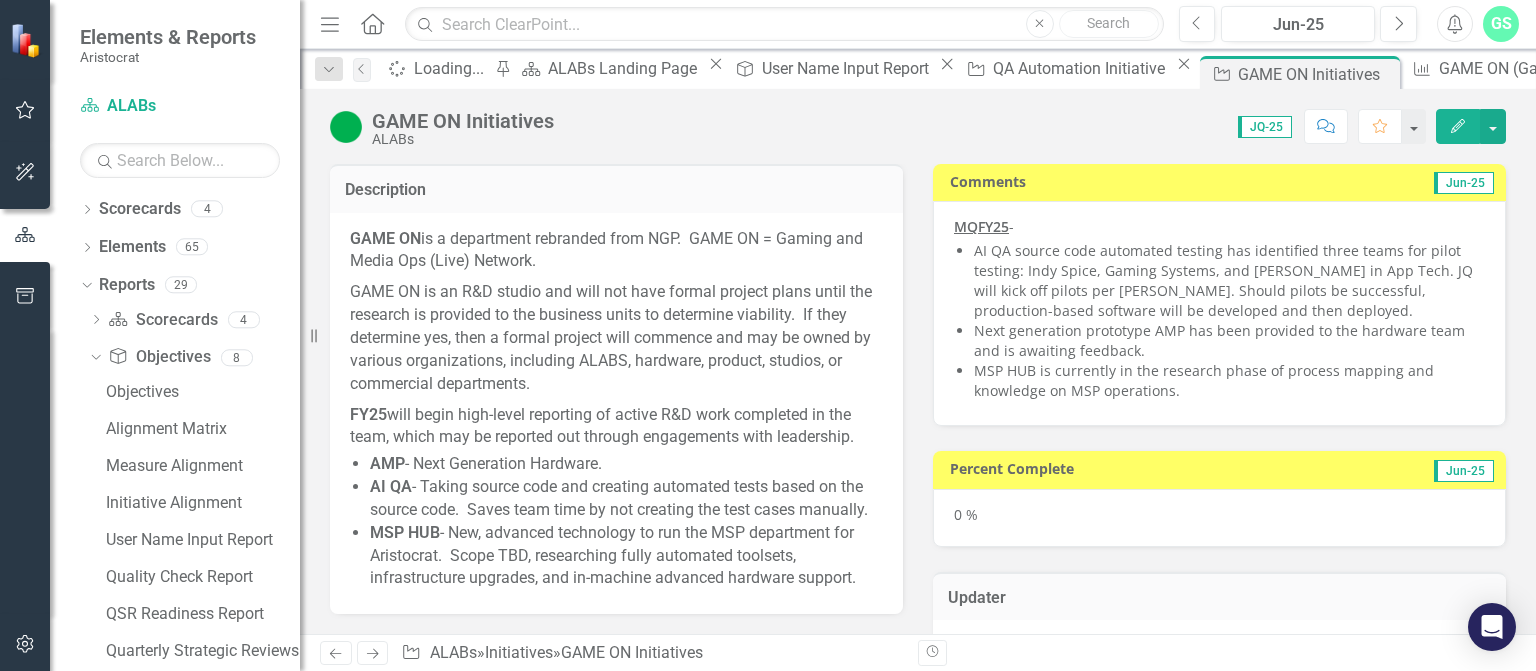 click on "AI QA source code automated testing has identified three teams for pilot testing: Indy Spice, Gaming Systems, and [PERSON_NAME] in App Tech. JQ will kick off pilots per [PERSON_NAME]. Should pilots be successful, production-based software will be developed and then deployed." at bounding box center [1229, 281] 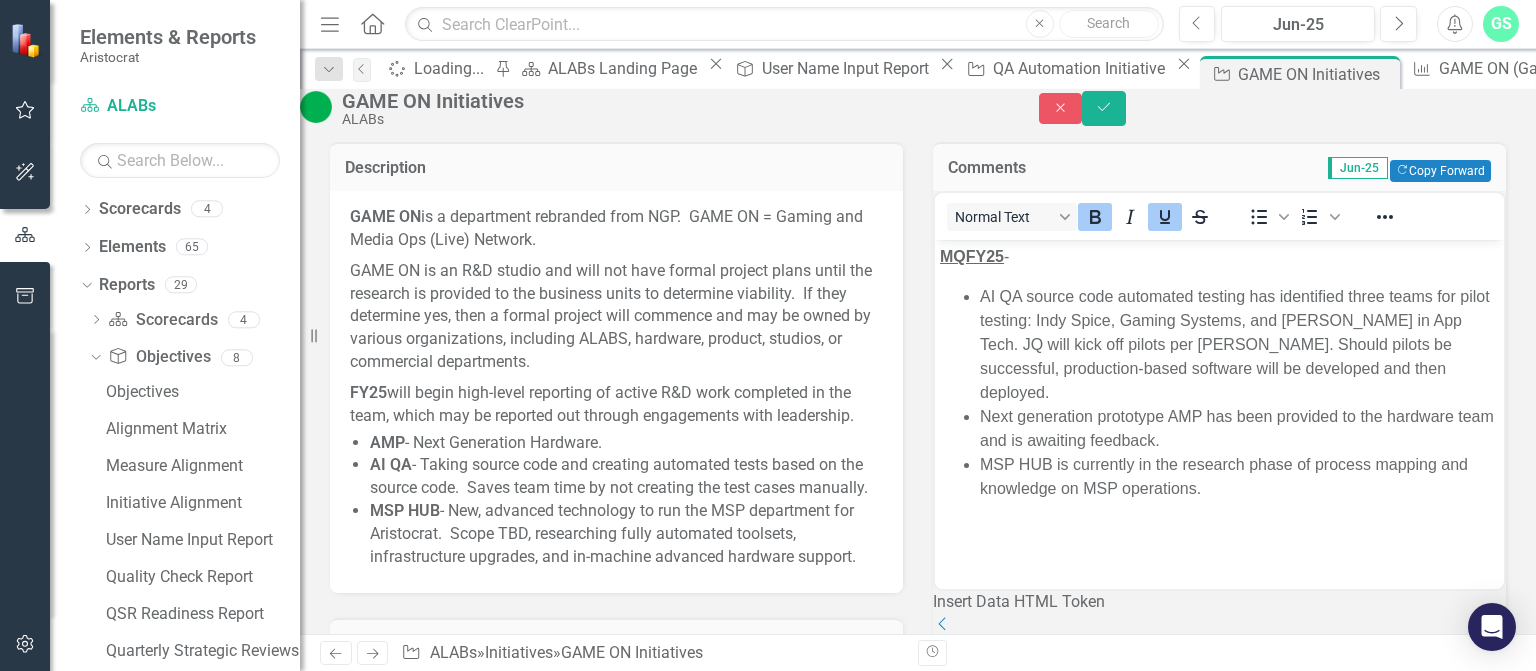 scroll, scrollTop: 0, scrollLeft: 0, axis: both 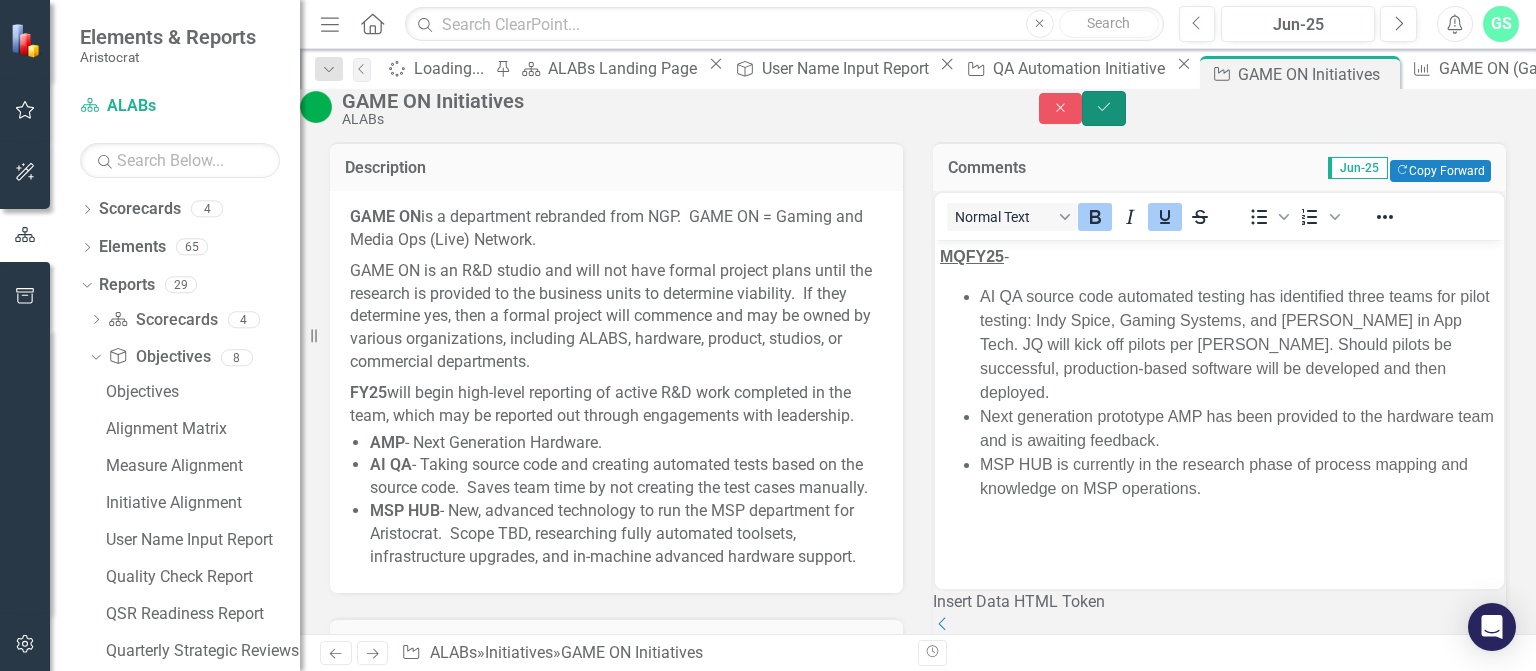 click on "Save" 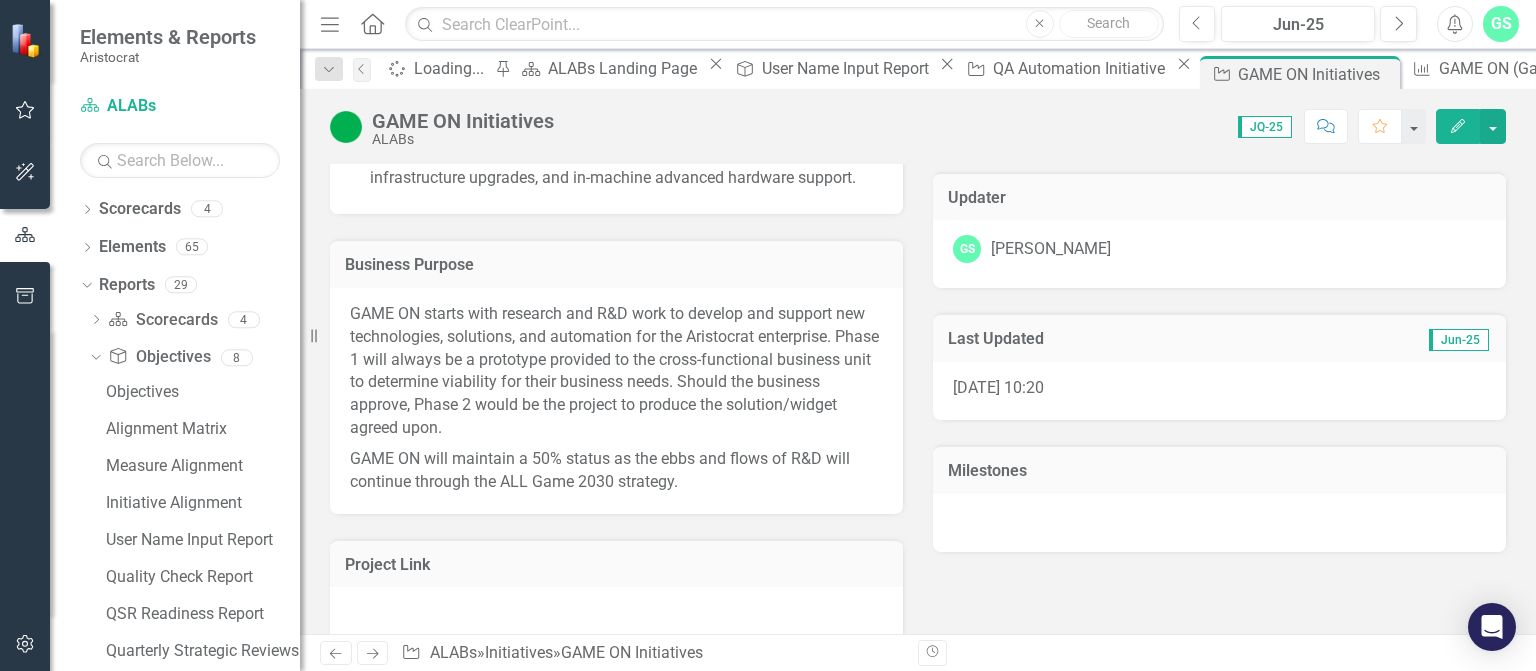 scroll, scrollTop: 0, scrollLeft: 0, axis: both 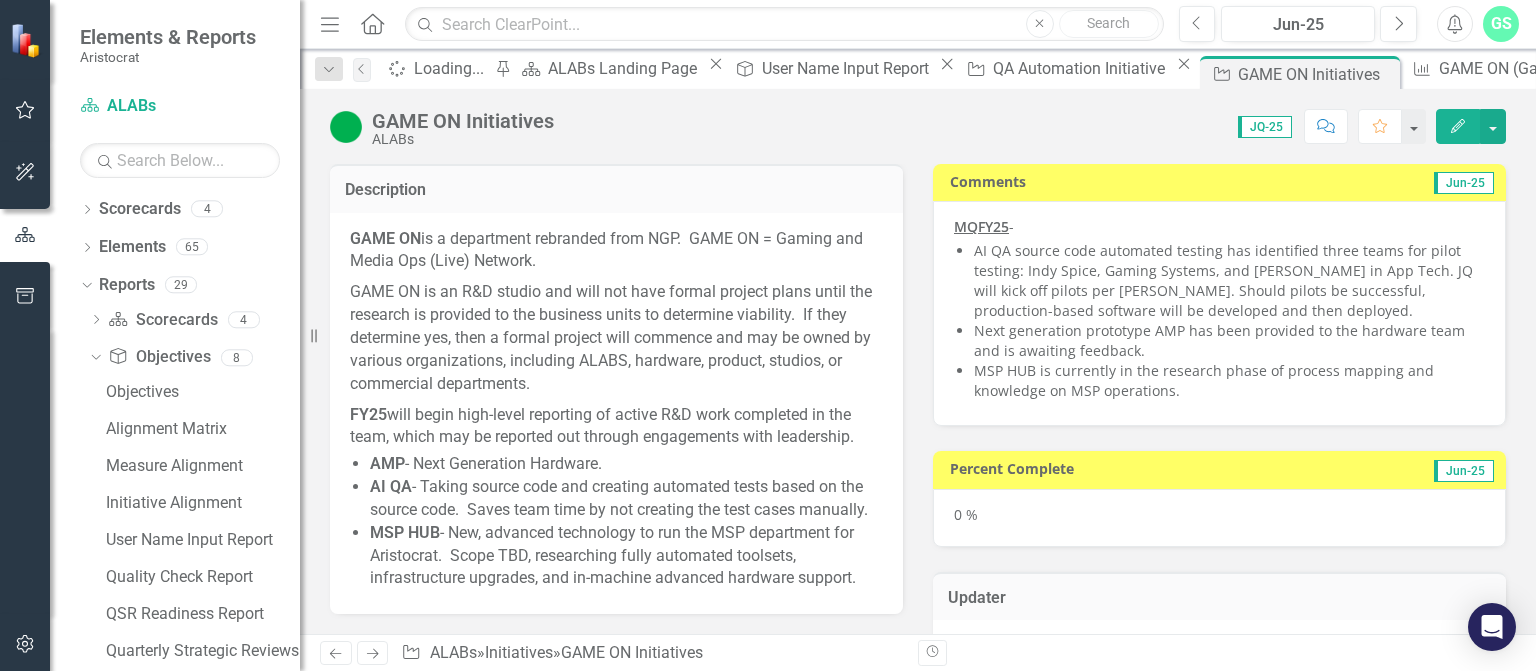 click on "Percent Complete Jun-25" at bounding box center (1219, 469) 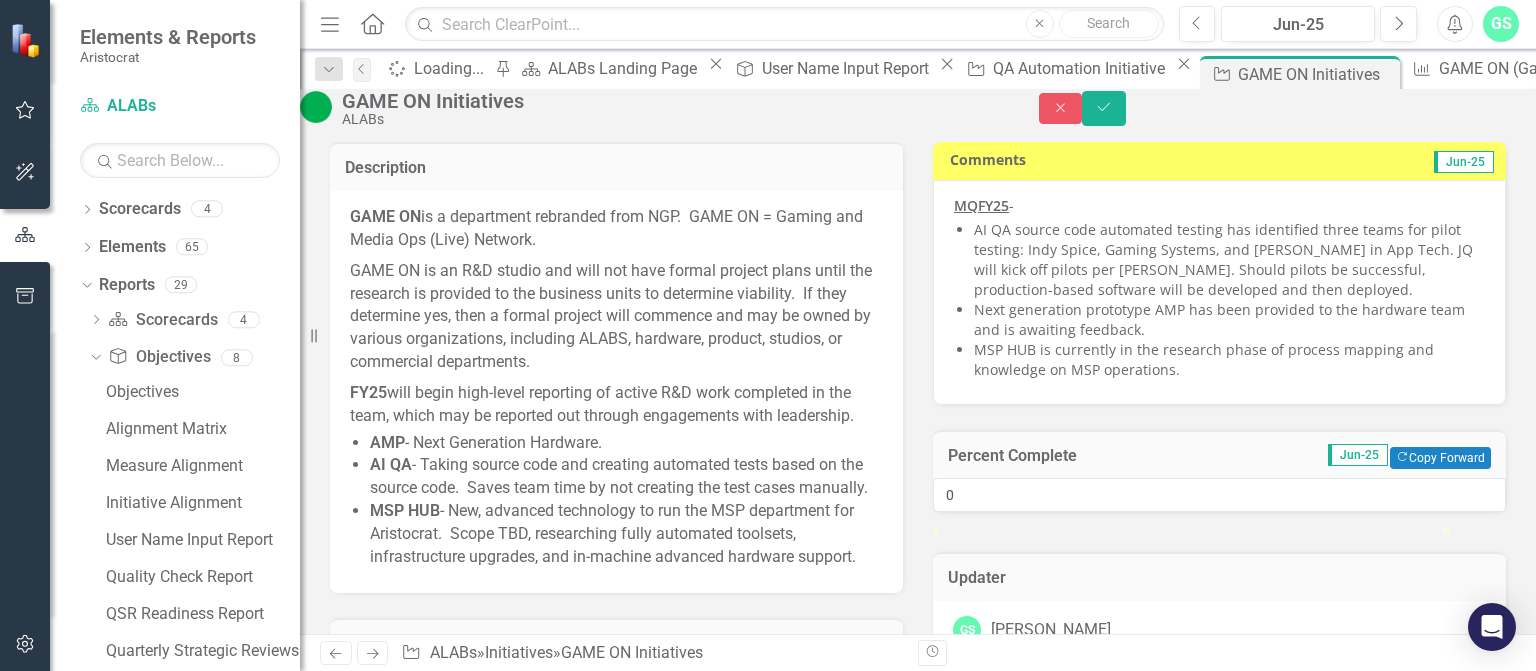 click on "Percent Complete" at bounding box center [1067, 456] 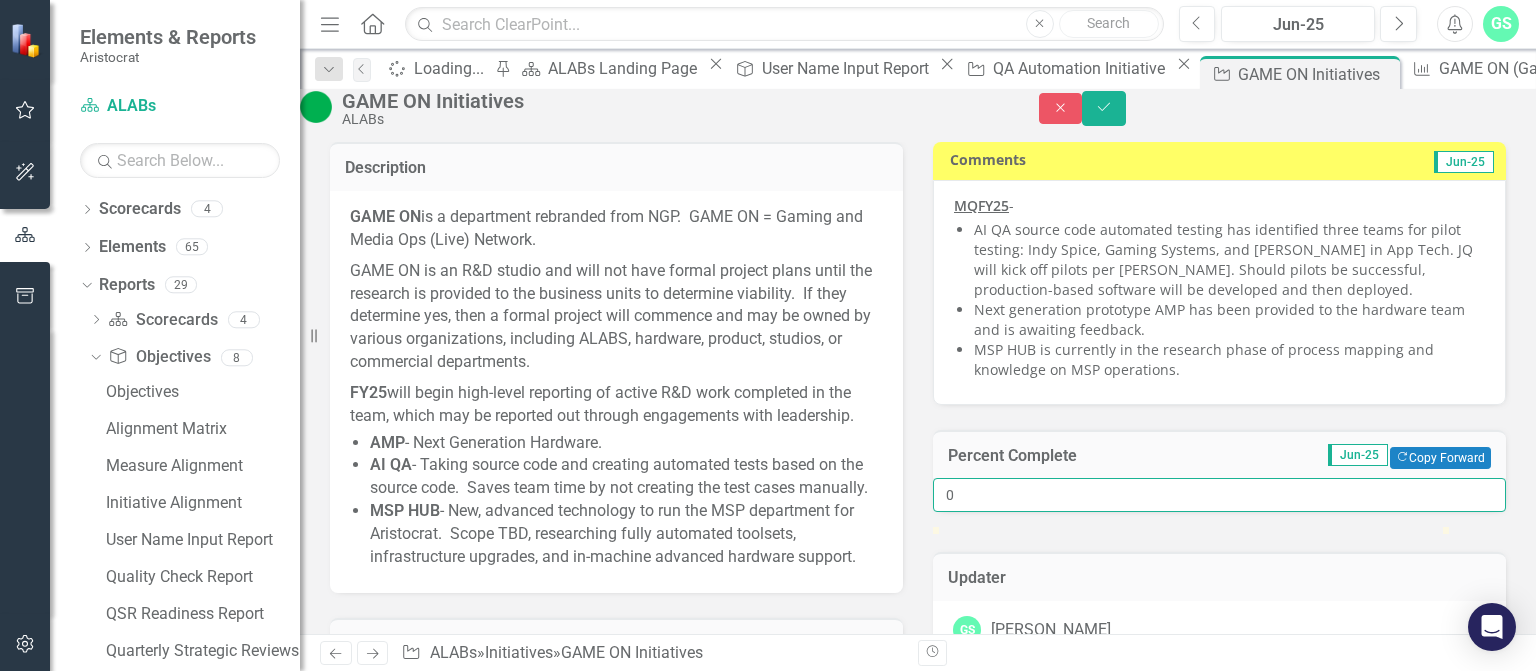 click on "0" at bounding box center (1219, 495) 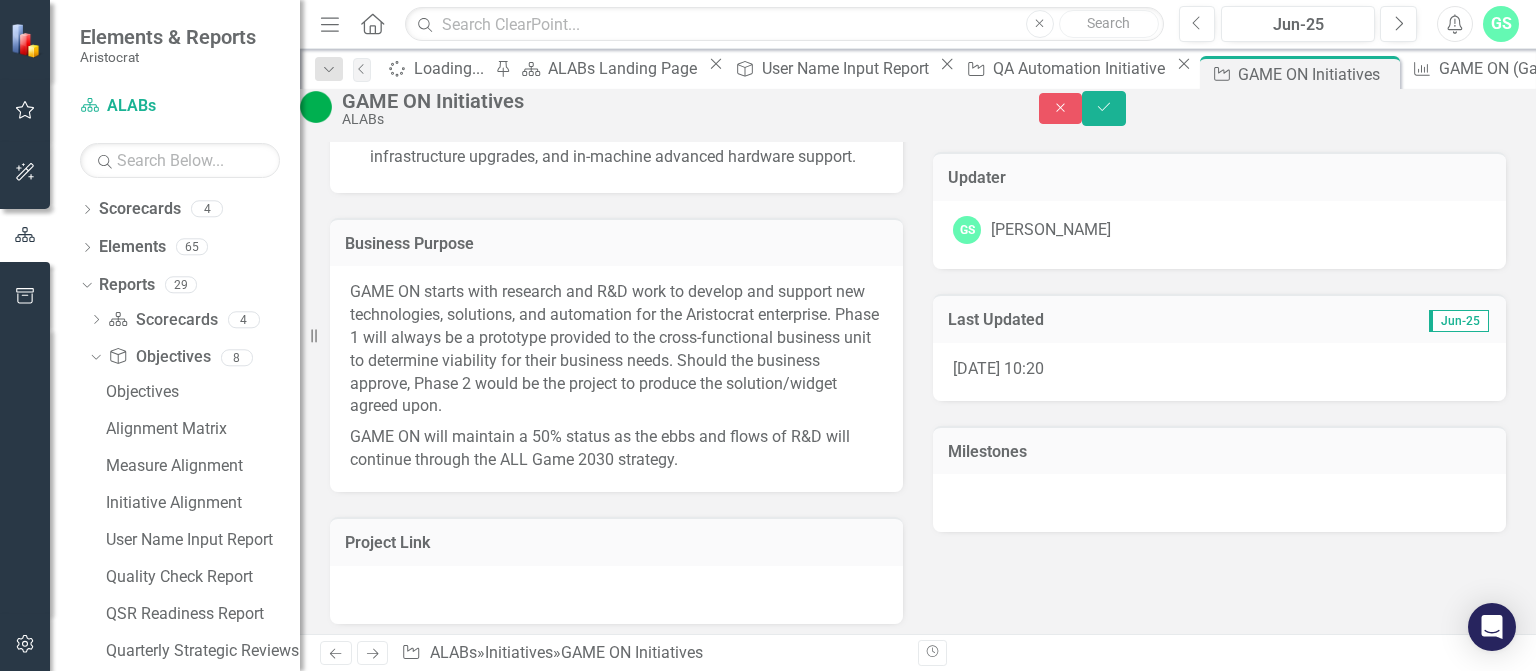 scroll, scrollTop: 0, scrollLeft: 0, axis: both 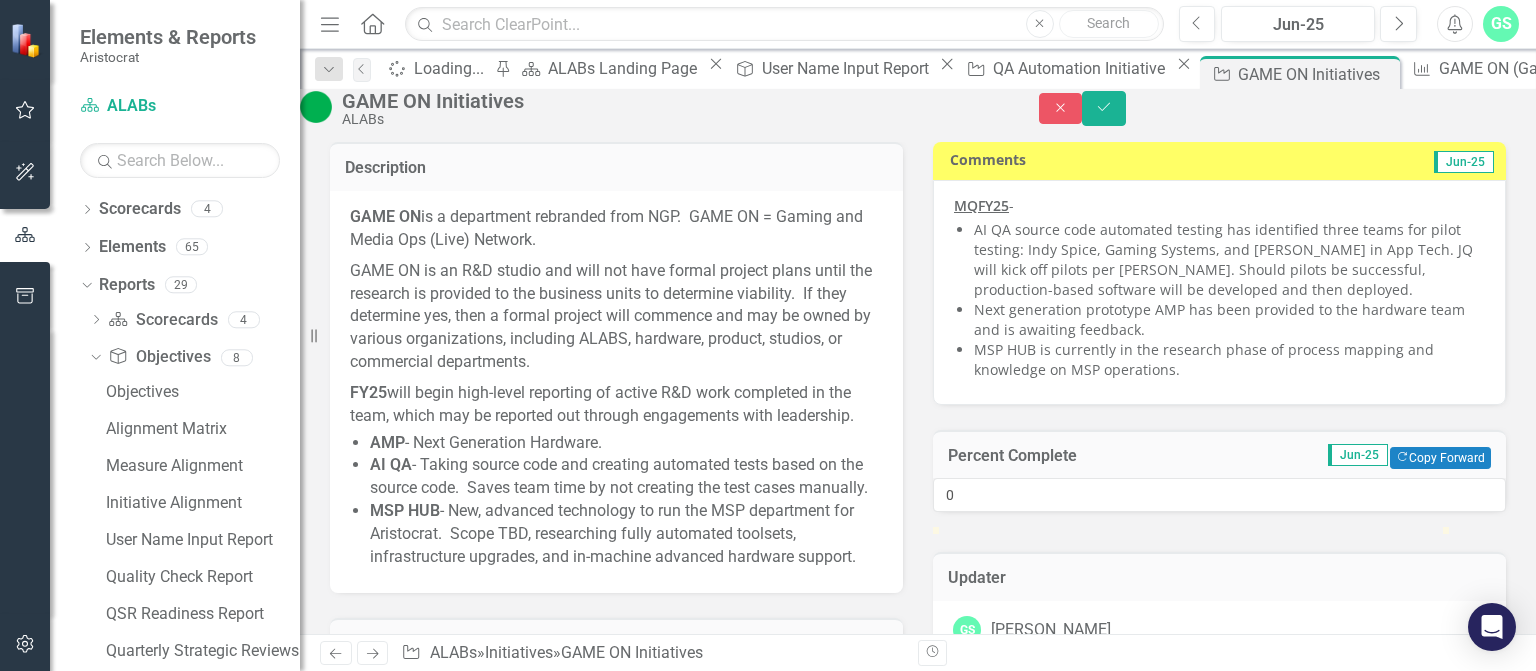 click on "Percent Complete Jun-25 Copy Forward  Copy Forward" at bounding box center [1219, 454] 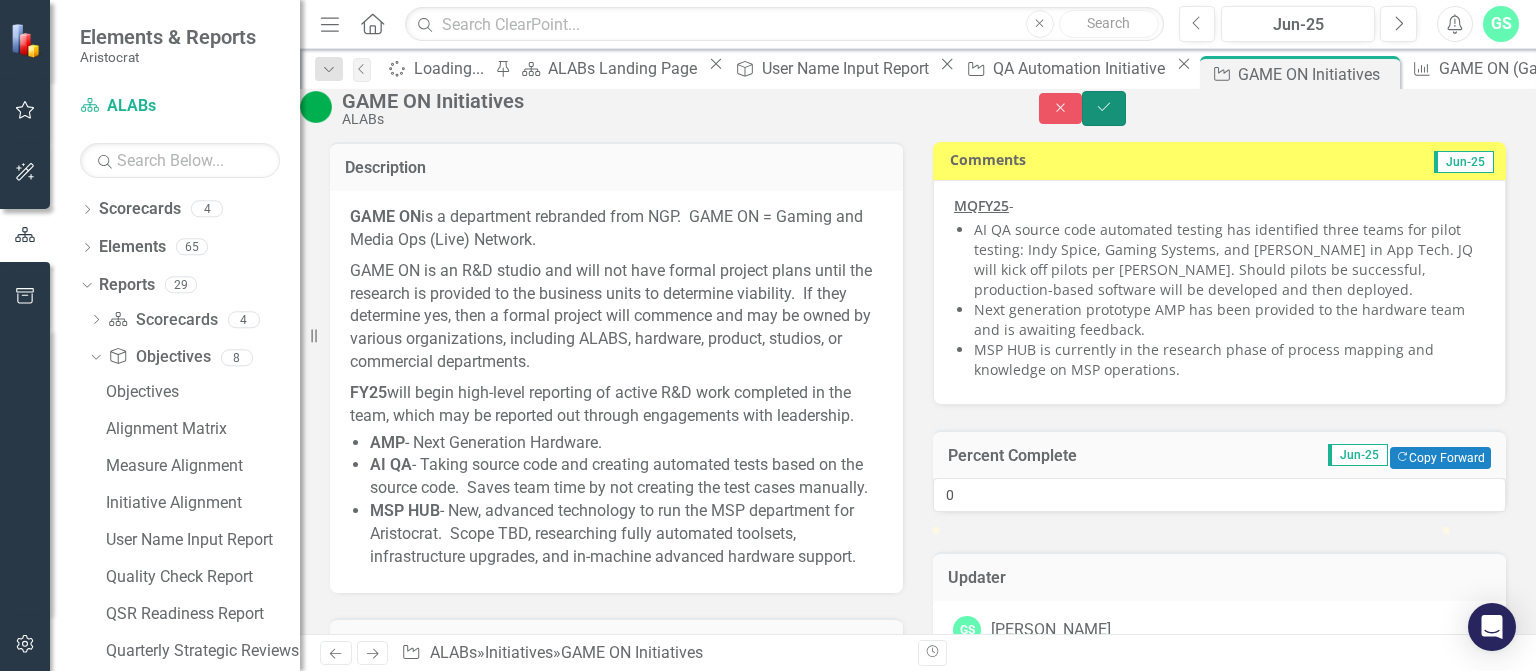 click on "Save" 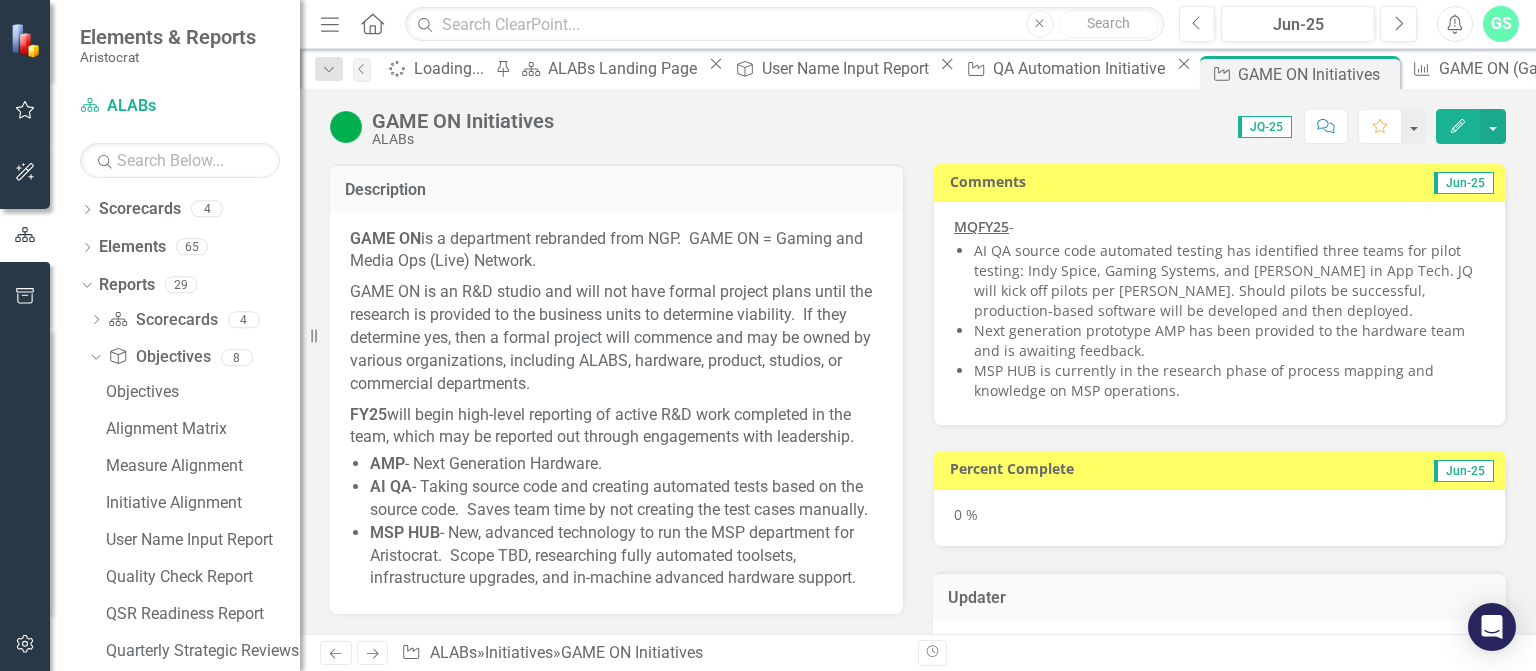 scroll, scrollTop: 400, scrollLeft: 0, axis: vertical 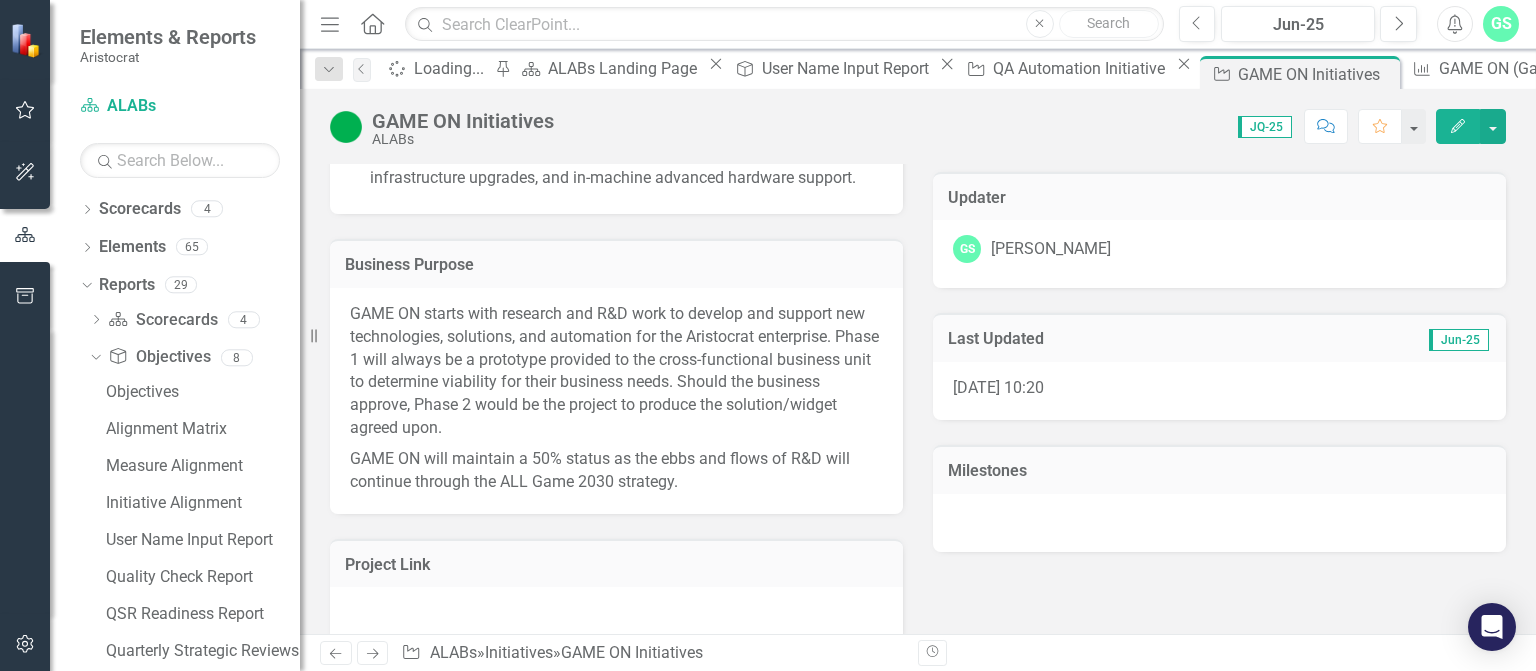 click at bounding box center (1219, 523) 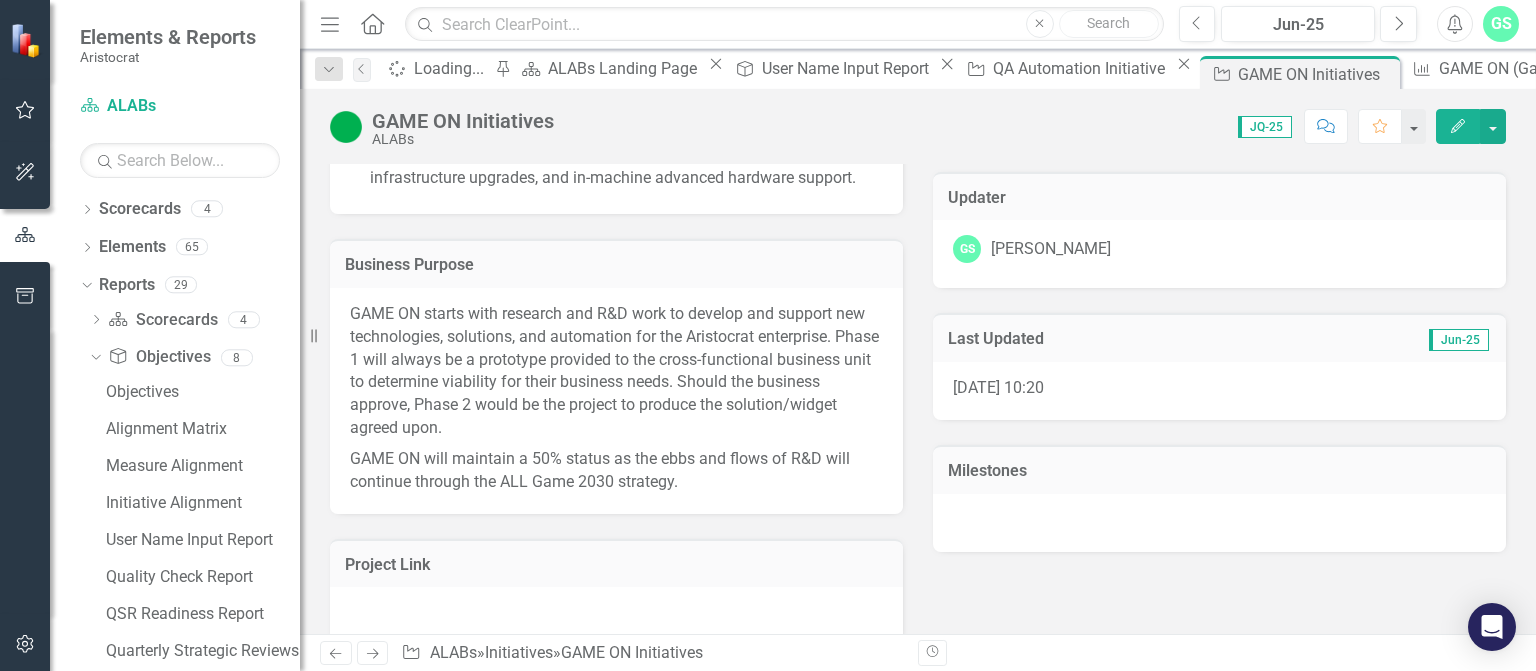 click at bounding box center (1219, 523) 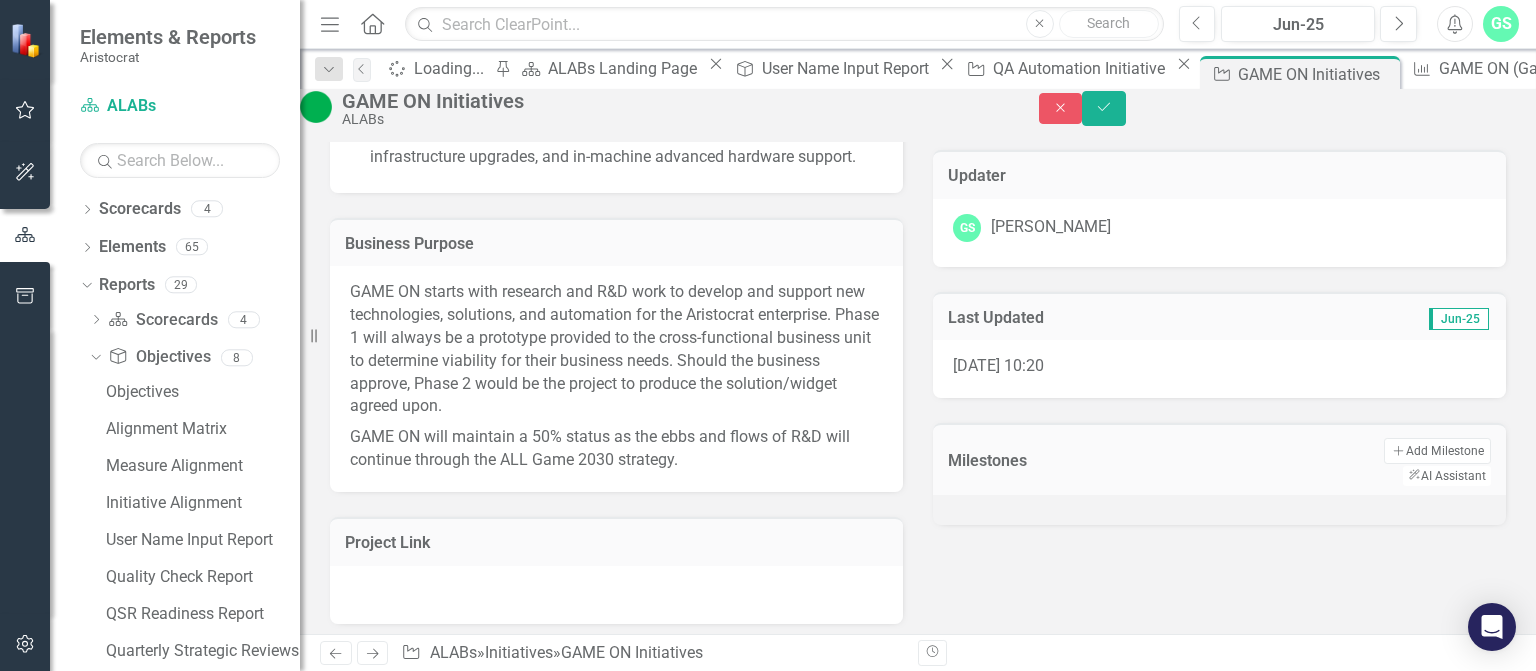 click at bounding box center [1219, 510] 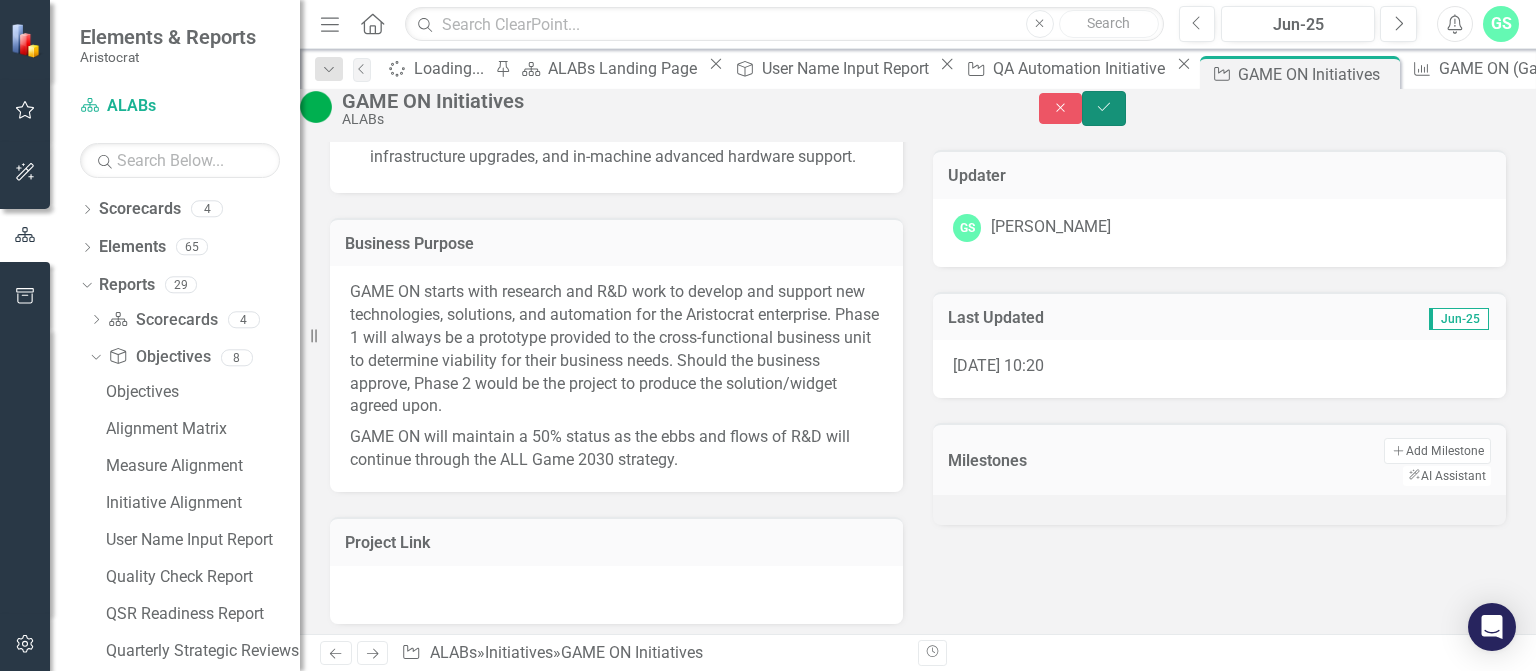 click on "Save" 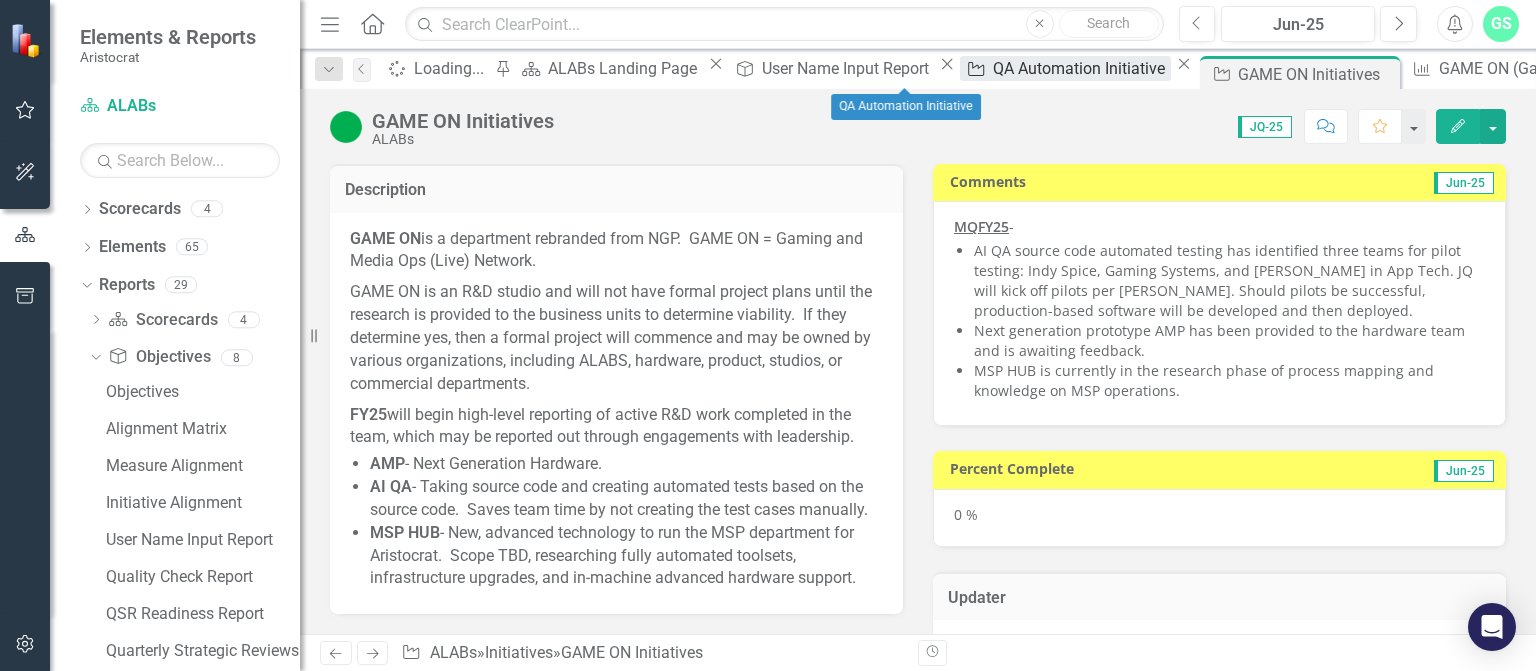 click on "QA Automation Initiative" at bounding box center [1082, 68] 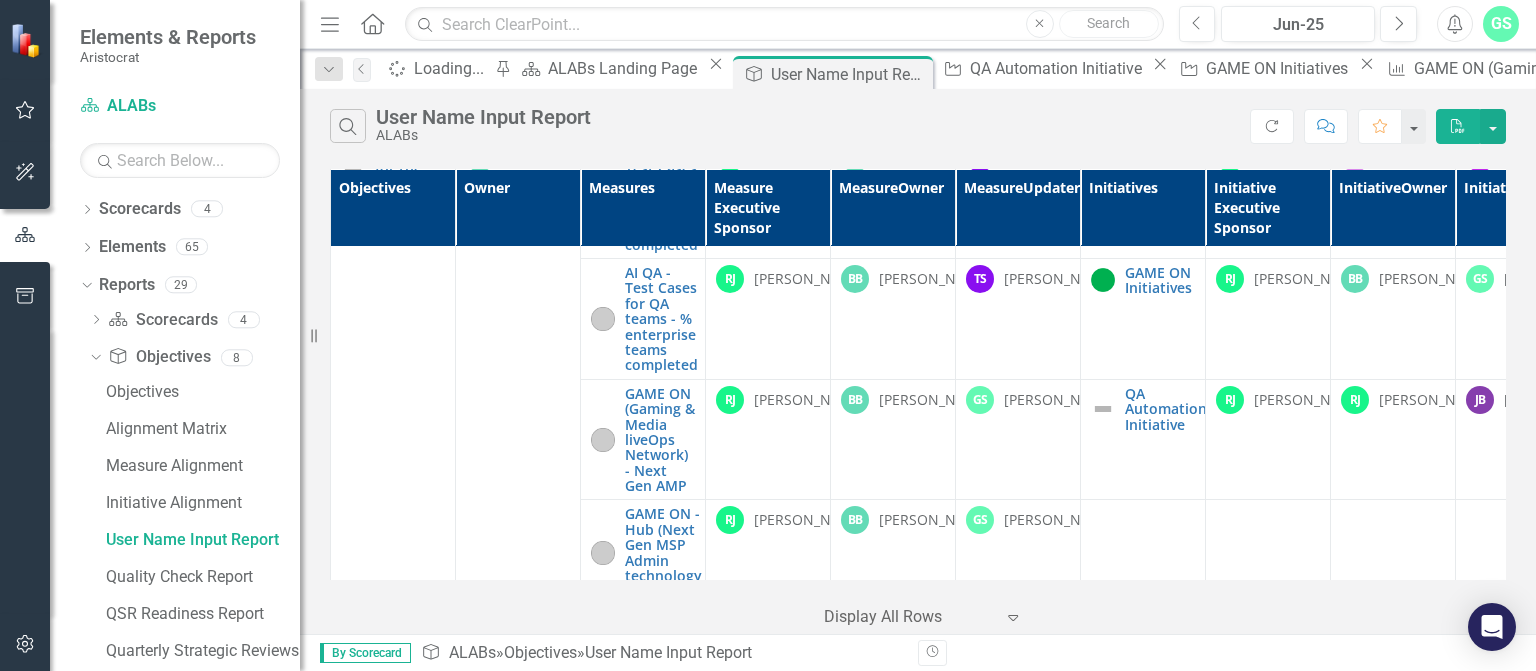 scroll, scrollTop: 857, scrollLeft: 0, axis: vertical 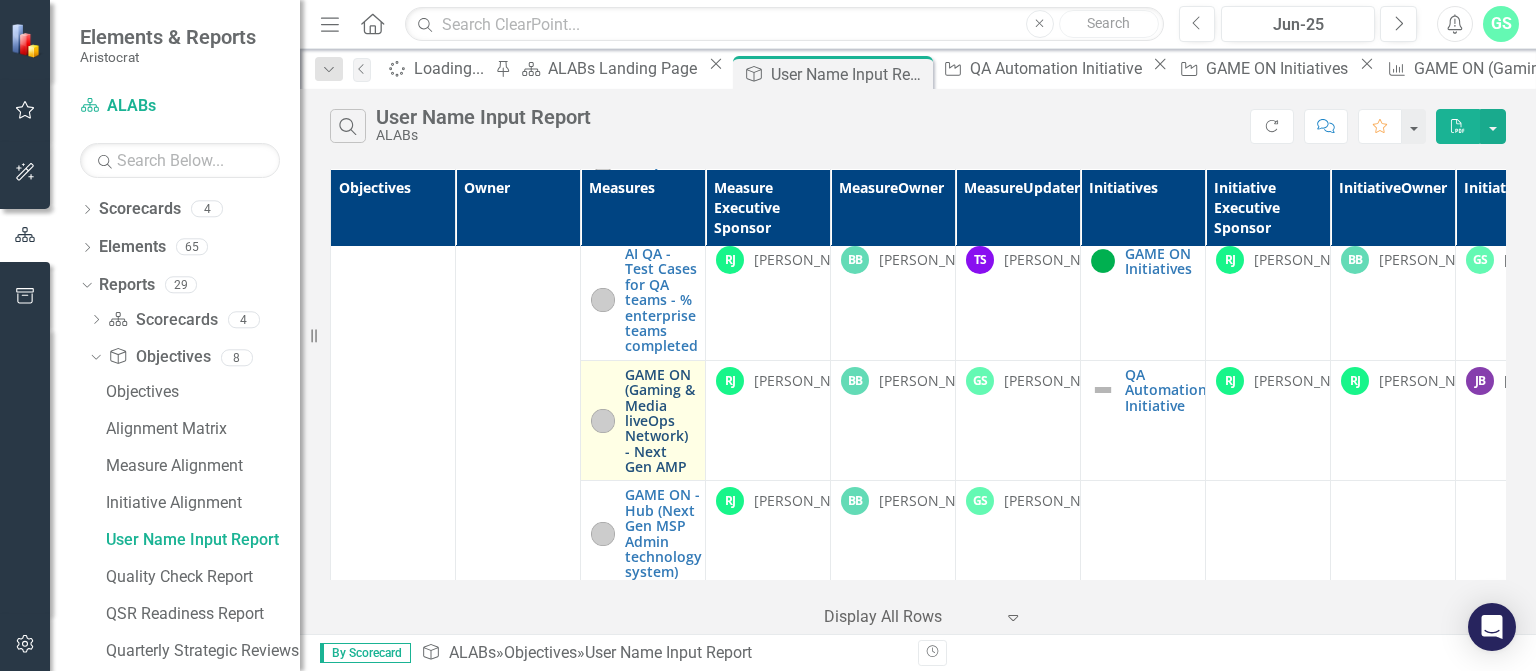 click on "GAME ON (Gaming & Media liveOps Network) - Next Gen AMP" at bounding box center [660, 421] 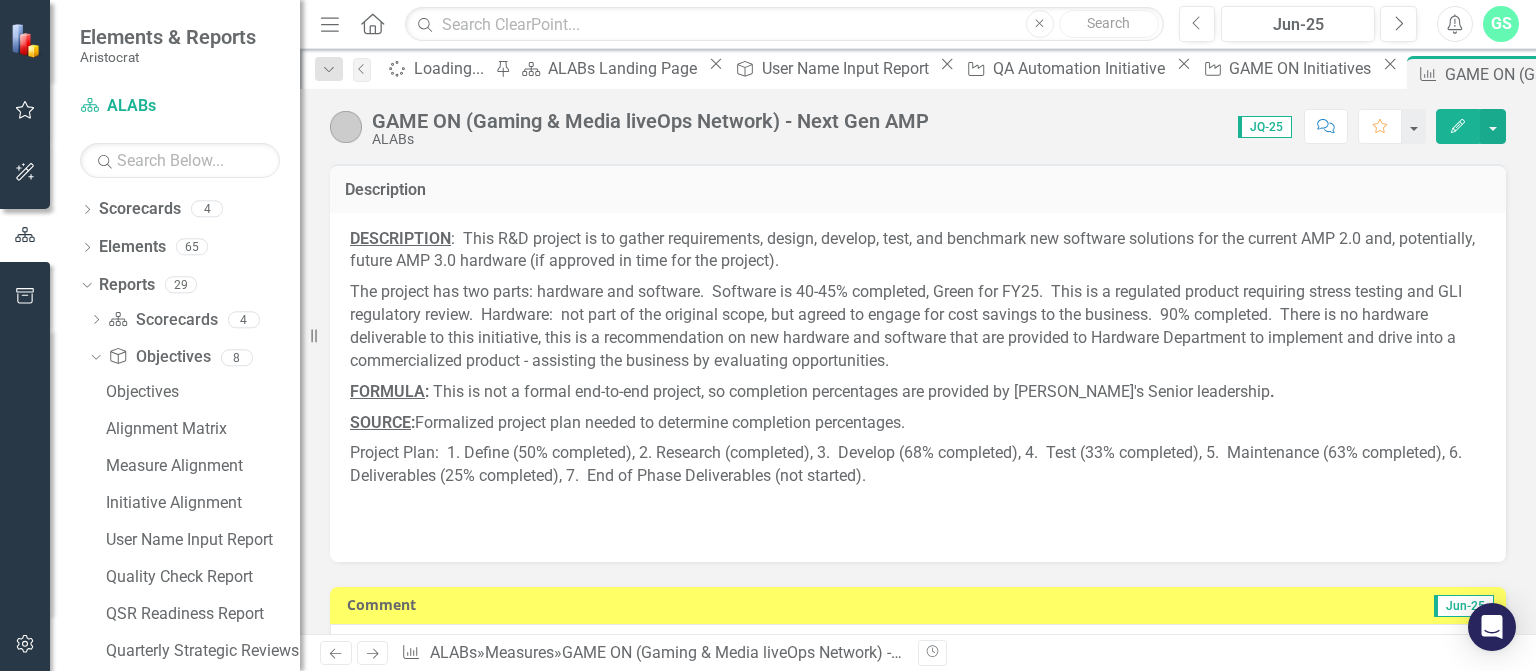 click on "Project Plan:  1. Define (50% completed), 2. Research (completed), 3.  Develop (68% completed), 4.  Test (33% completed), 5.  Maintenance (63% completed), 6.  Deliverables (25% completed), 7.  End of Phase Deliverables (not started)." at bounding box center (918, 465) 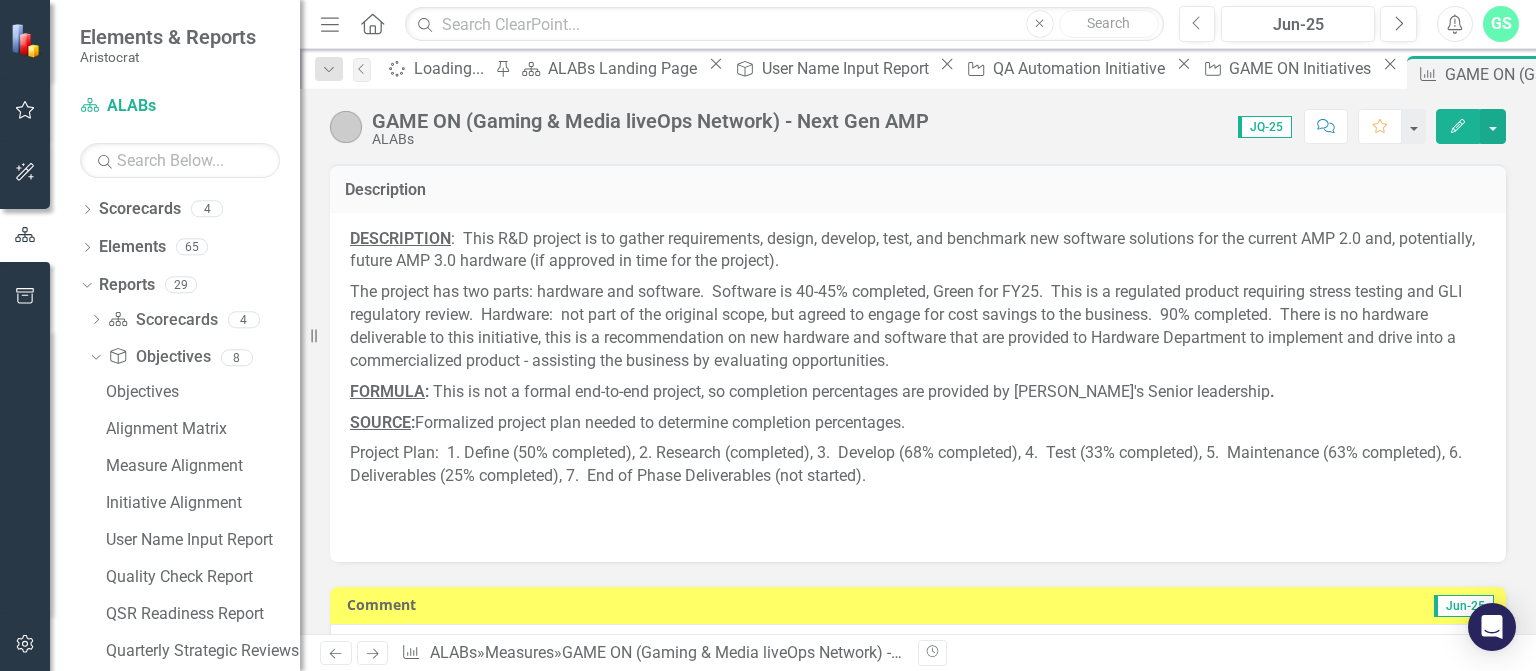 drag, startPoint x: 520, startPoint y: 452, endPoint x: 538, endPoint y: 457, distance: 18.681541 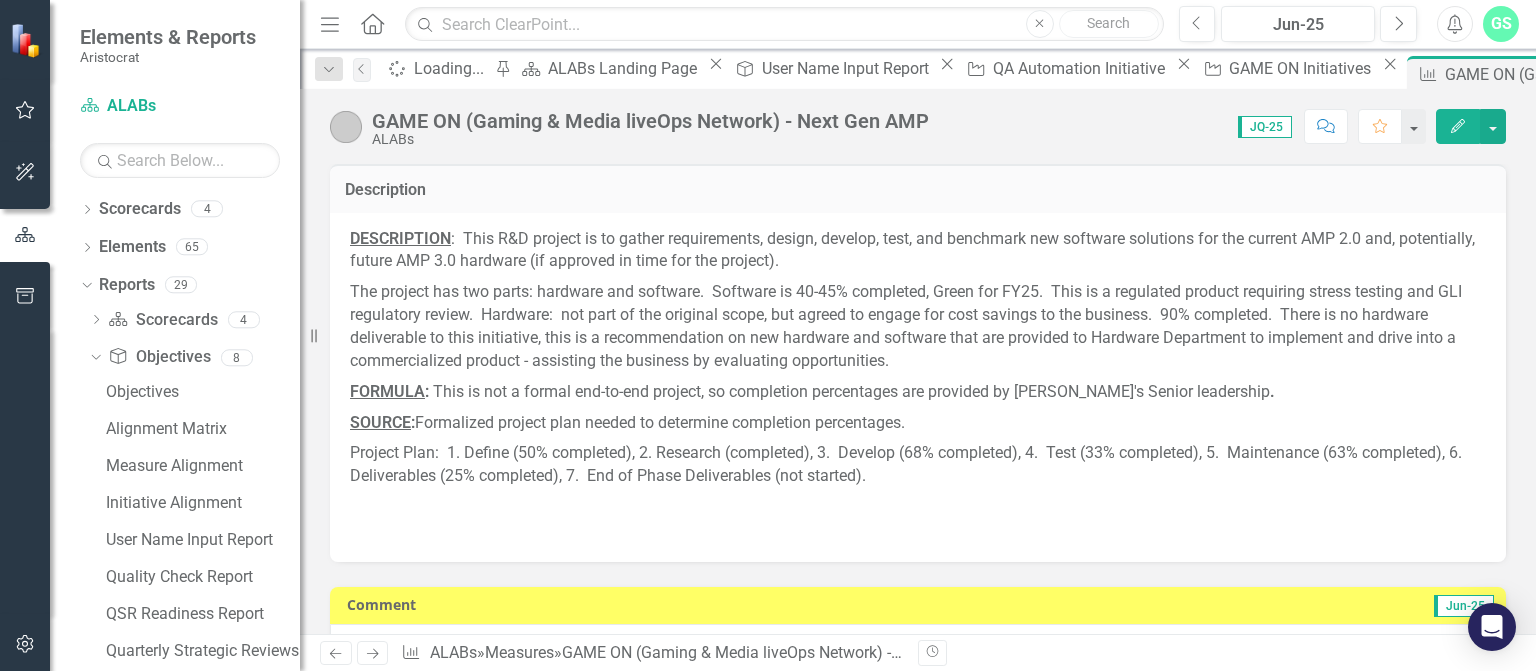 click on "Project Plan:  1. Define (50% completed), 2. Research (completed), 3.  Develop (68% completed), 4.  Test (33% completed), 5.  Maintenance (63% completed), 6.  Deliverables (25% completed), 7.  End of Phase Deliverables (not started)." at bounding box center (918, 465) 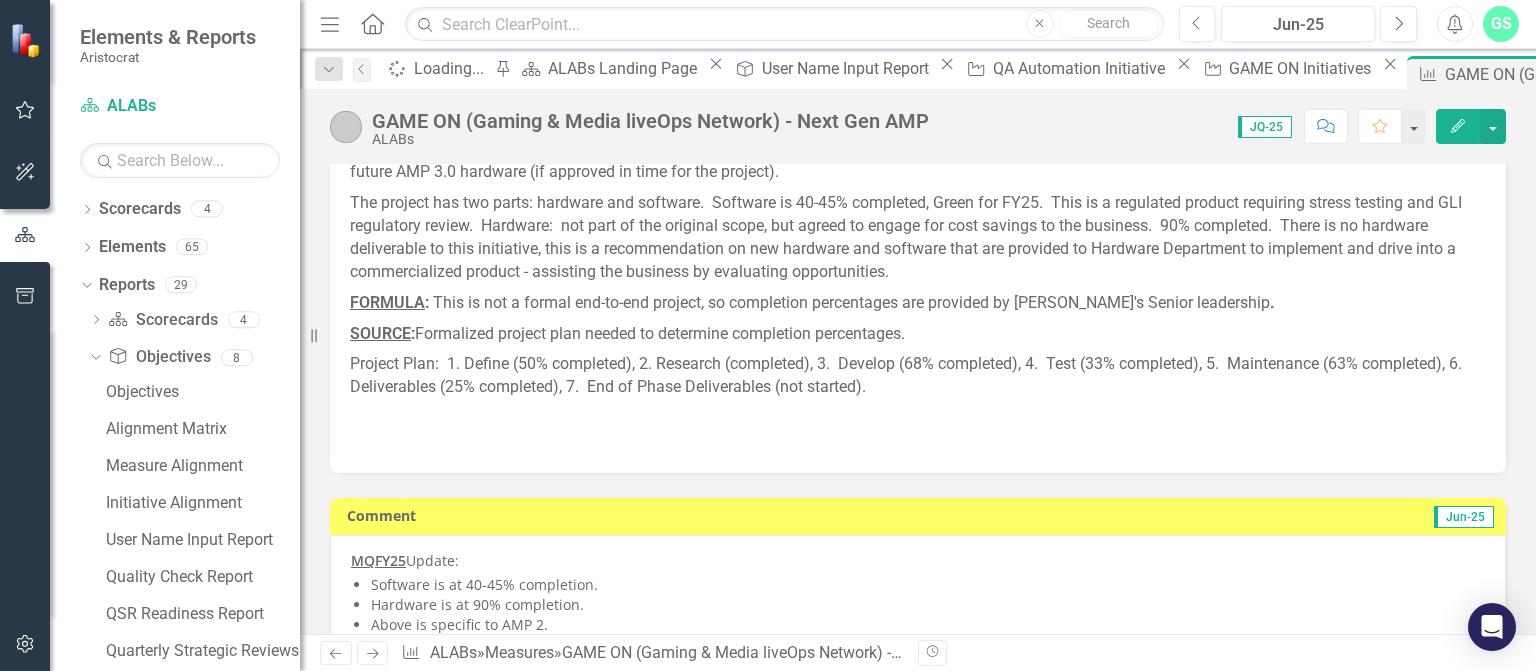 scroll, scrollTop: 83, scrollLeft: 0, axis: vertical 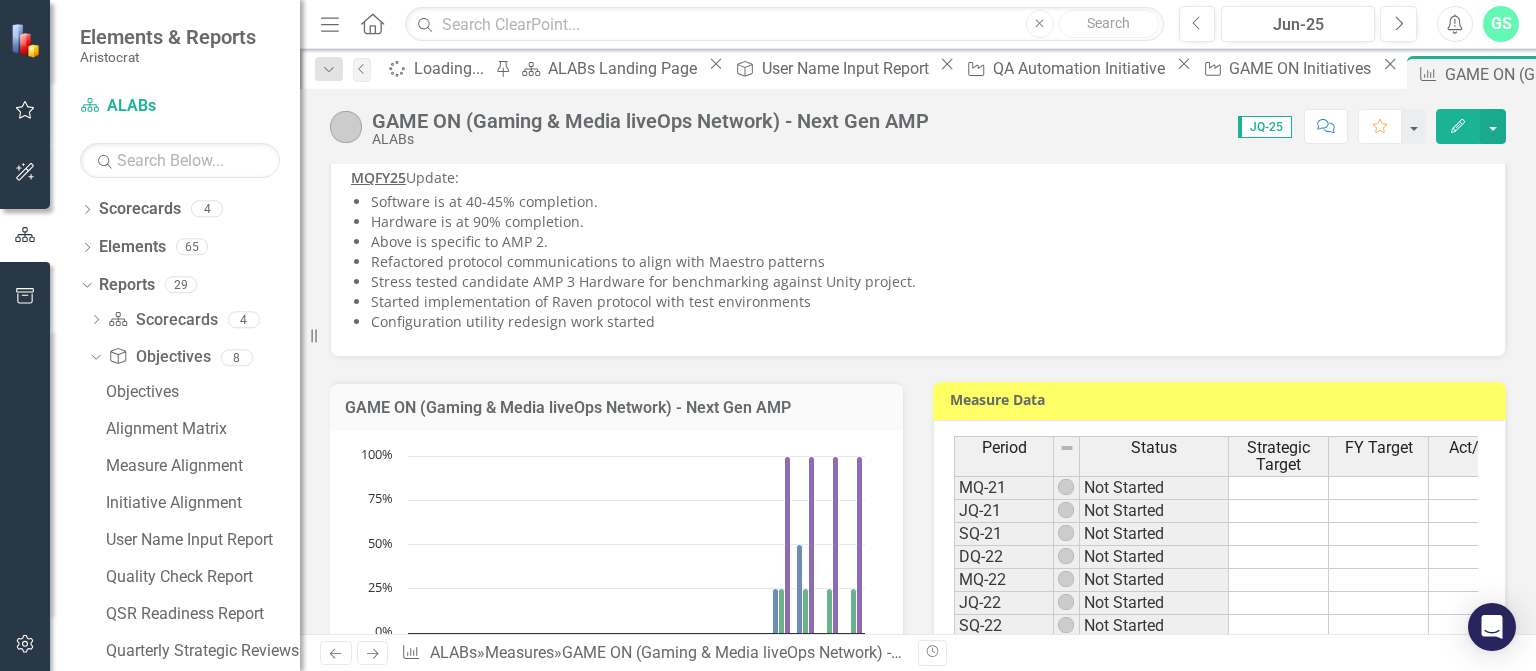 click on "Stress tested candidate AMP 3 Hardware for benchmarking against Unity project." at bounding box center (928, 282) 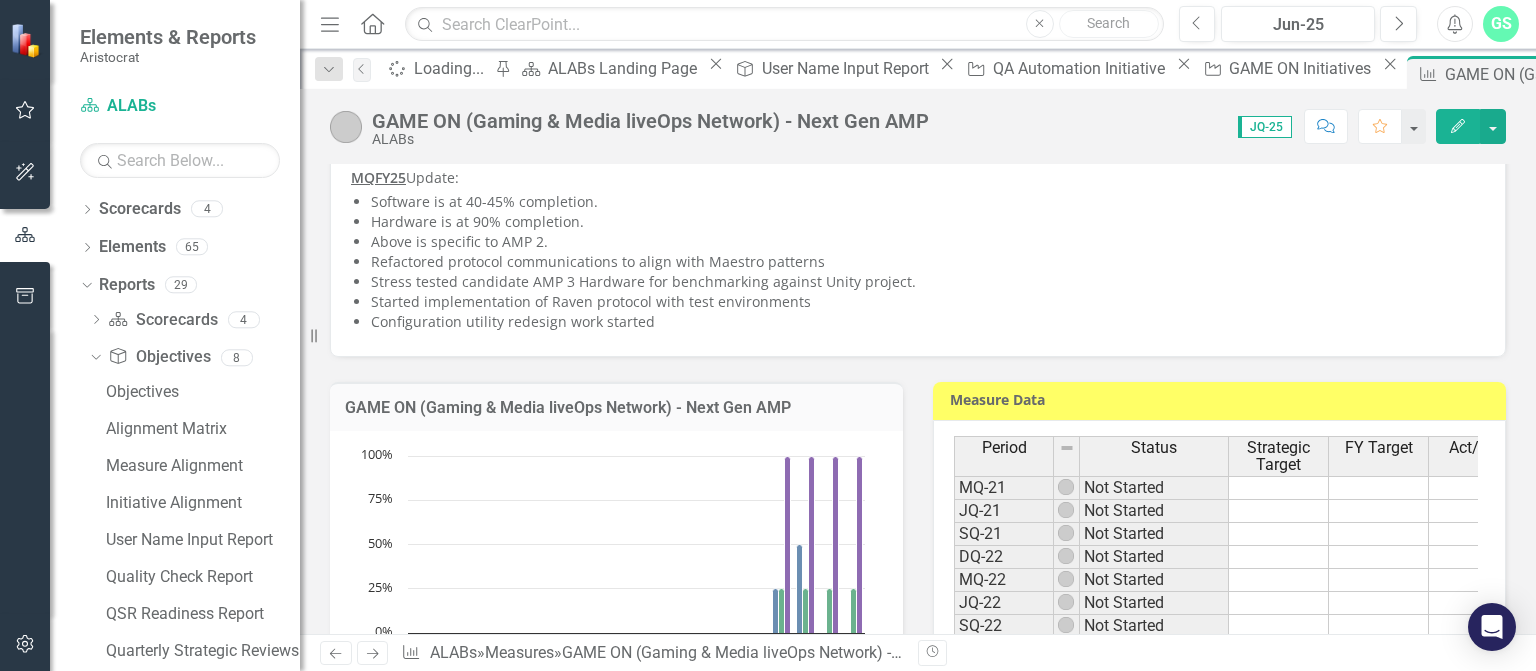 click on "Stress tested candidate AMP 3 Hardware for benchmarking against Unity project." at bounding box center (928, 282) 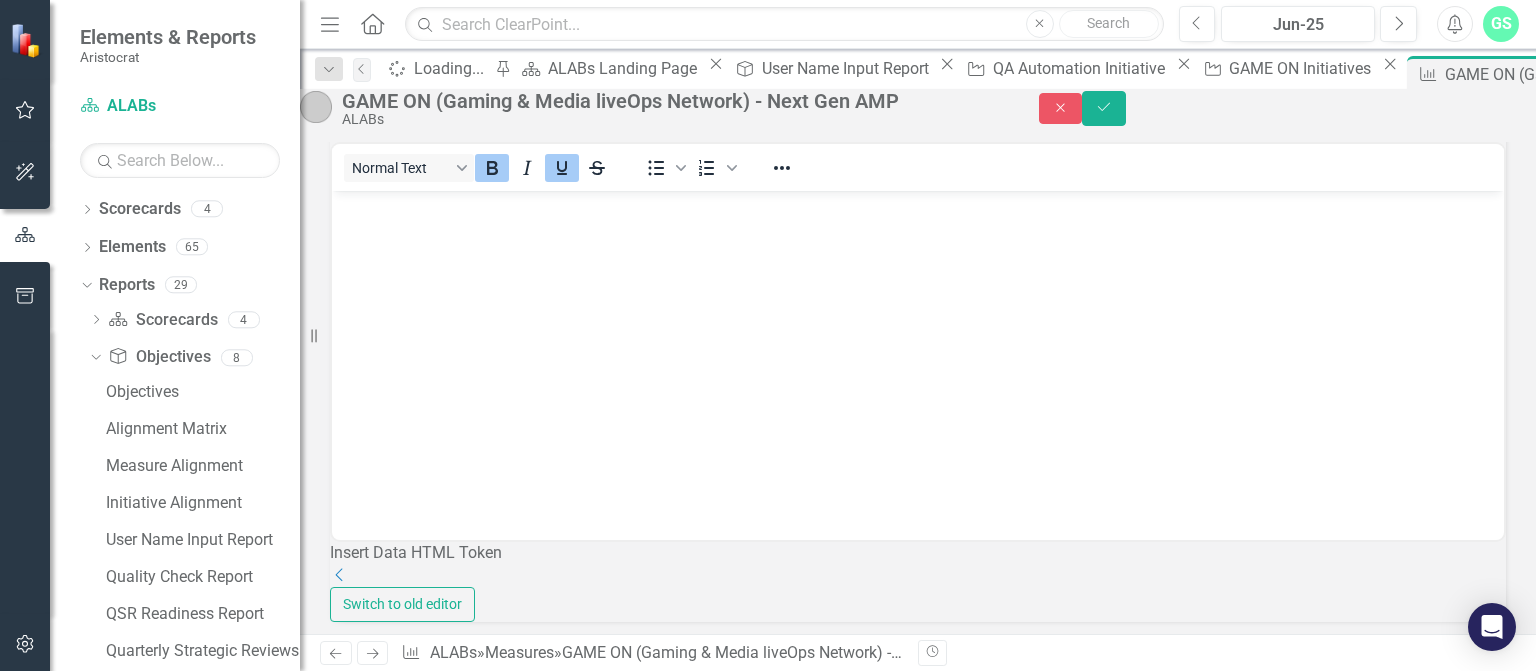scroll, scrollTop: 482, scrollLeft: 0, axis: vertical 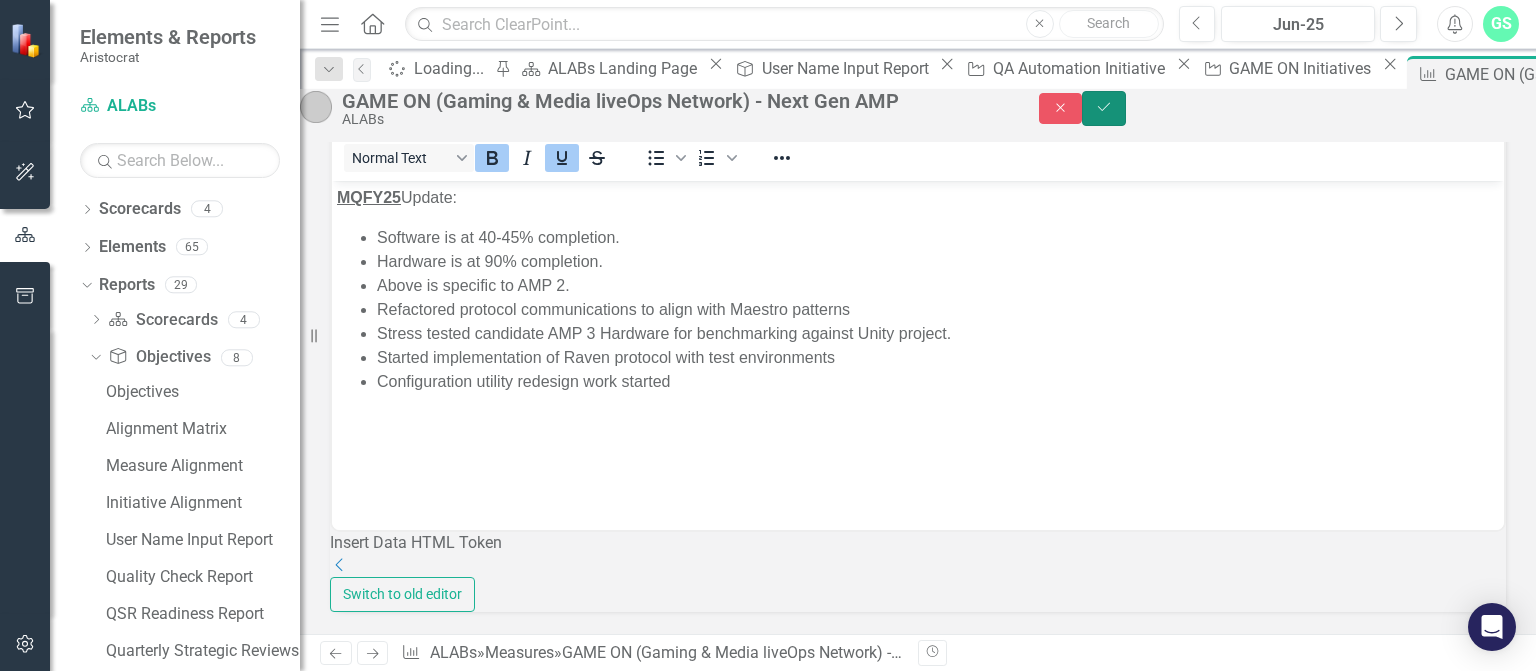 drag, startPoint x: 1478, startPoint y: 122, endPoint x: 1053, endPoint y: 8, distance: 440.02386 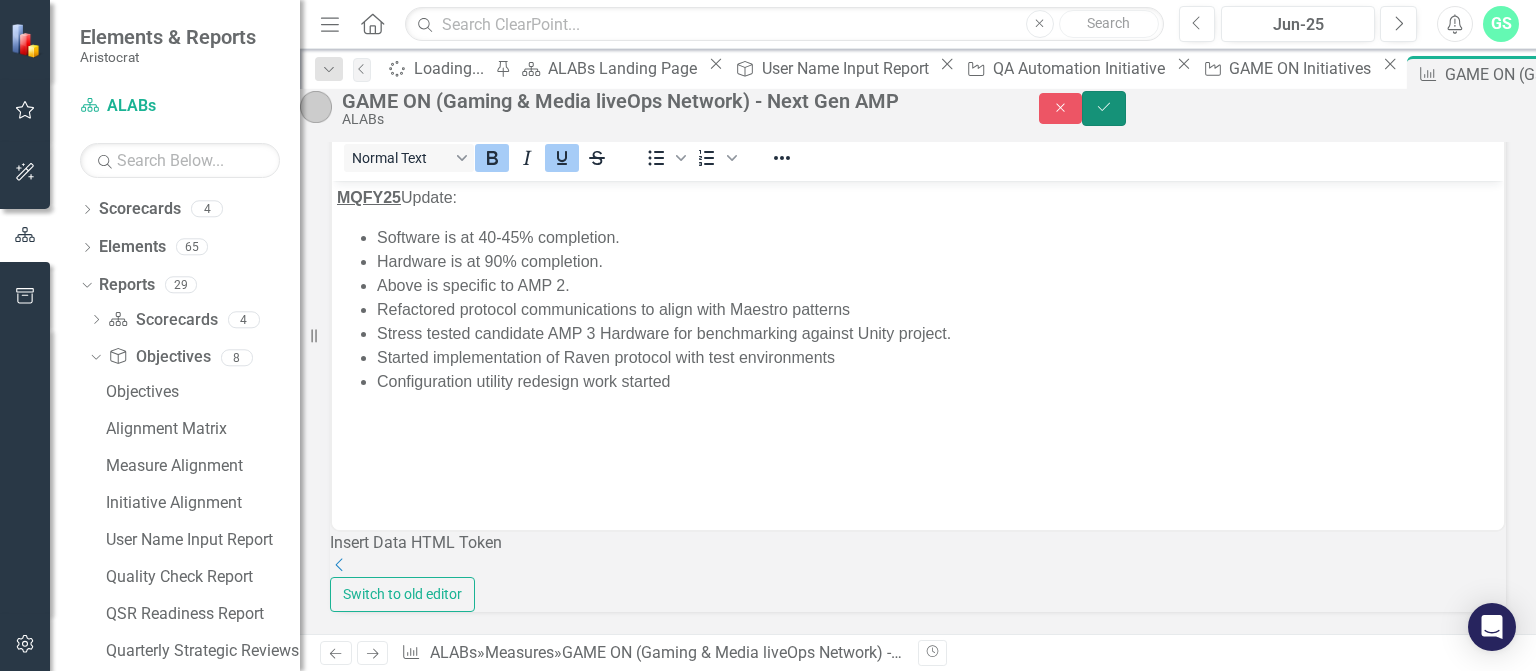 click on "Save" 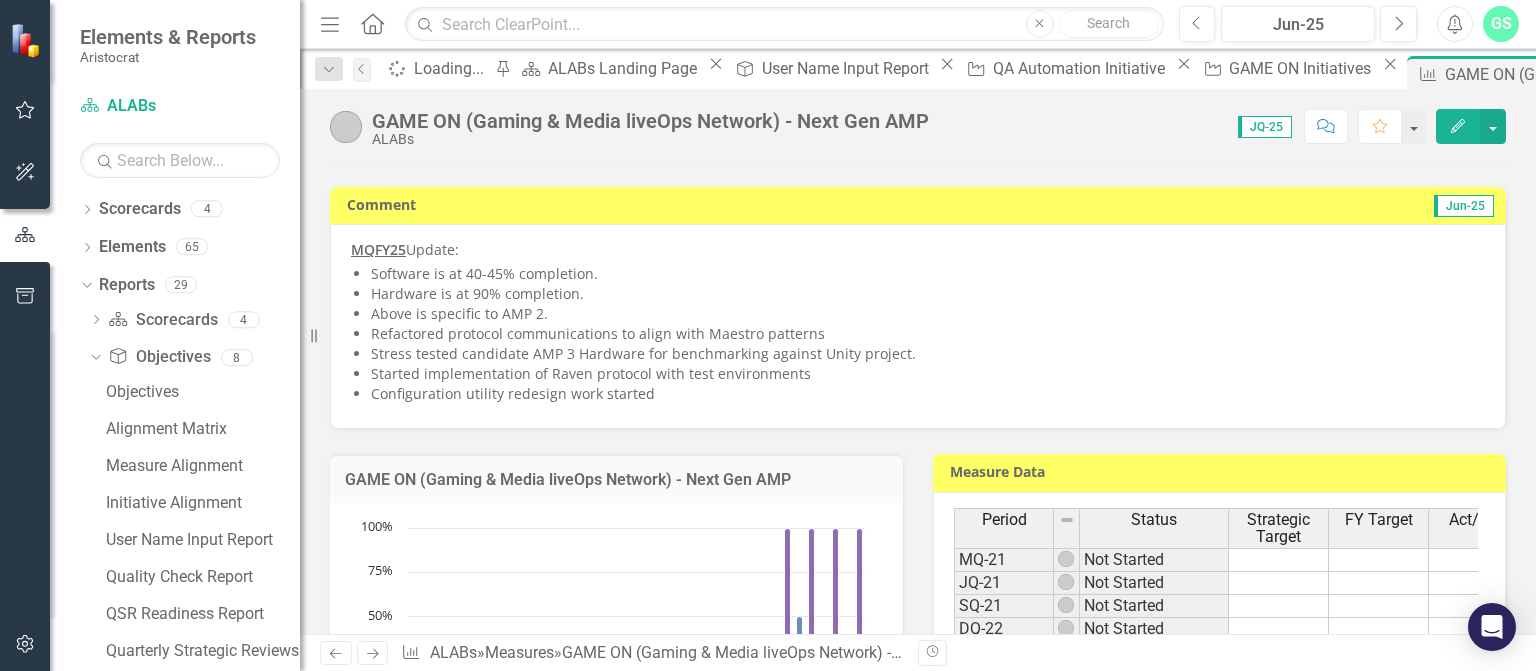 scroll, scrollTop: 800, scrollLeft: 0, axis: vertical 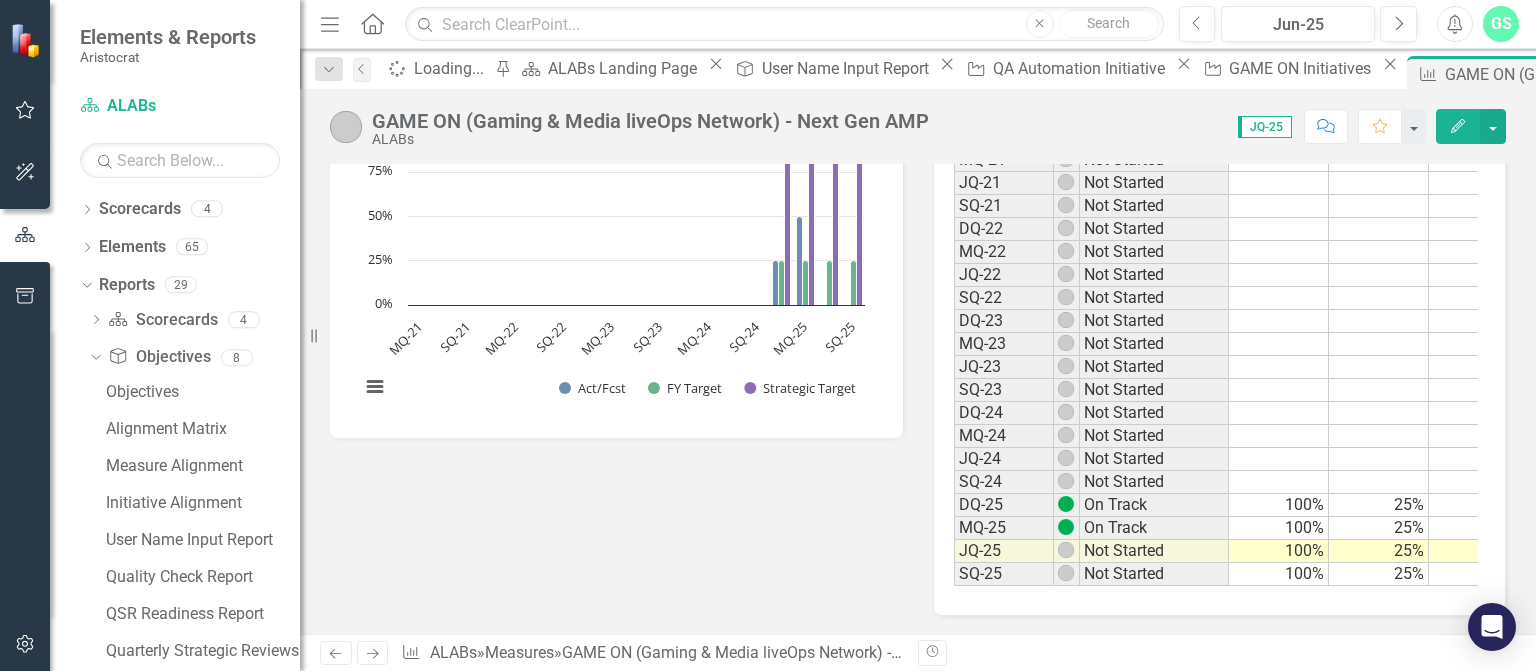 click on "25%" at bounding box center (1379, 505) 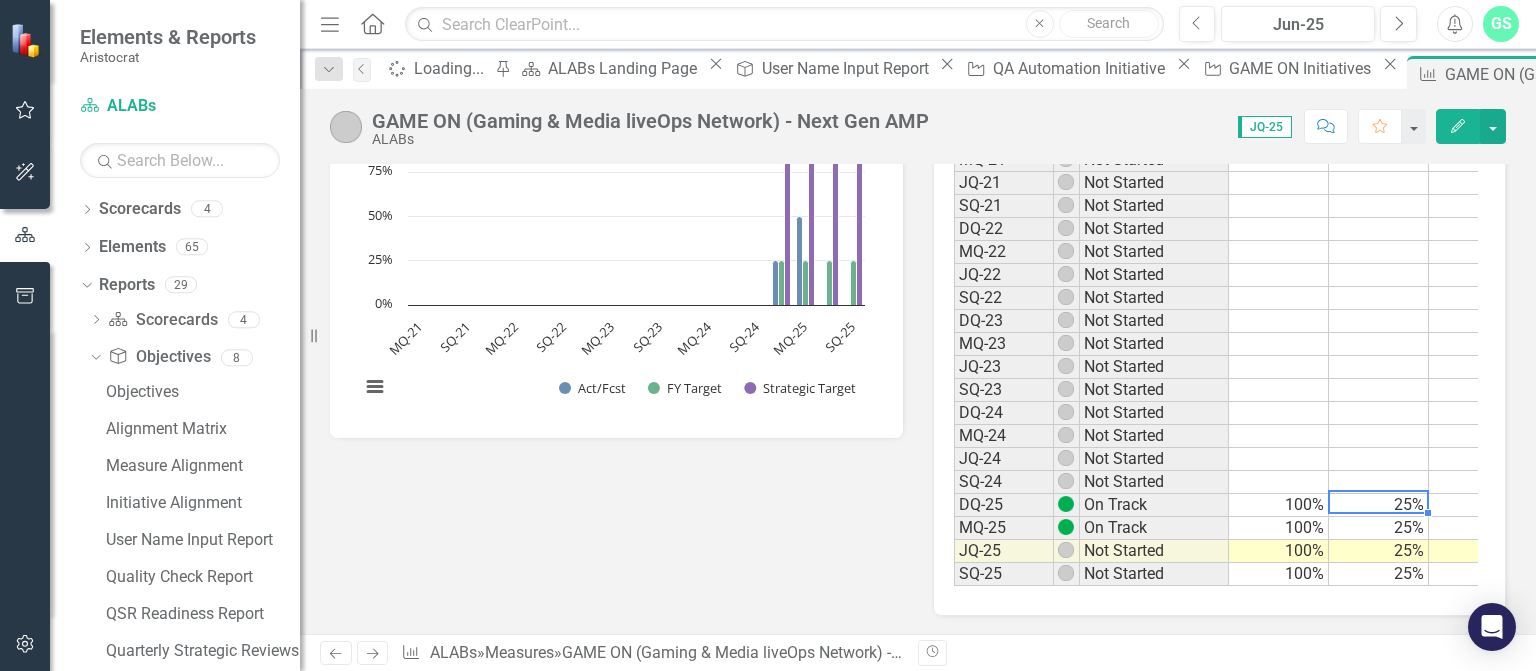 scroll, scrollTop: 400, scrollLeft: 0, axis: vertical 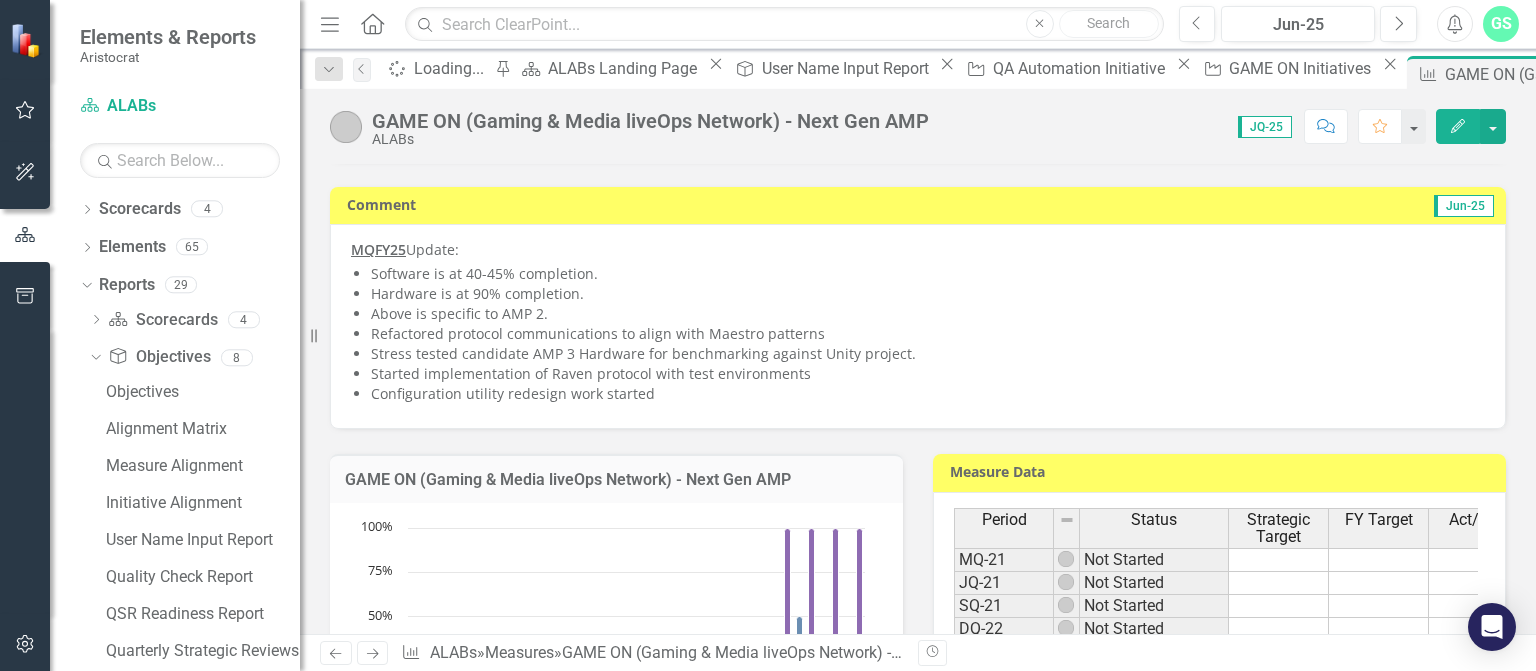 drag, startPoint x: 1520, startPoint y: 306, endPoint x: 1516, endPoint y: 317, distance: 11.7046995 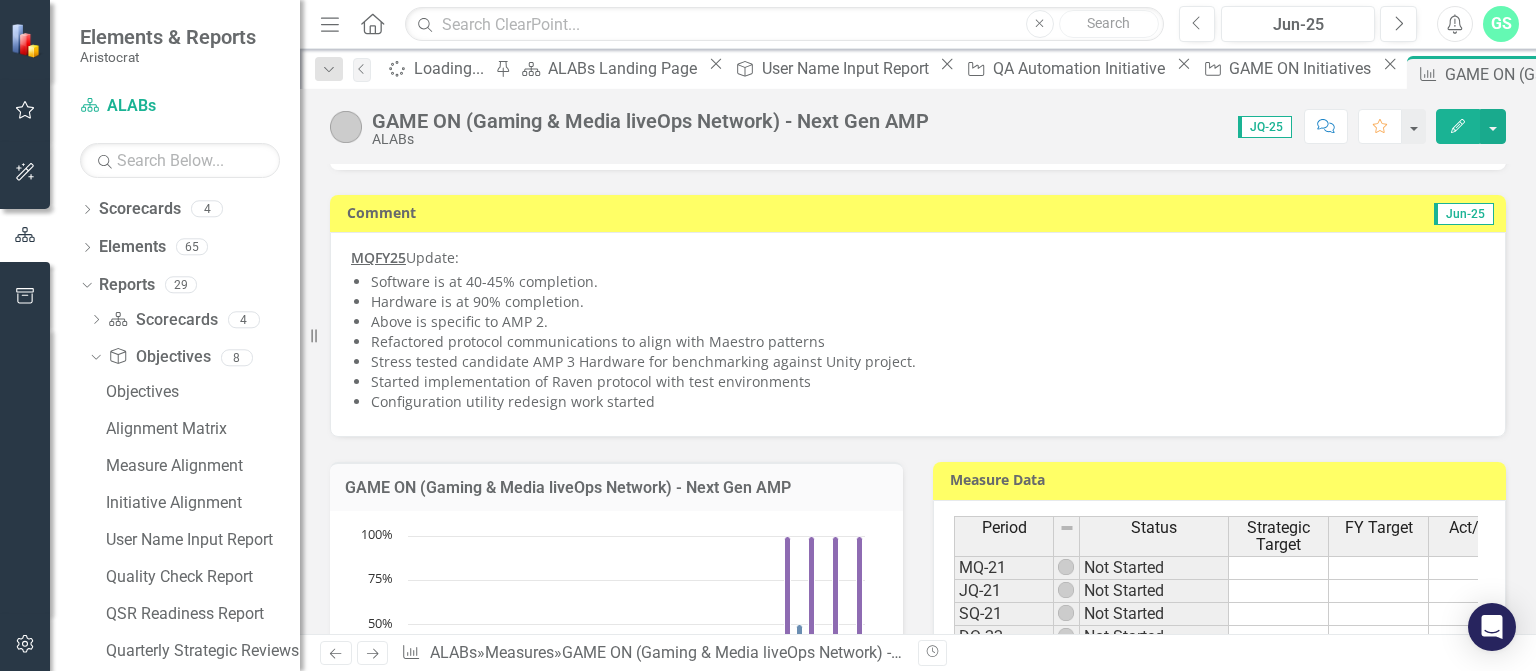 scroll, scrollTop: 418, scrollLeft: 0, axis: vertical 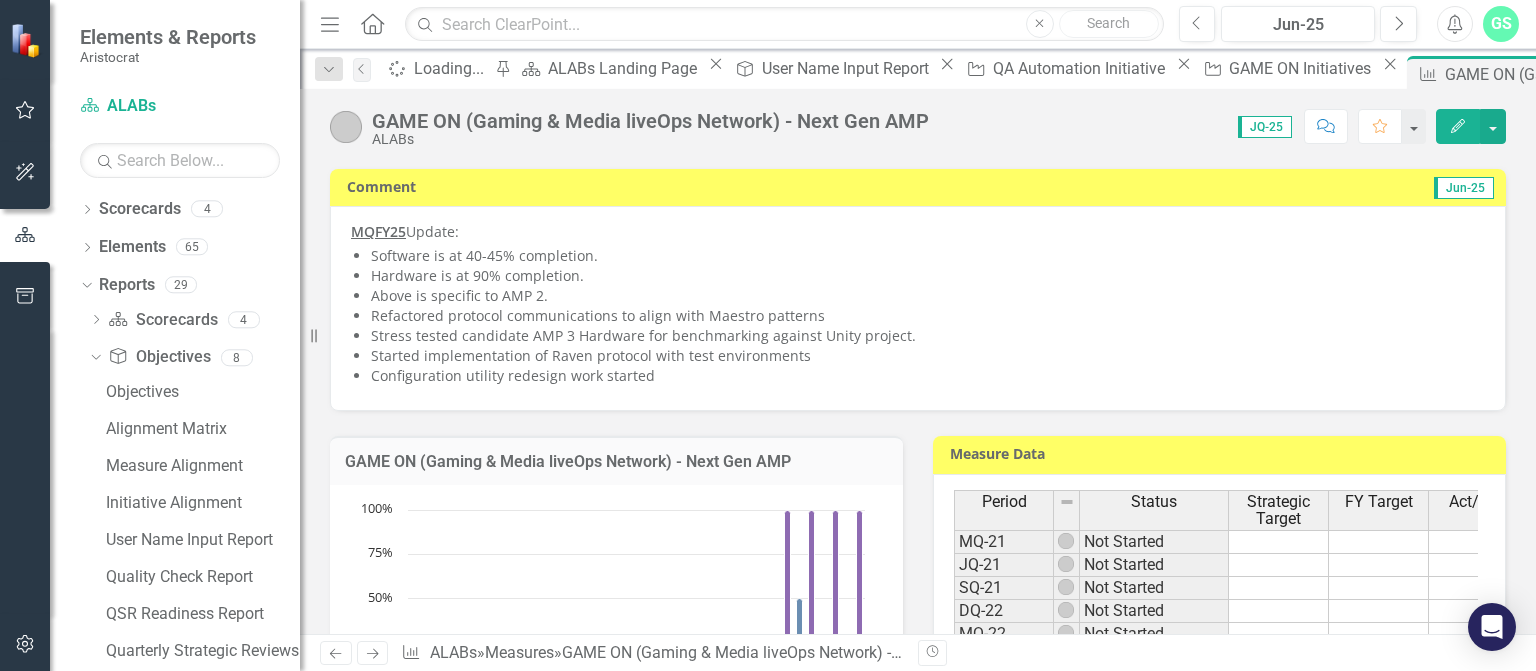 click on "Measure Data" at bounding box center [1223, 456] 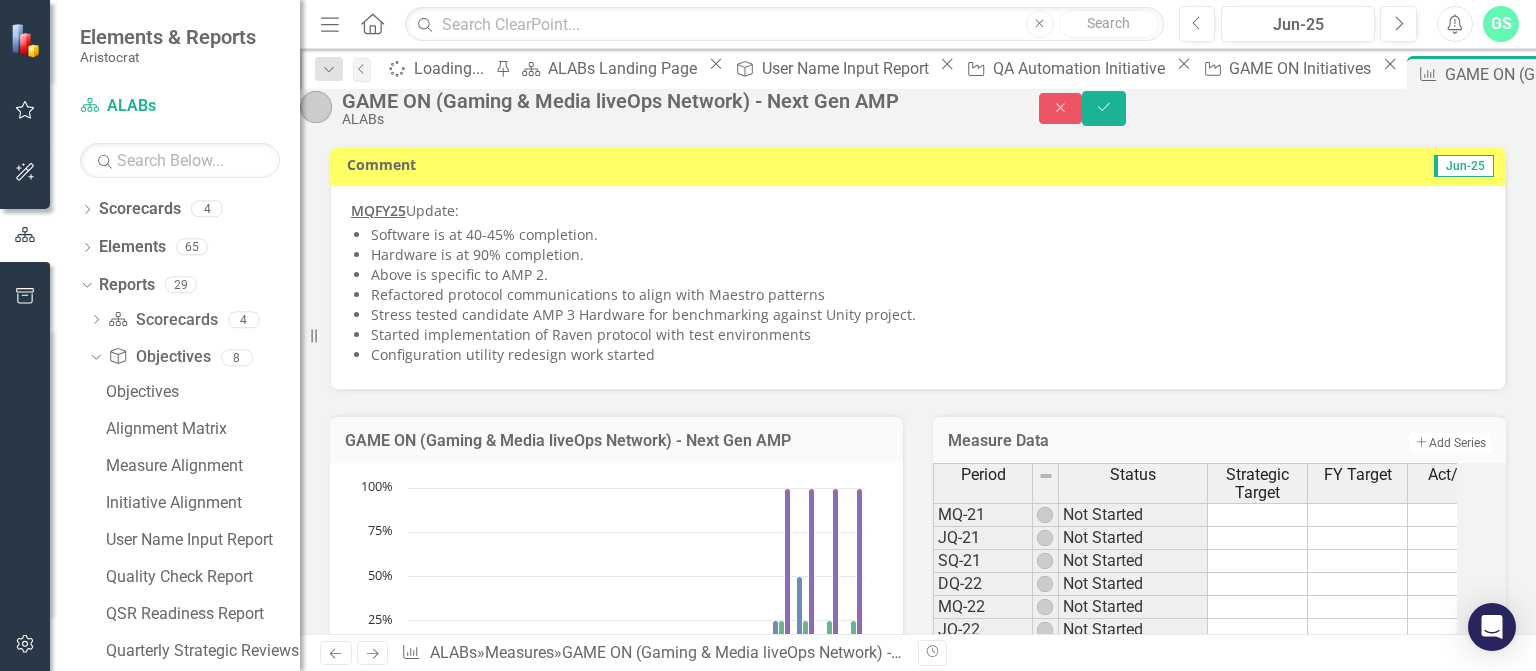 click on "Period Status Strategic Target FY Target Act/Fcst MQ-21 Not Started JQ-21 Not Started SQ-21 Not Started DQ-22 Not Started MQ-22 Not Started JQ-22 Not Started SQ-22 Not Started DQ-23 Not Started MQ-23 Not Started JQ-23 Not Started SQ-23 Not Started DQ-24 Not Started MQ-24 Not Started JQ-24 Not Started SQ-24 Not Started DQ-25 On Track 100% 25% 25% MQ-25 On Track 100% 25% 50% JQ-25 Not Started 100% 25% SQ-25 Not Started 100% 25% Period Status Strategic Target FY Target Act/Fcst Period Status MQ-21 Not Started JQ-21 Not Started SQ-21 Not Started DQ-22 Not Started MQ-22 Not Started JQ-22 Not Started SQ-22 Not Started DQ-23 Not Started MQ-23 Not Started JQ-23 Not Started SQ-23 Not Started DQ-24 Not Started MQ-24 Not Started JQ-24 Not Started SQ-24 Not Started DQ-25 On Track MQ-25 On Track JQ-25 Not Started SQ-25 Not Started Period Status" at bounding box center (1219, 702) 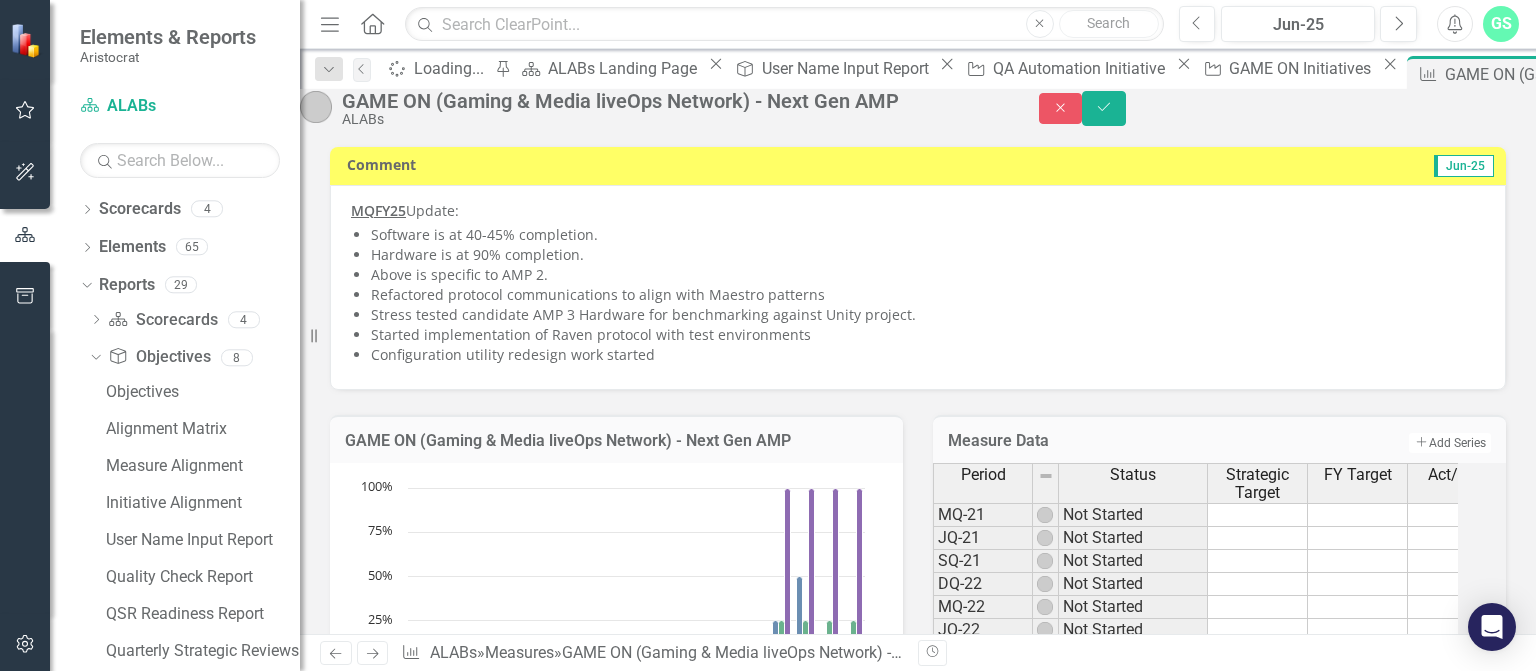 scroll, scrollTop: 818, scrollLeft: 0, axis: vertical 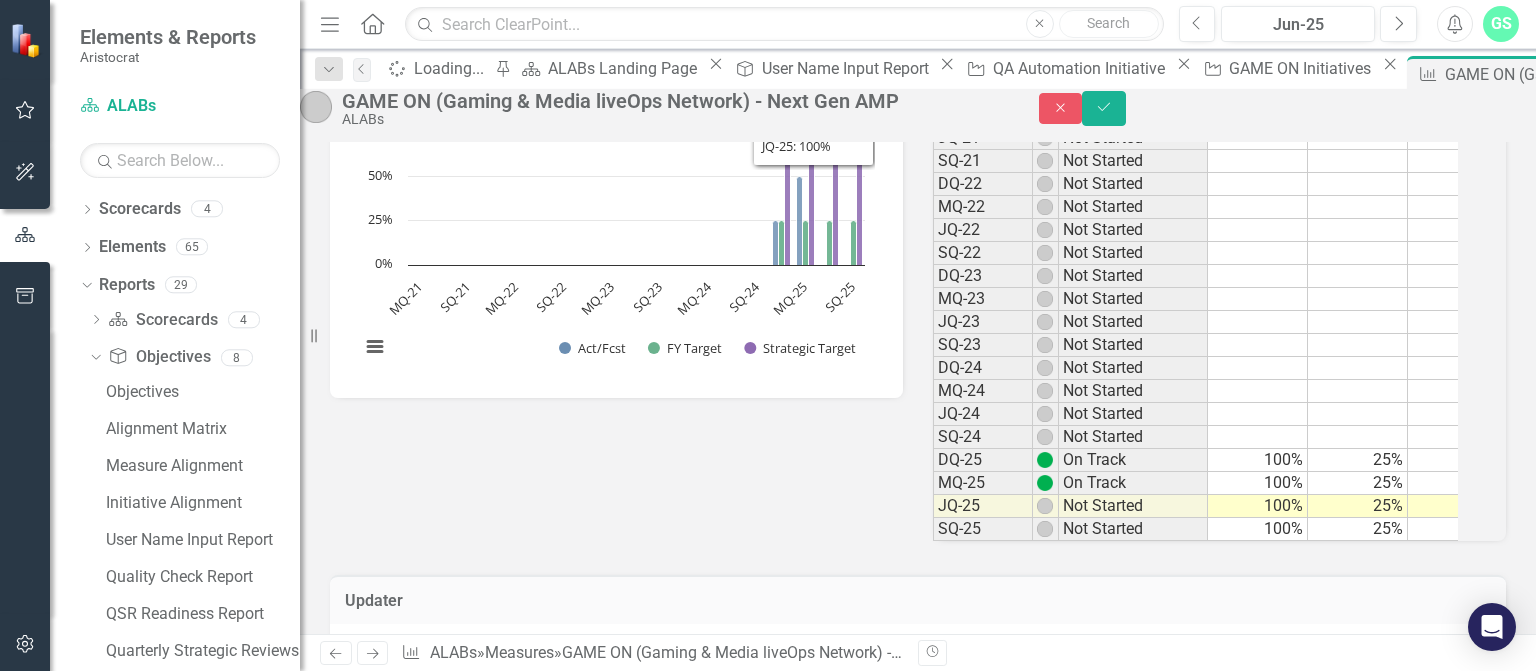 click on "Chart Bar chart with 3 data series. The chart has 1 X axis displaying categories.  The chart has 1 Y axis displaying values. Data ranges from 25 to 100. Created with Highcharts 11.4.8 Chart context menu Act/Fcst FY Target Strategic Target MQ-21 SQ-21 MQ-22 SQ-22 MQ-23 SQ-23 MQ-24 SQ-24 MQ-25 SQ-25 0% 25% 50% 75% 100% Strategic Target ​ JQ-25: 100% ​ End of interactive chart." at bounding box center (616, 230) 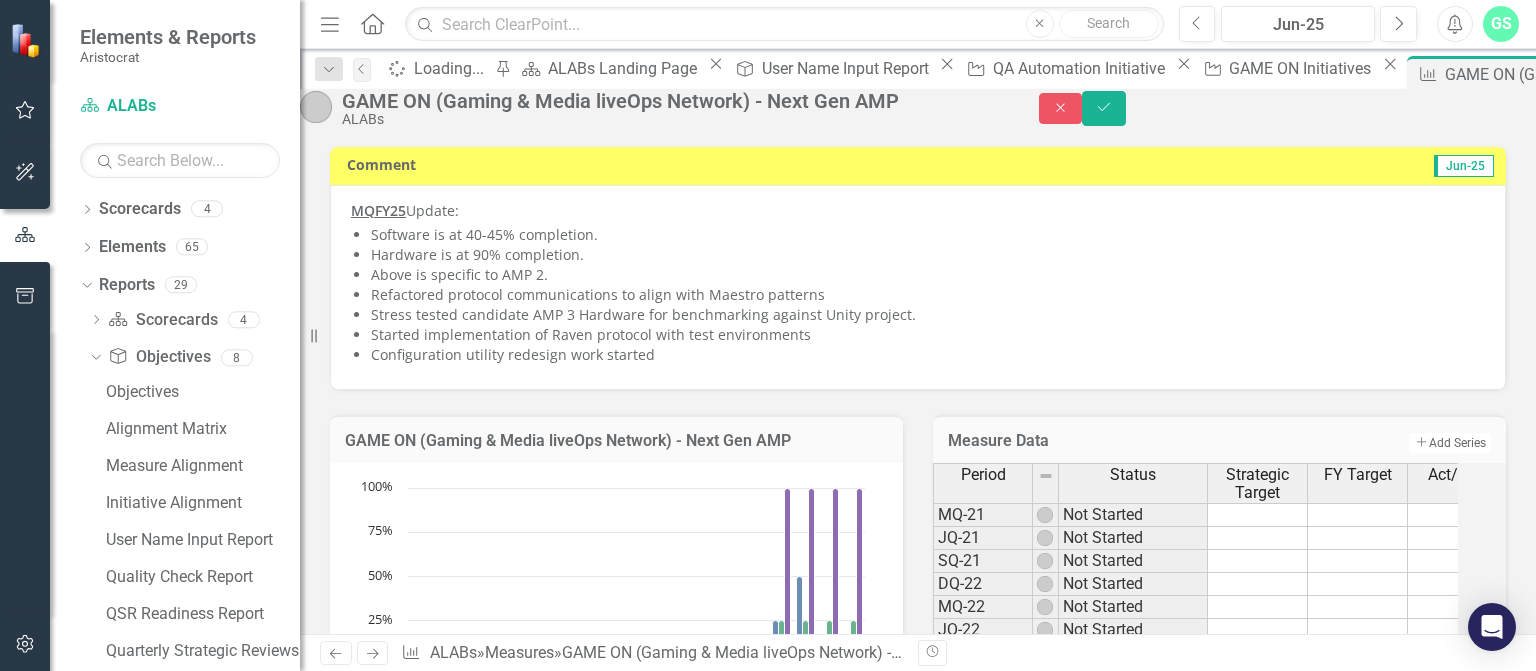 scroll, scrollTop: 818, scrollLeft: 0, axis: vertical 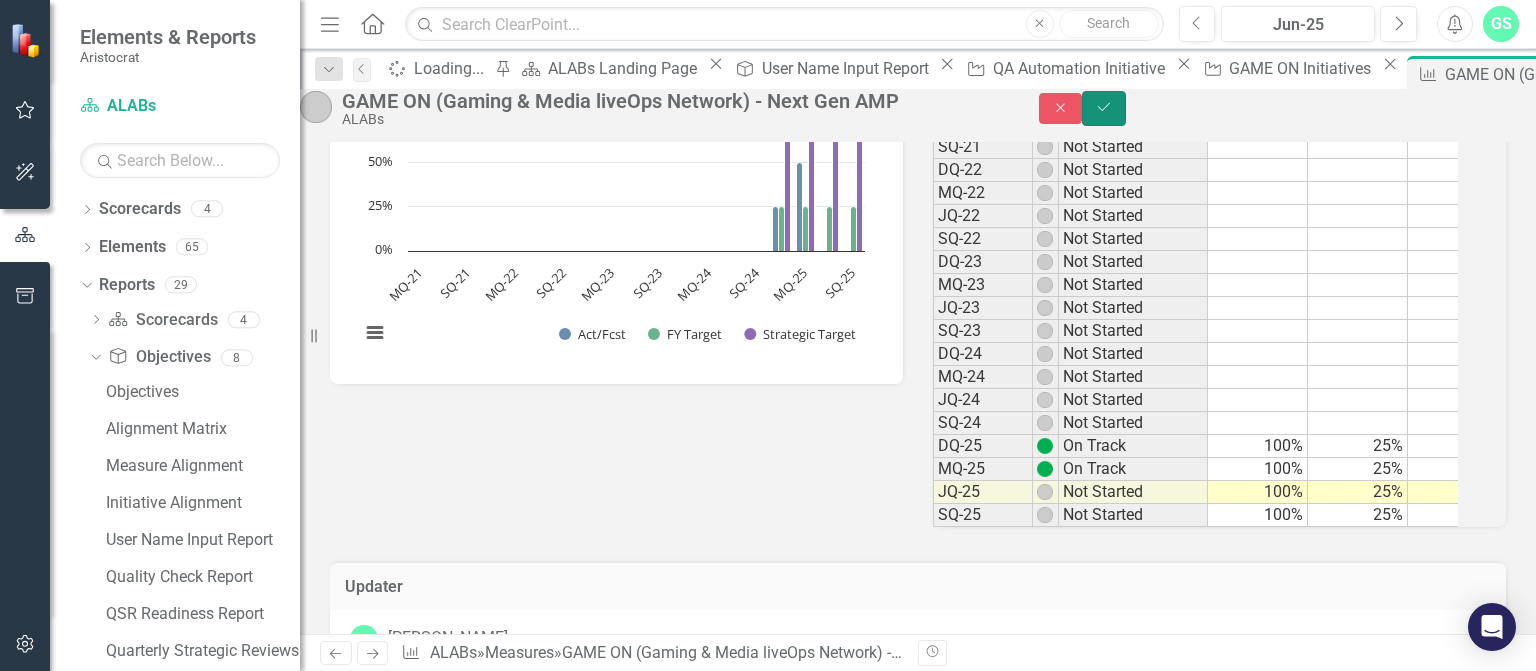 drag, startPoint x: 1475, startPoint y: 114, endPoint x: 1464, endPoint y: 400, distance: 286.21146 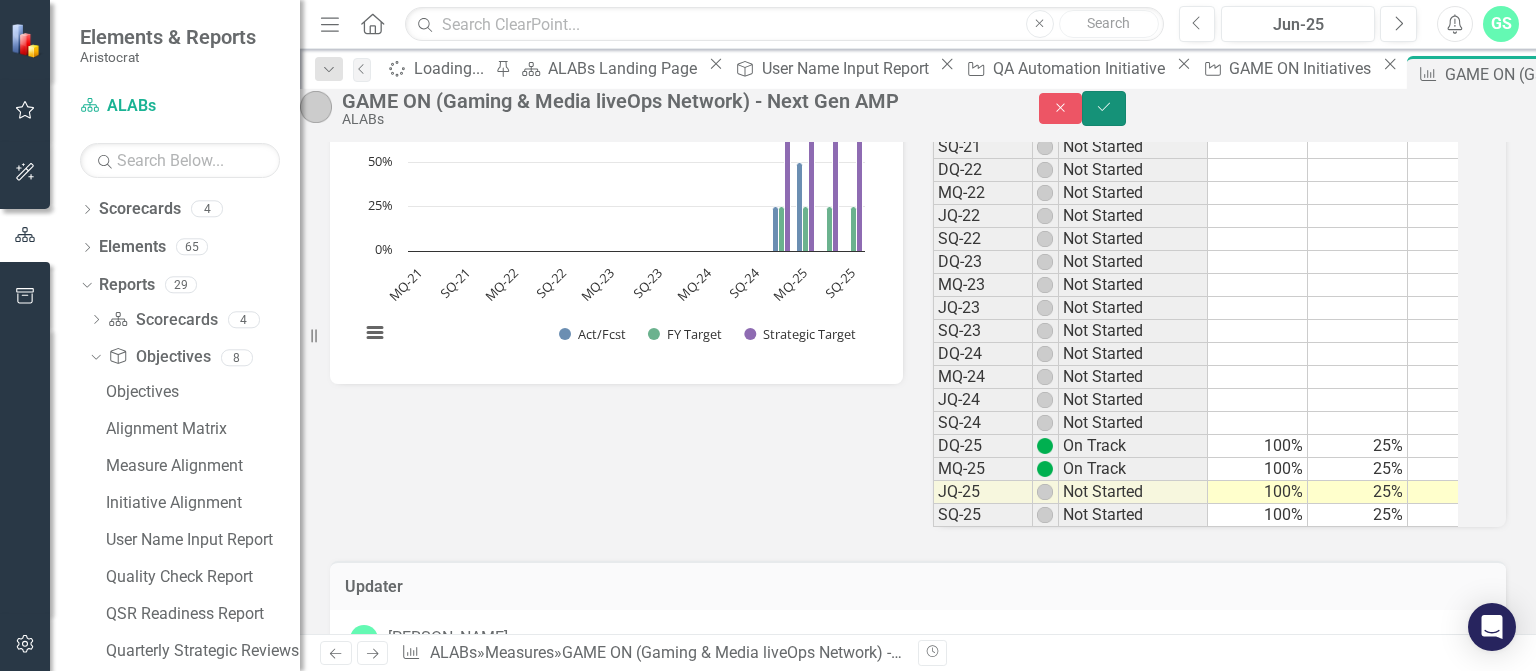 click on "Save" at bounding box center [1104, 108] 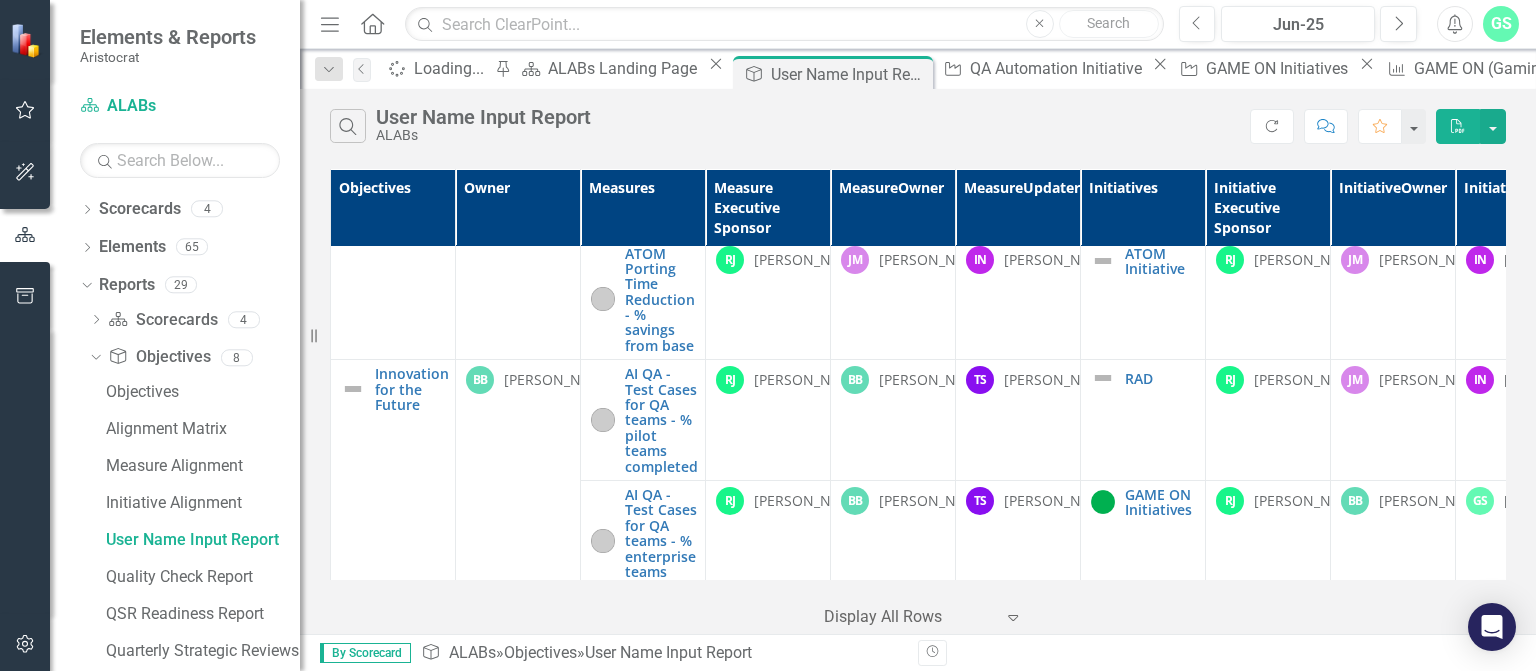 scroll, scrollTop: 1642, scrollLeft: 0, axis: vertical 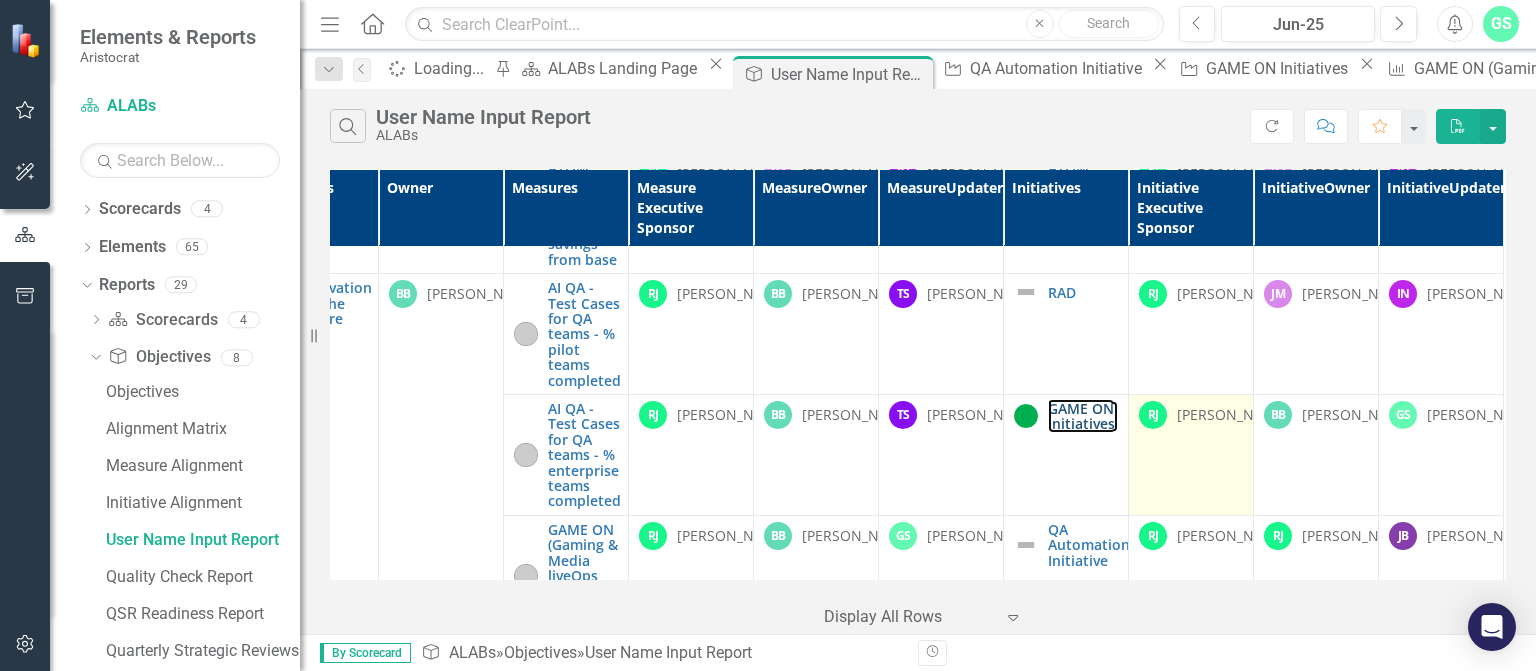 drag, startPoint x: 1067, startPoint y: 435, endPoint x: 1132, endPoint y: 519, distance: 106.21205 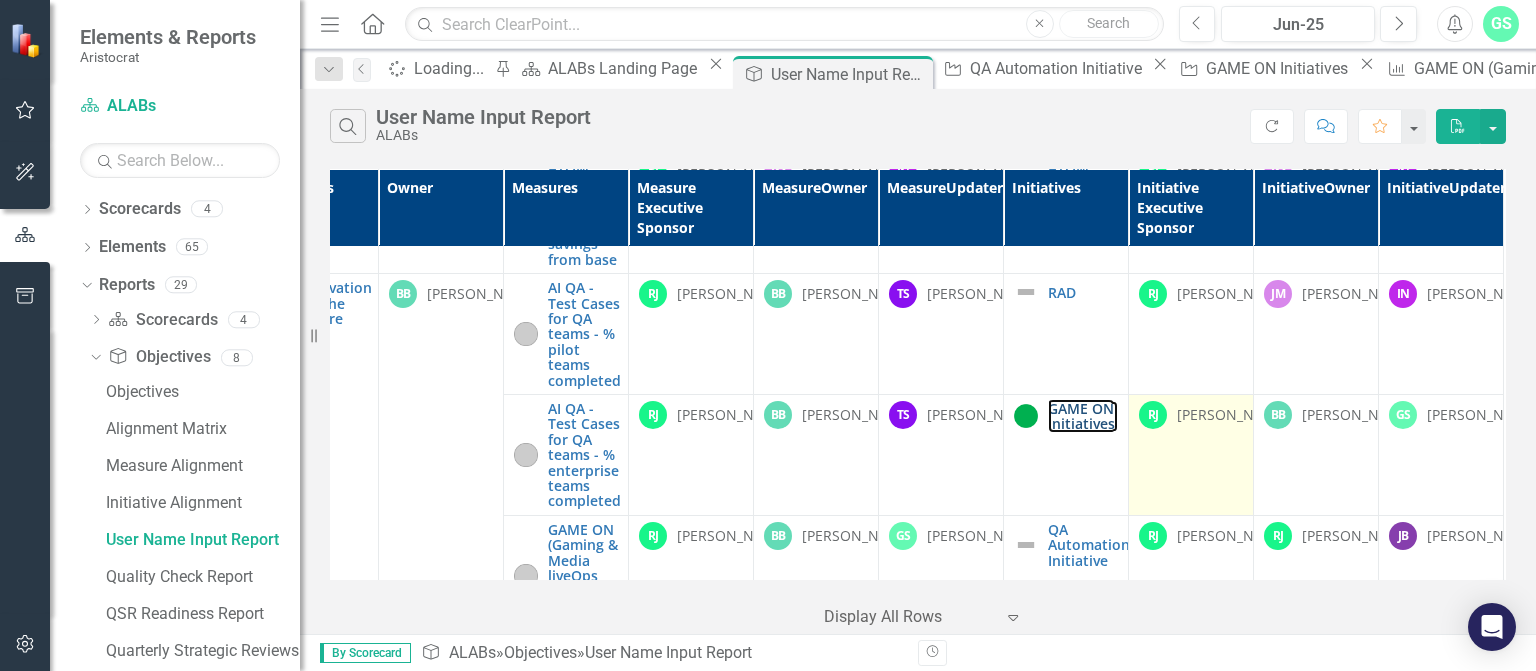 click on "GAME ON Initiatives" at bounding box center (1083, 416) 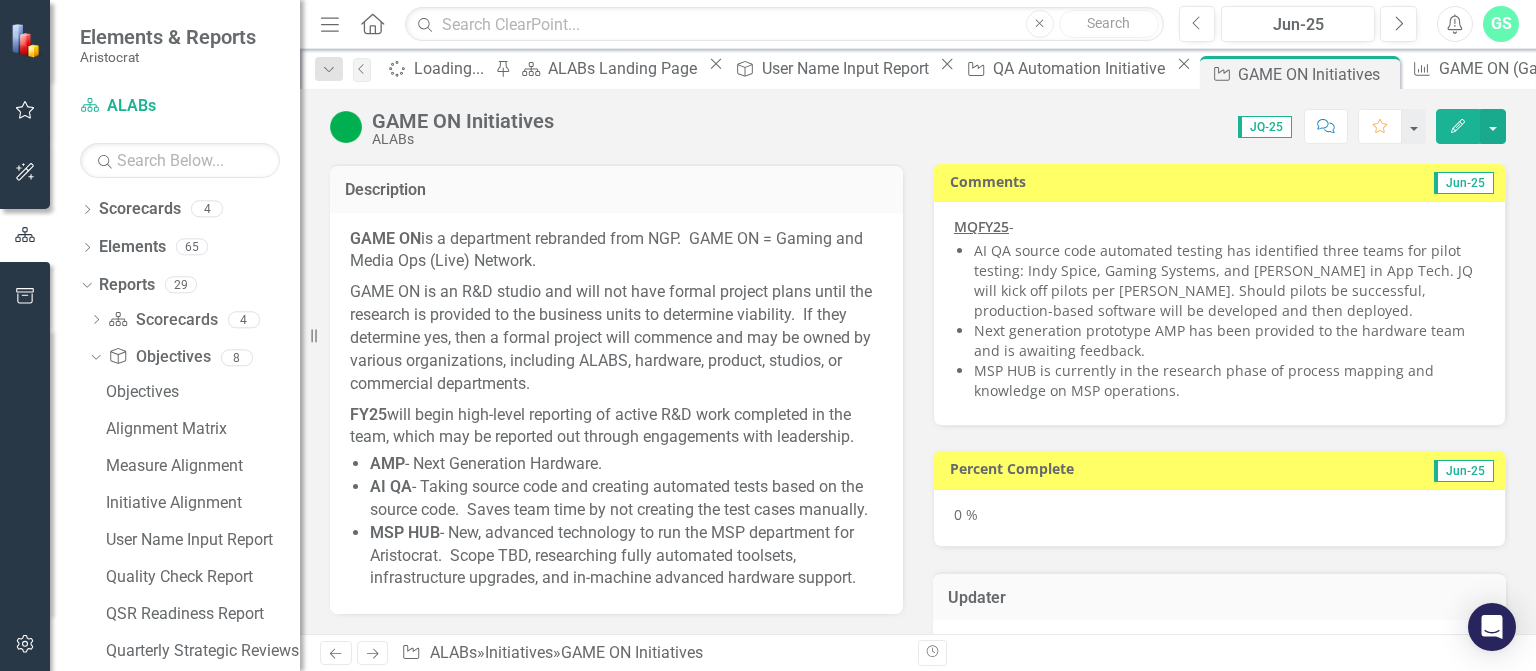 click on "AMP  - Next Generation Hardware.
AI QA  - Taking source code and creating automated tests based on the source code.  Saves team time by not creating the test cases manually.
MSP HUB  - New, advanced technology to run the MSP department for [GEOGRAPHIC_DATA].  Scope TBD, researching fully automated toolsets, infrastructure upgrades, and in-machine advanced hardware support." at bounding box center [626, 521] 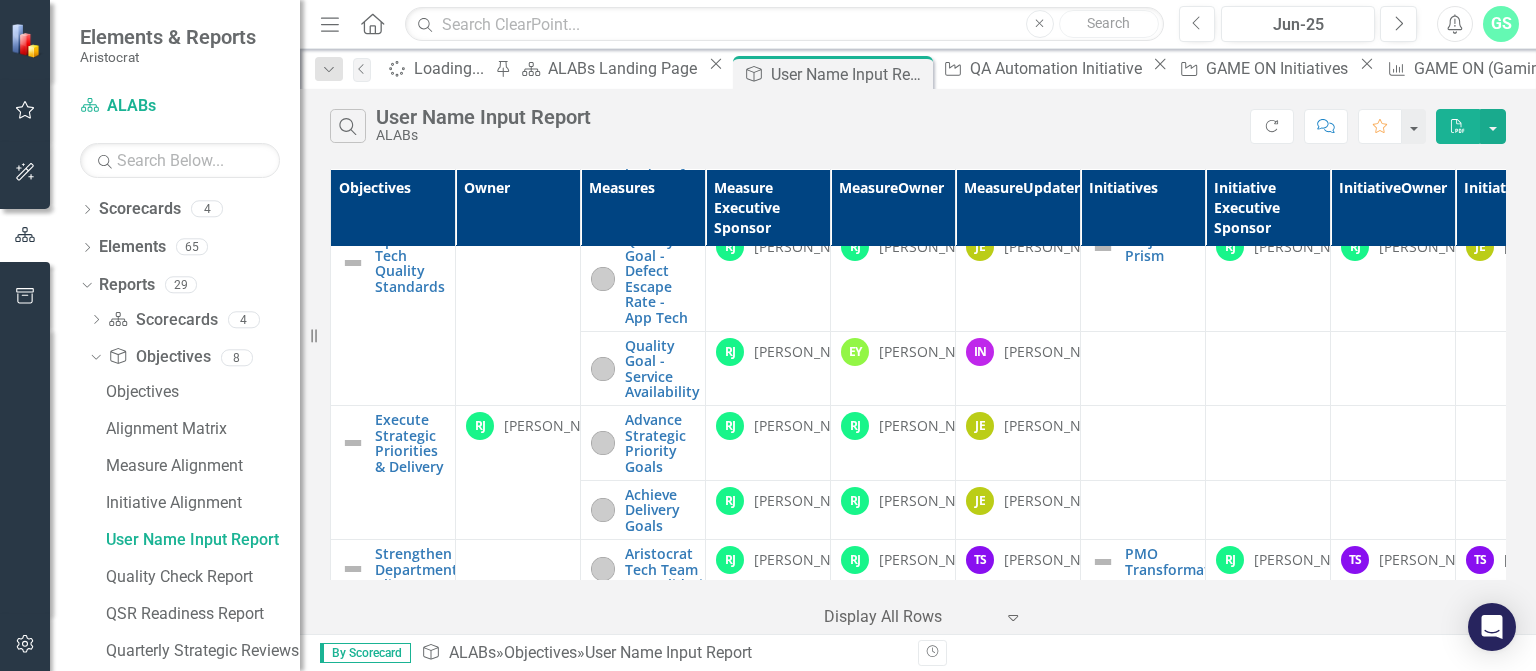 scroll, scrollTop: 0, scrollLeft: 0, axis: both 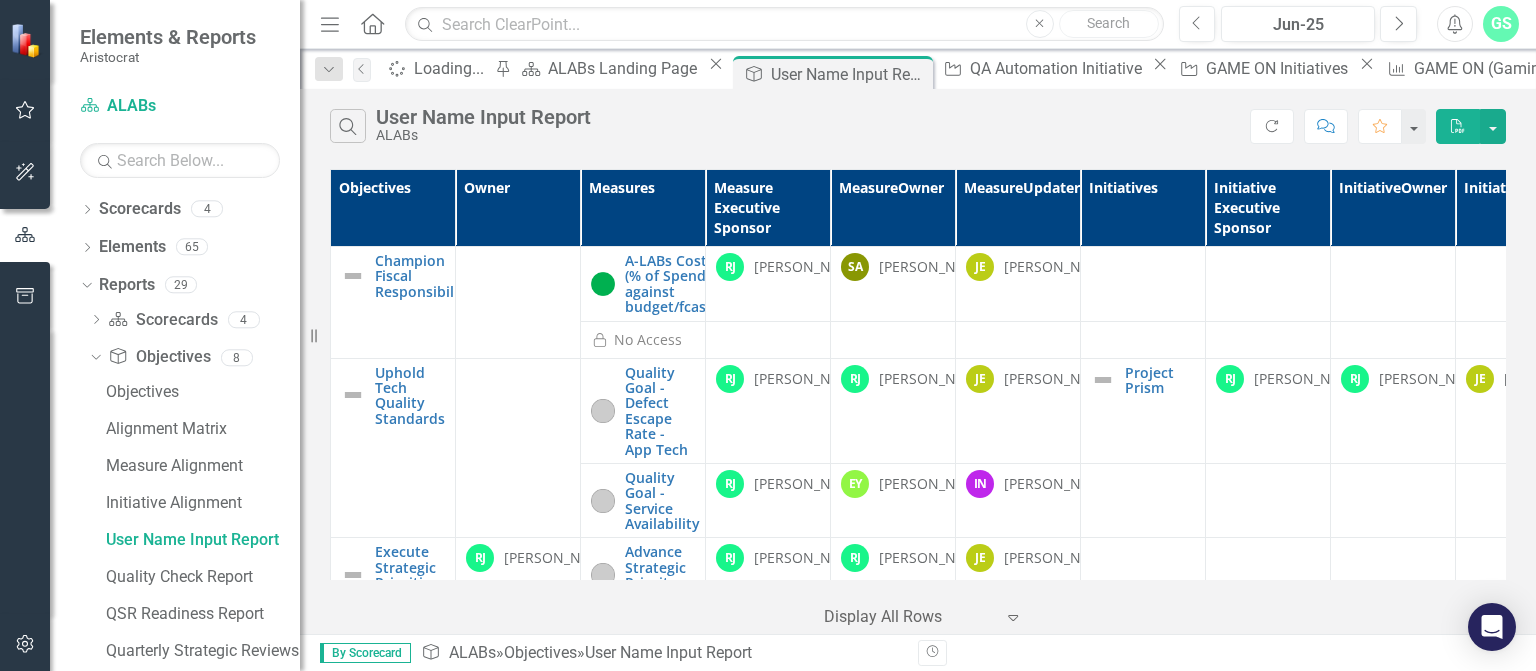 click at bounding box center (1393, 500) 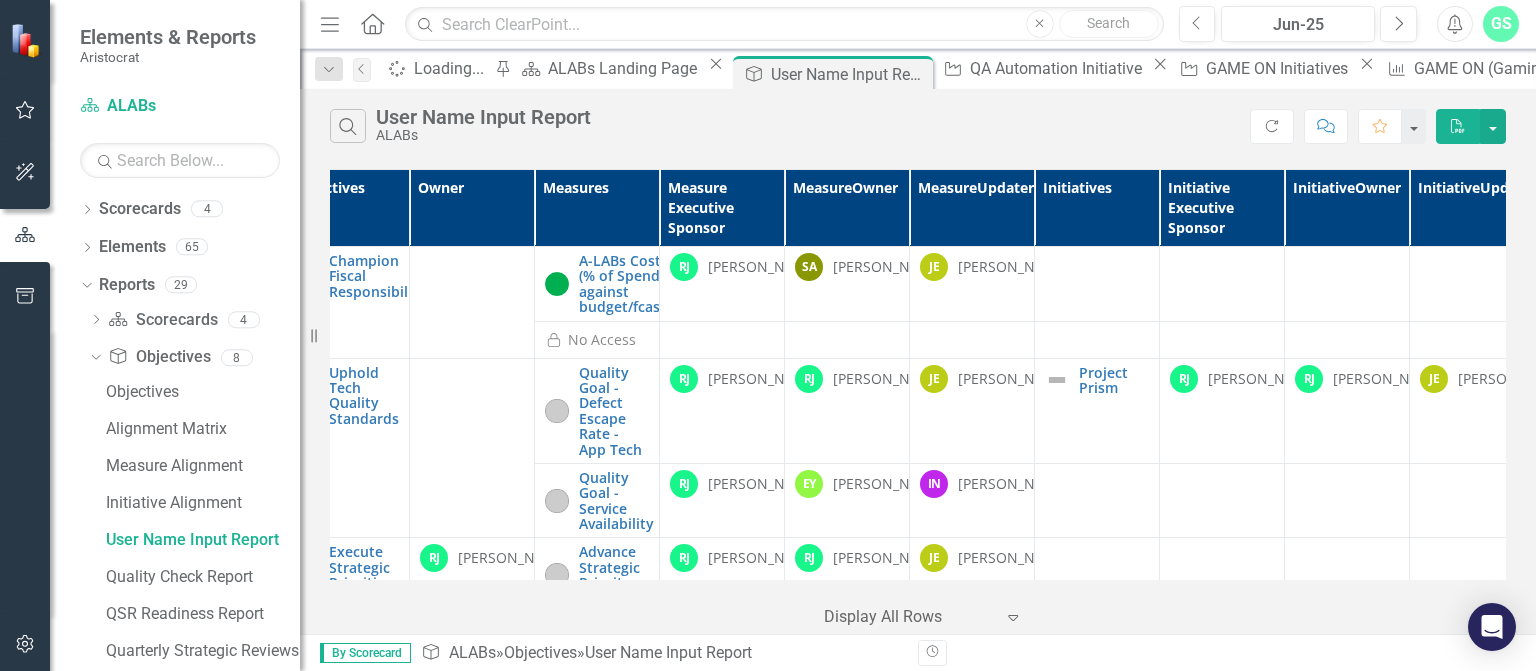scroll, scrollTop: 0, scrollLeft: 76, axis: horizontal 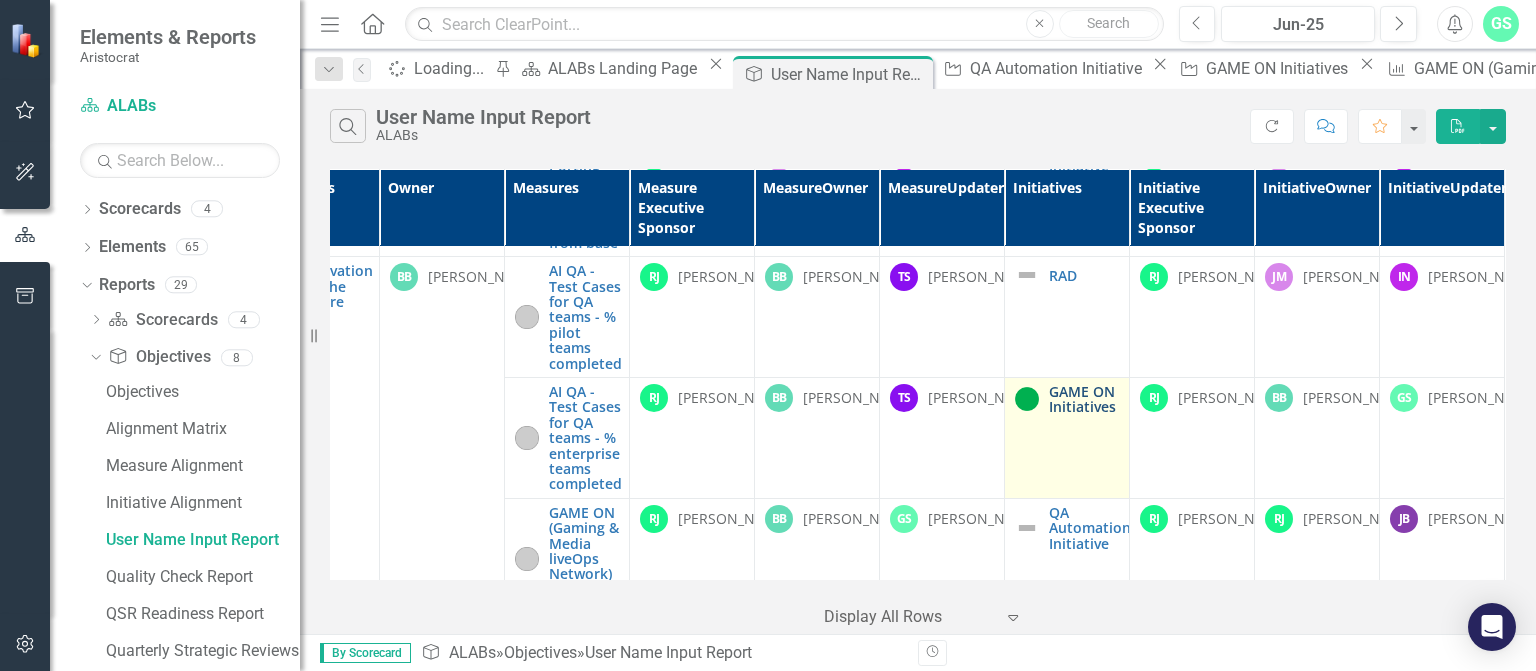 click on "GAME ON Initiatives" at bounding box center (1084, 399) 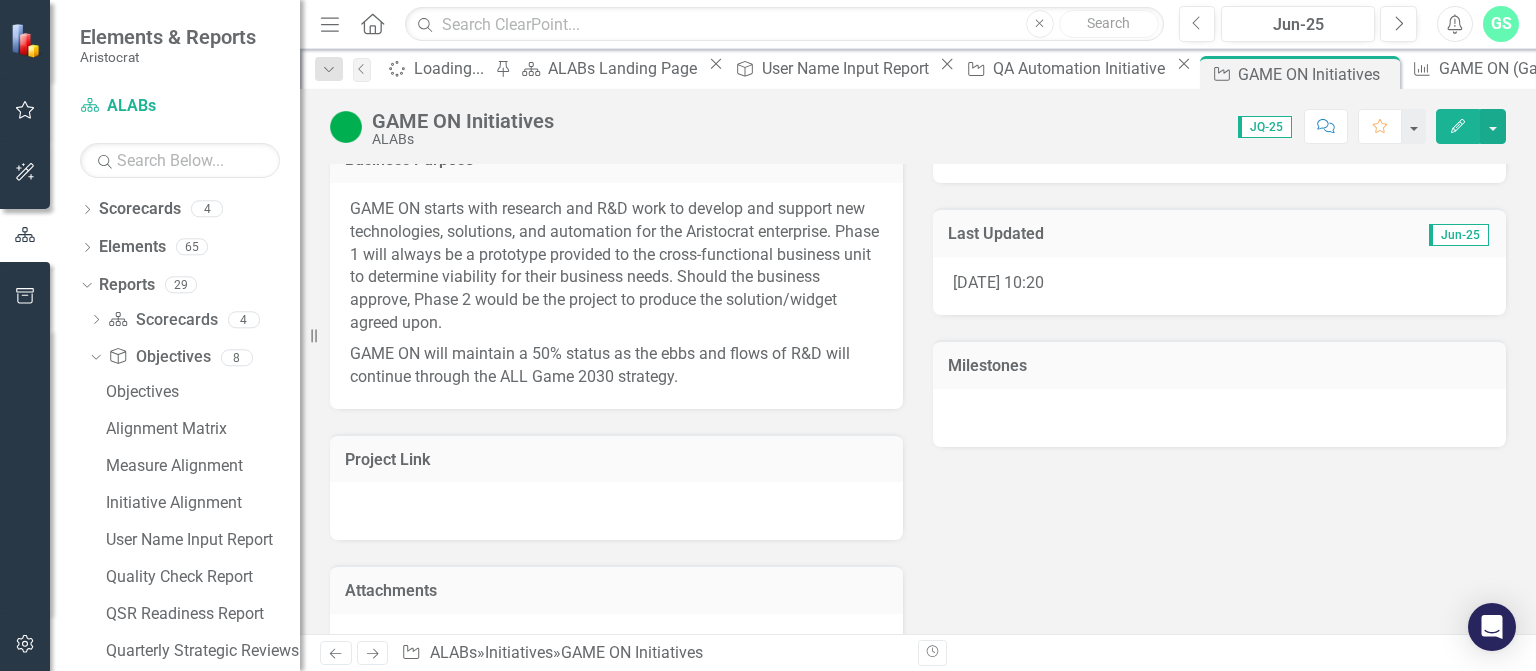 scroll, scrollTop: 512, scrollLeft: 0, axis: vertical 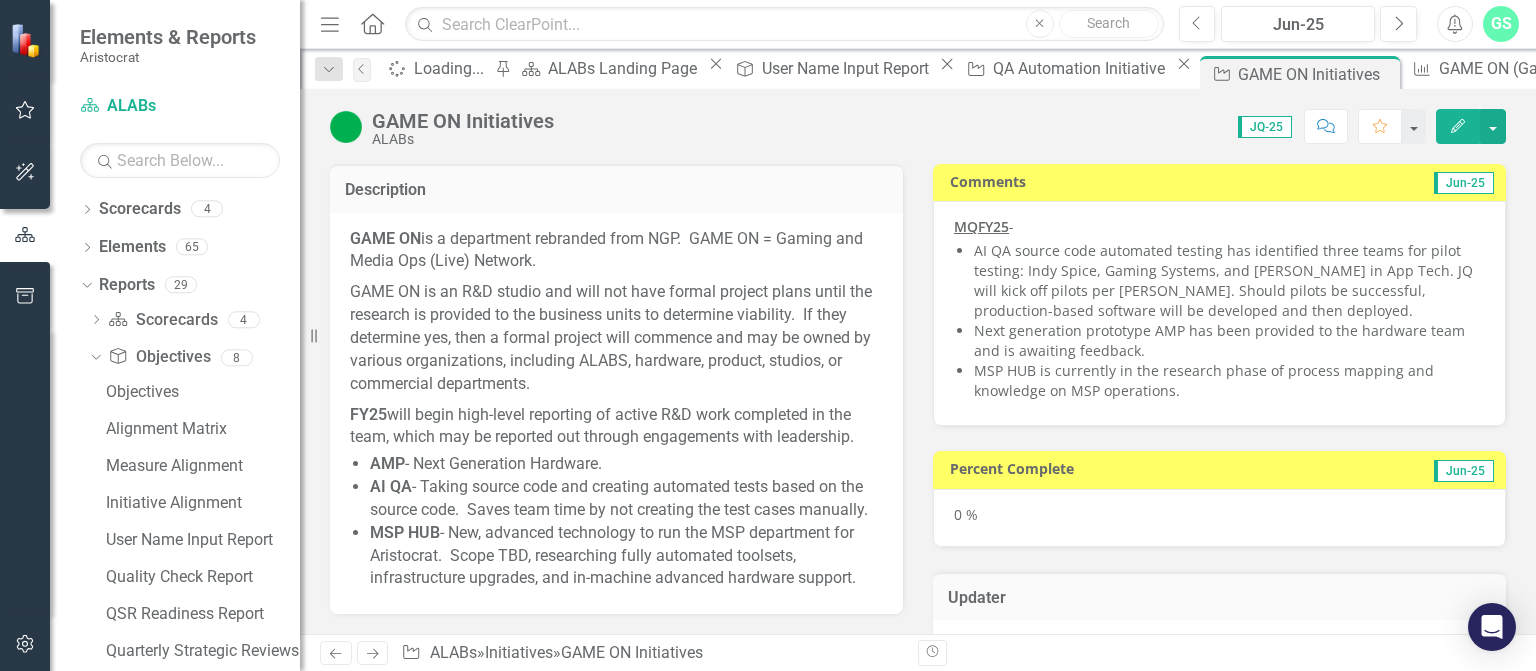 click on "Edit" at bounding box center [1458, 126] 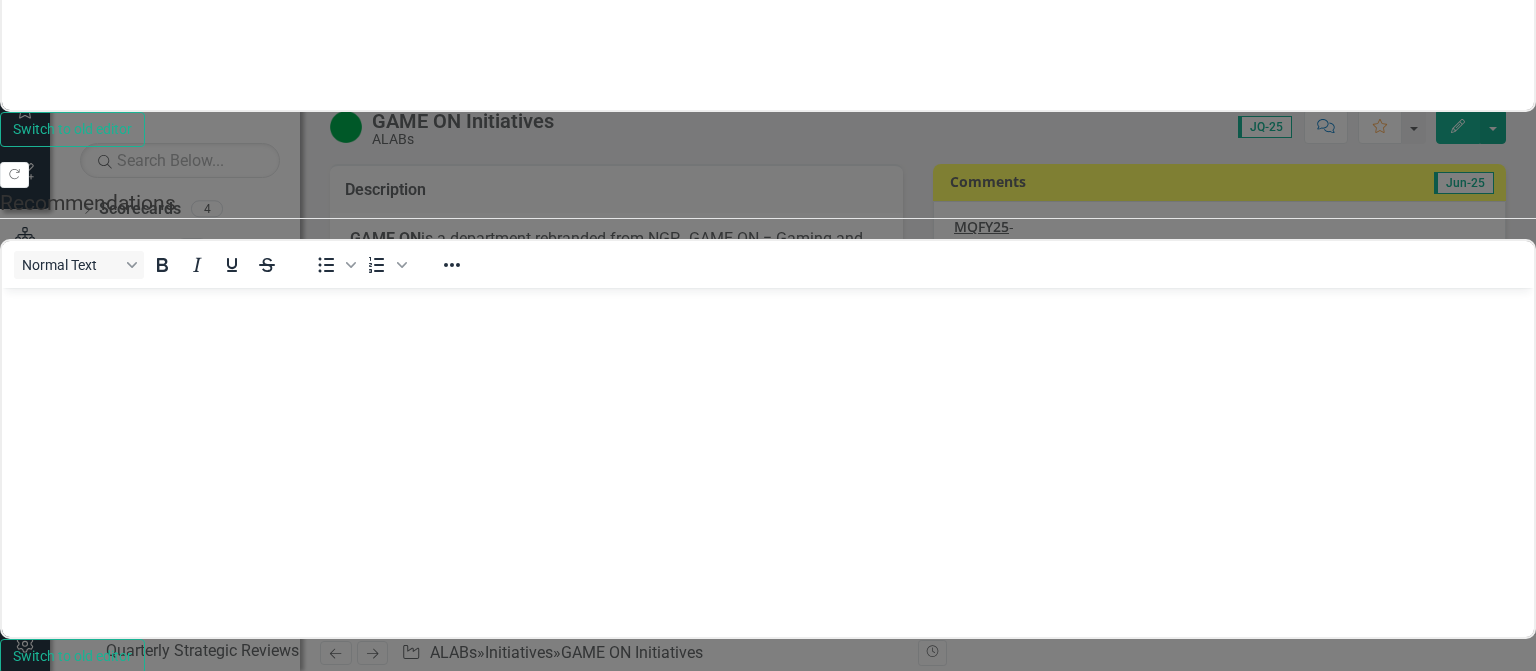 click on "Initiative Initiative GAME ON Initiatives Help Maximize Close Update Fields Edit Fields Milestones Update  Data Series Charts Links Link Map Notifications "Update" fields in ClearPoint are the fields that change from reporting period to reporting period. For example, the element status would vary from period to period.   Learn more in the ClearPoint Support Center. Close Help Copy Forward Status On Track Expand Copy Forward Percent Complete 0 Copy Forward Analysis Normal Text To open the popup, press Shift+Enter To open the popup, press Shift+Enter Switch to old editor Copy Forward Recommendations Normal Text To open the popup, press Shift+Enter To open the popup, press Shift+Enter Switch to old editor Copy Forward Project end date change (days) Copy Forward Complete? Yes Copy Forward Comments MQFY25  -
Next generation prototype AMP has been provided to the hardware team and is awaiting feedback.
MSP HUB is currently in the research phase of process mapping and knowledge on MSP operations." at bounding box center [768, 335] 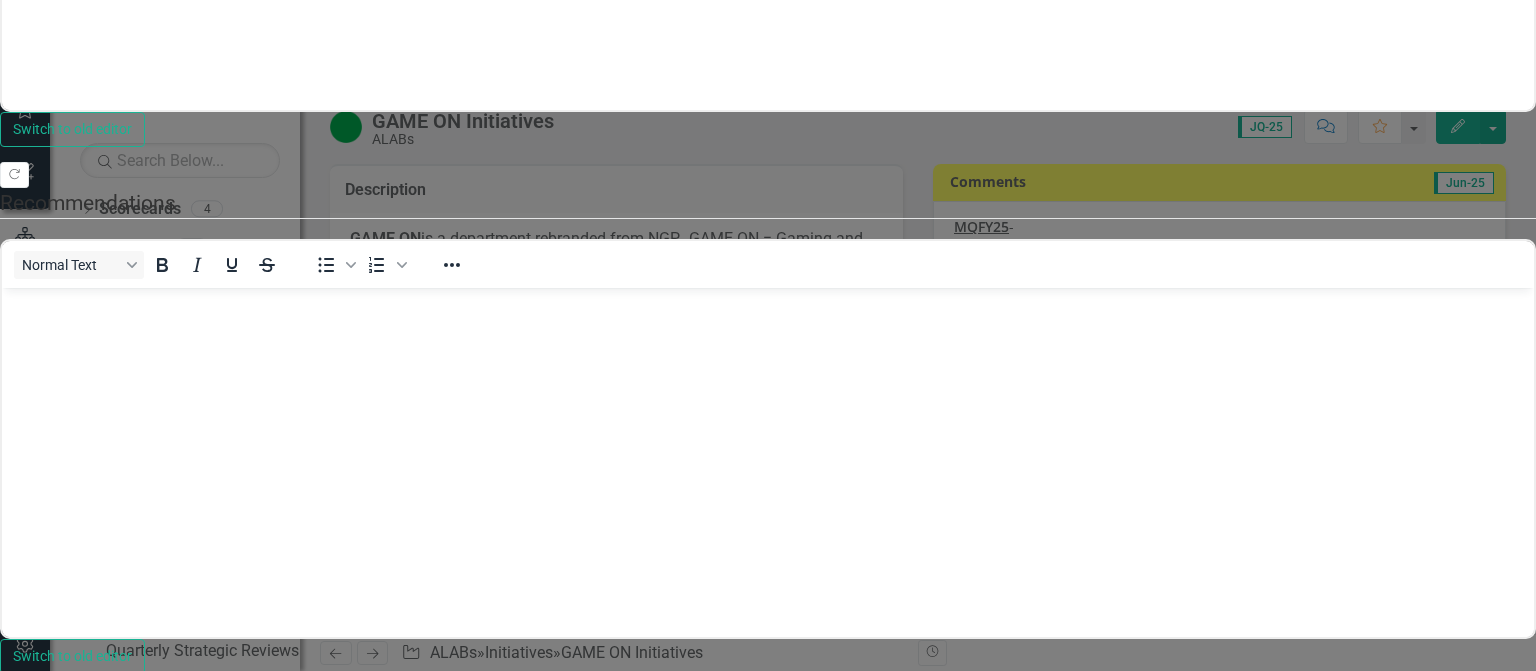 scroll, scrollTop: 0, scrollLeft: 0, axis: both 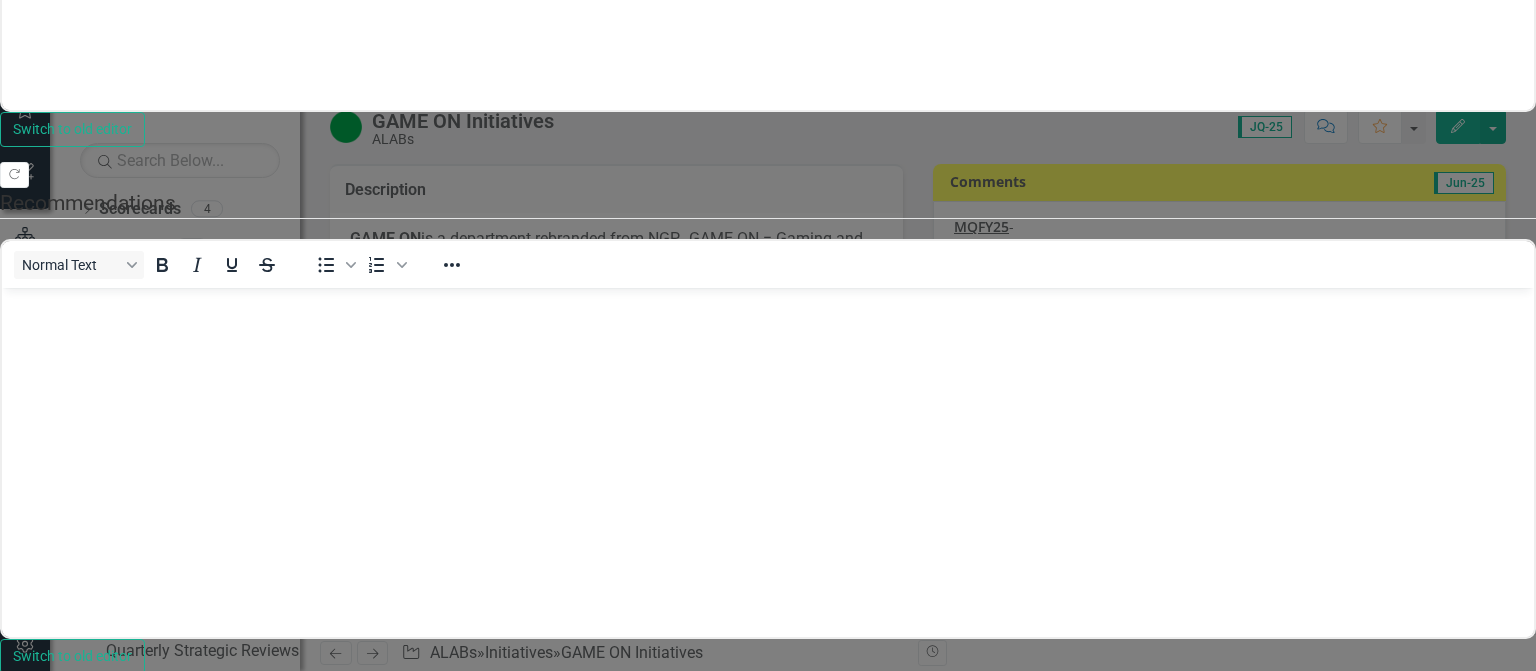 drag, startPoint x: 1004, startPoint y: 61, endPoint x: 1013, endPoint y: 115, distance: 54.74486 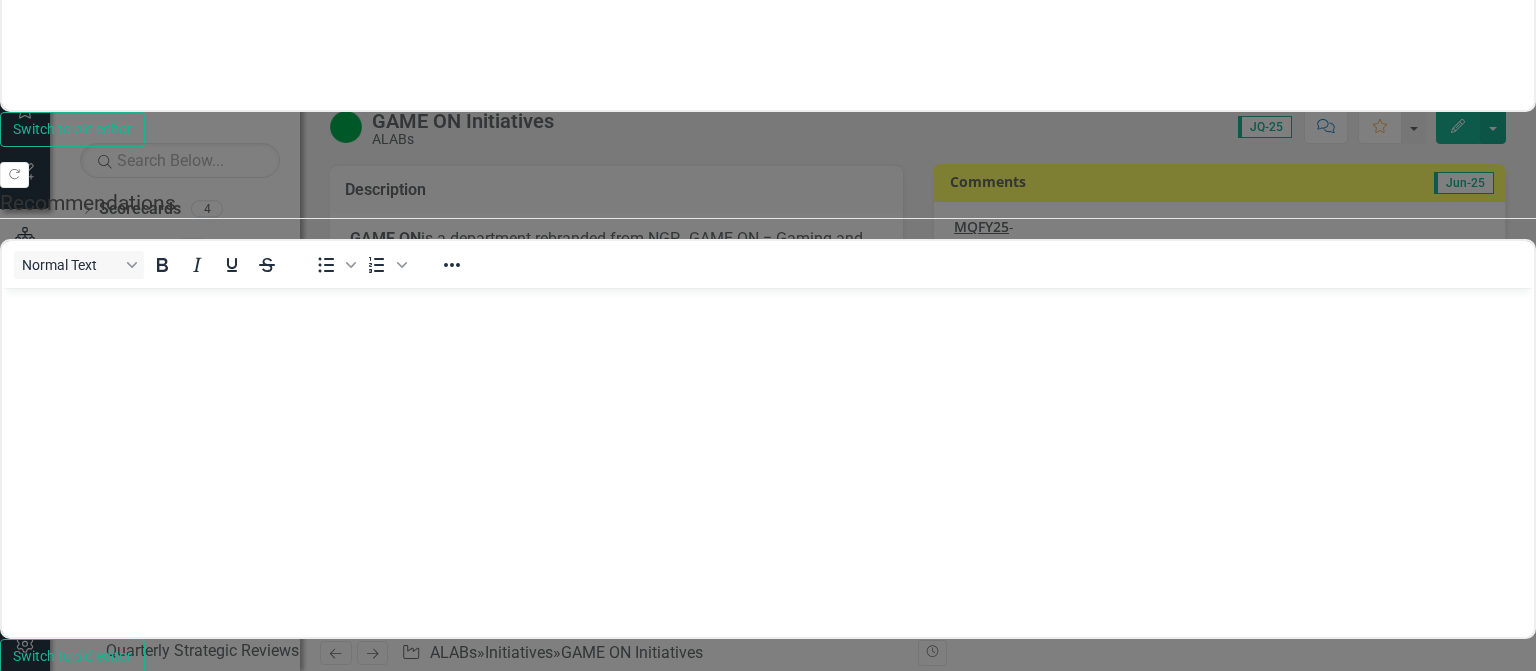 click on ""Update" fields in ClearPoint are the fields that change from reporting period to reporting period. For example, the element status would vary from period to period.   Learn more in the ClearPoint Support Center. Close Help Copy Forward Status On Track Expand Copy Forward Percent Complete 0 Copy Forward Analysis Normal Text To open the popup, press Shift+Enter To open the popup, press Shift+Enter Switch to old editor Copy Forward Recommendations Normal Text To open the popup, press Shift+Enter To open the popup, press Shift+Enter Switch to old editor Copy Forward Project end date change (days) Copy Forward Complete? Yes Copy Forward Comments MQFY25  -
AI QA source code automated testing has identified three teams for pilot testing: Indy Spice, Gaming Systems, and [PERSON_NAME] in App Tech. JQ will kick off pilots per [PERSON_NAME]. Should pilots be successful, production-based software will be developed and then deployed.
Click to activate HTML editor Switch to old editor Copy Forward Comments" at bounding box center [768, 368] 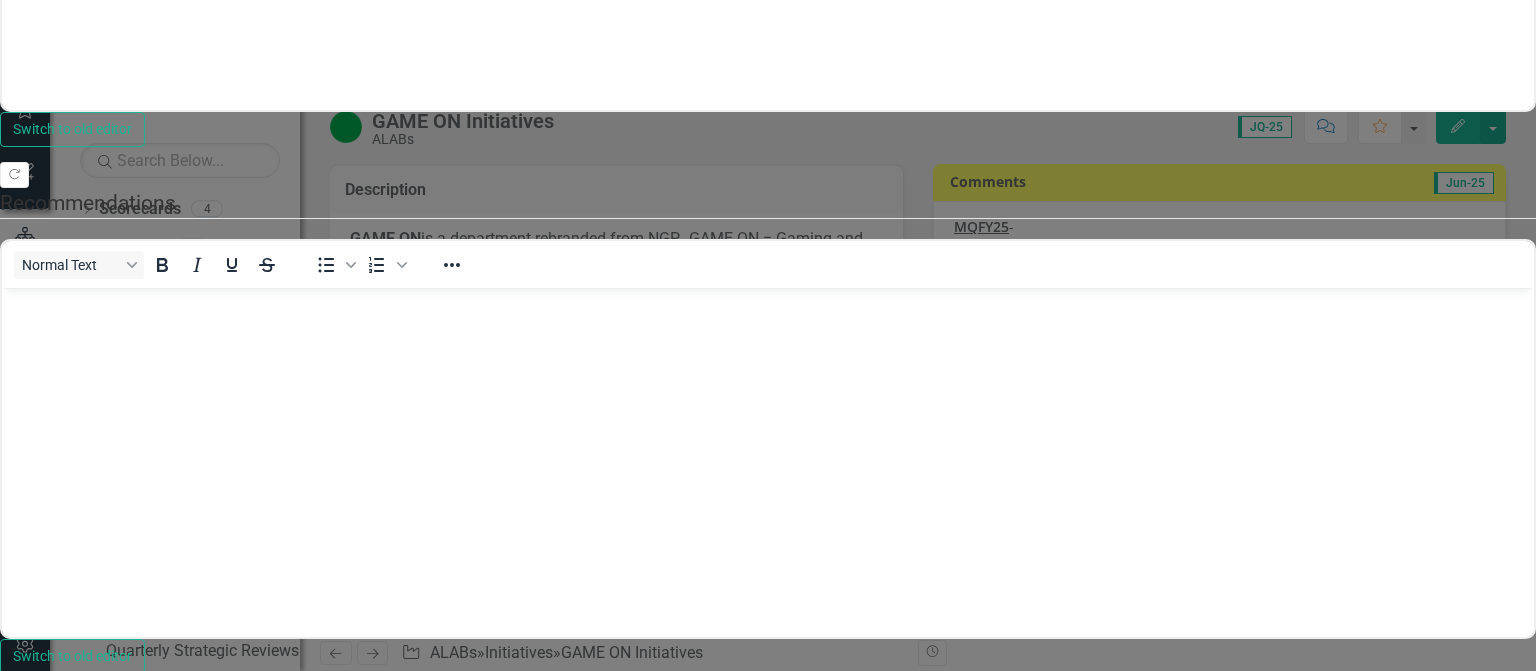 click on "Initiative Initiative GAME ON Initiatives" at bounding box center [768, -706] 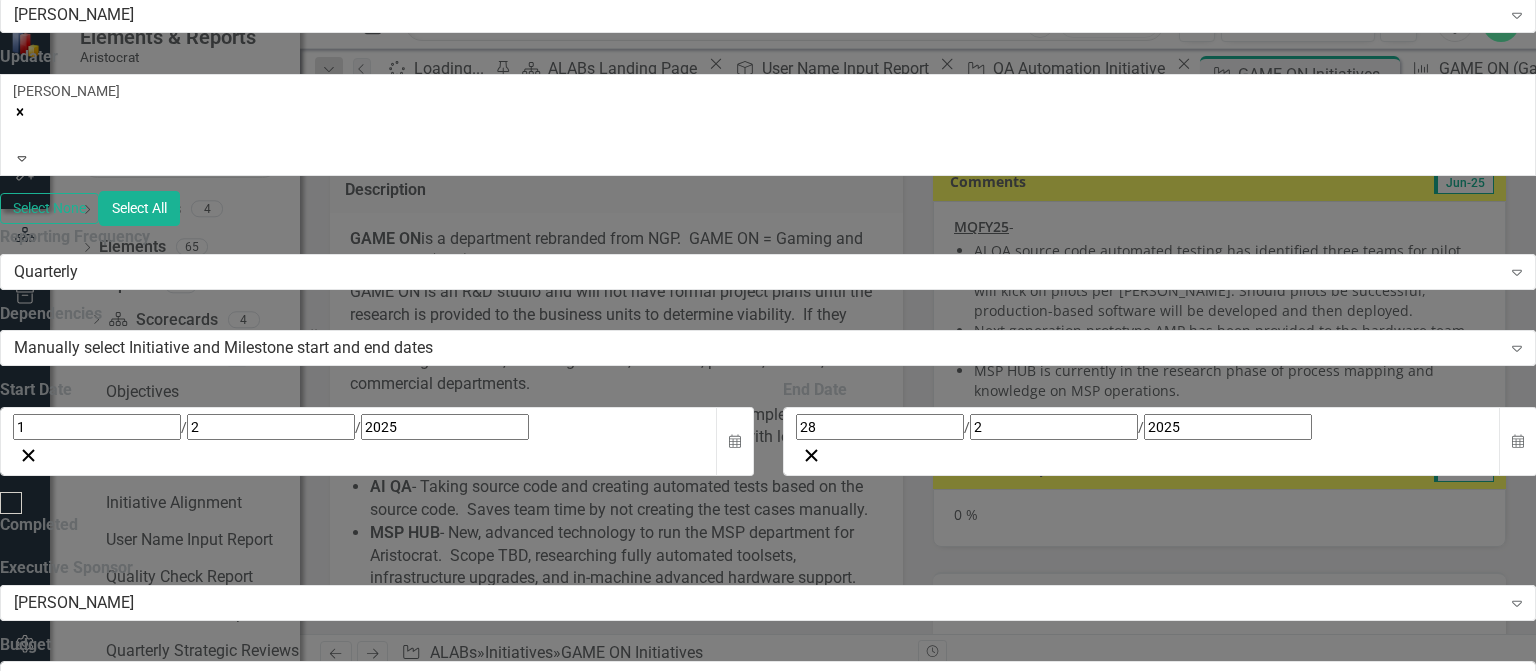 scroll, scrollTop: 1200, scrollLeft: 0, axis: vertical 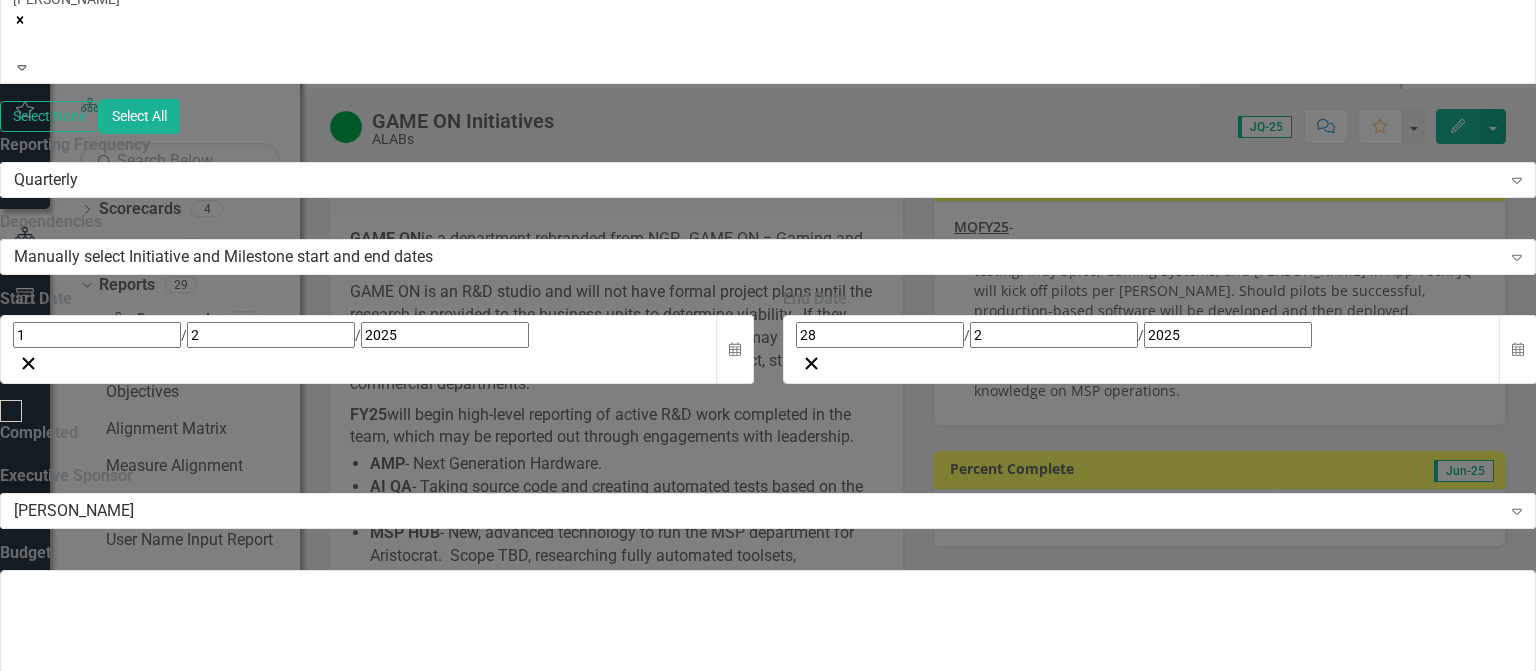 click on "MSP HUB" at bounding box center (84, 1106) 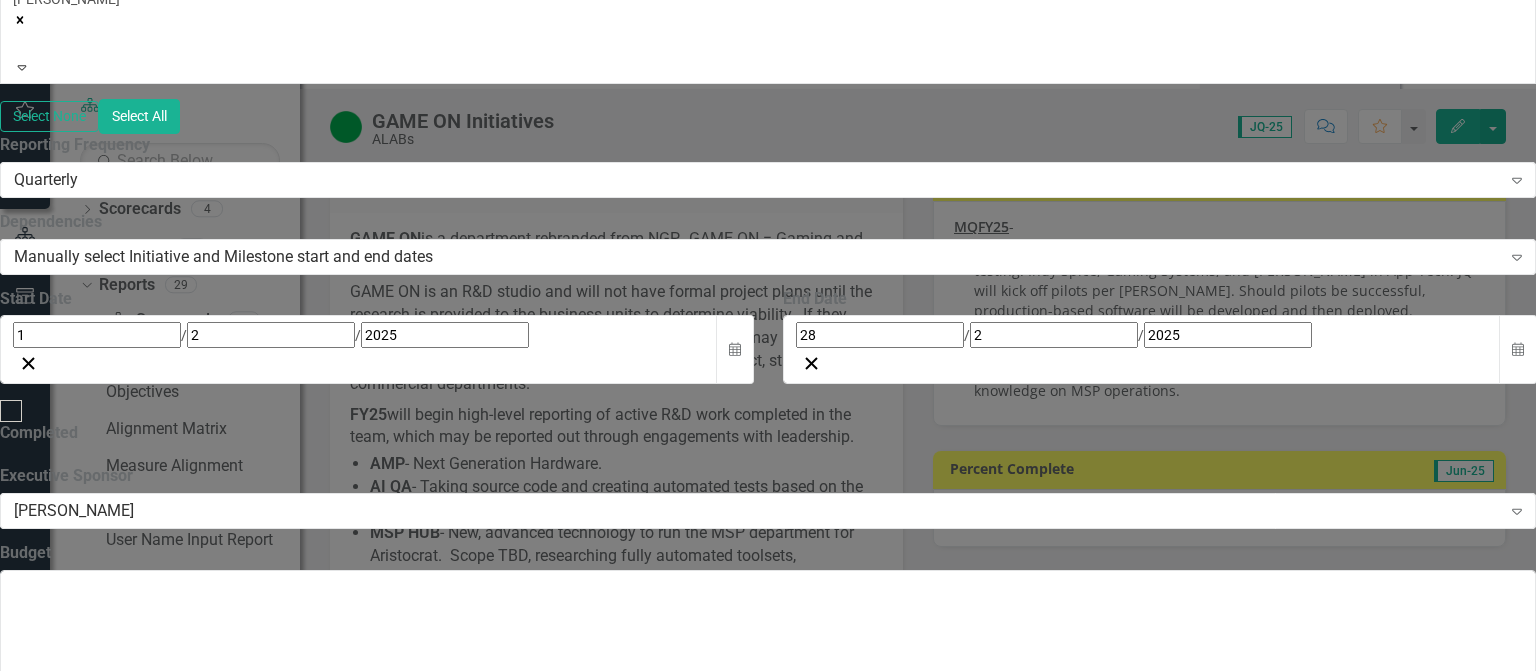 click on "Save" at bounding box center [106, 3144] 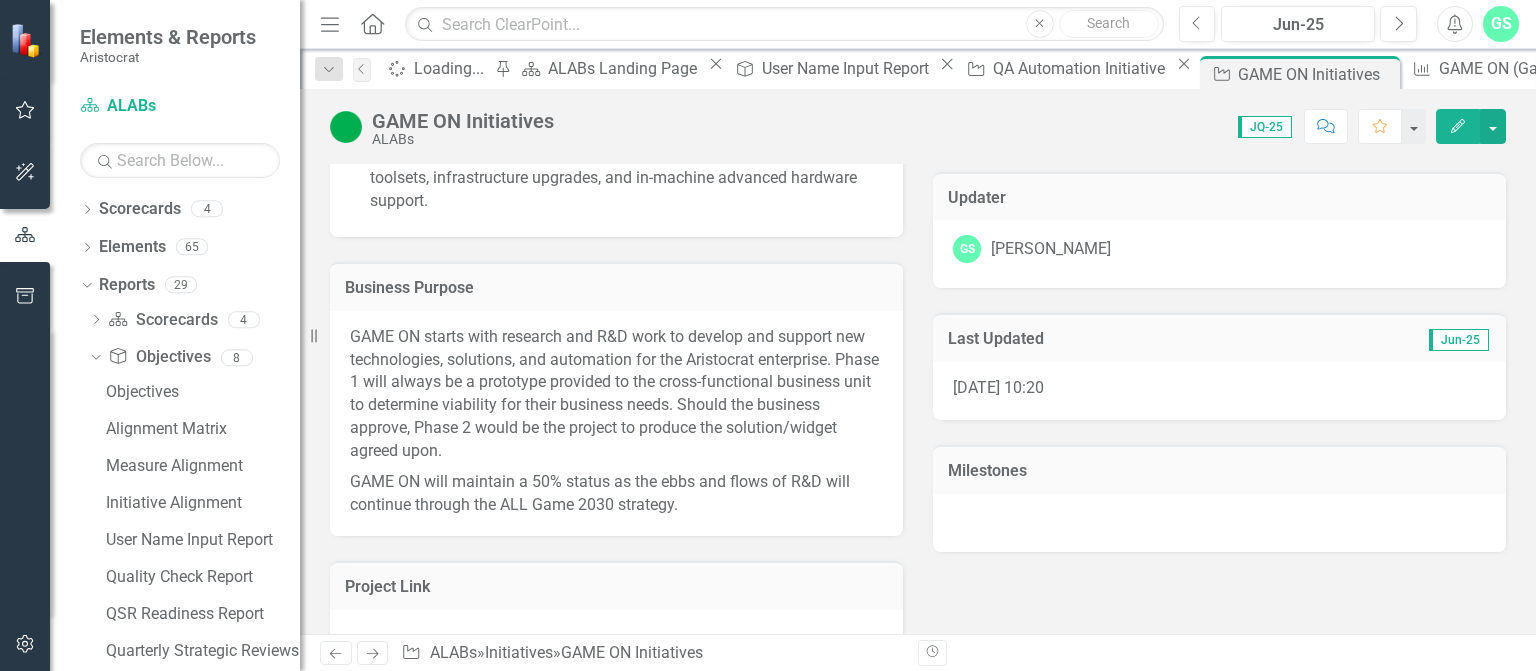 scroll, scrollTop: 0, scrollLeft: 0, axis: both 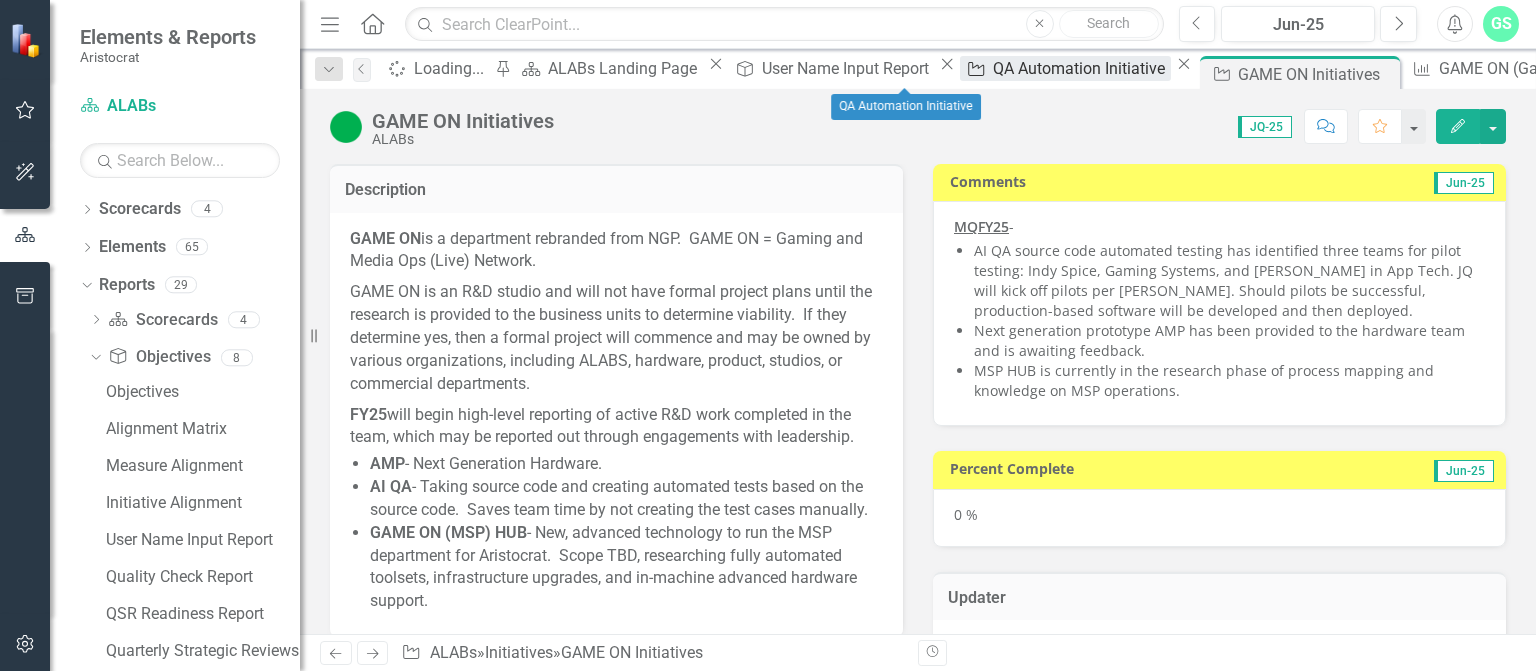 click on "QA Automation Initiative" at bounding box center (1082, 68) 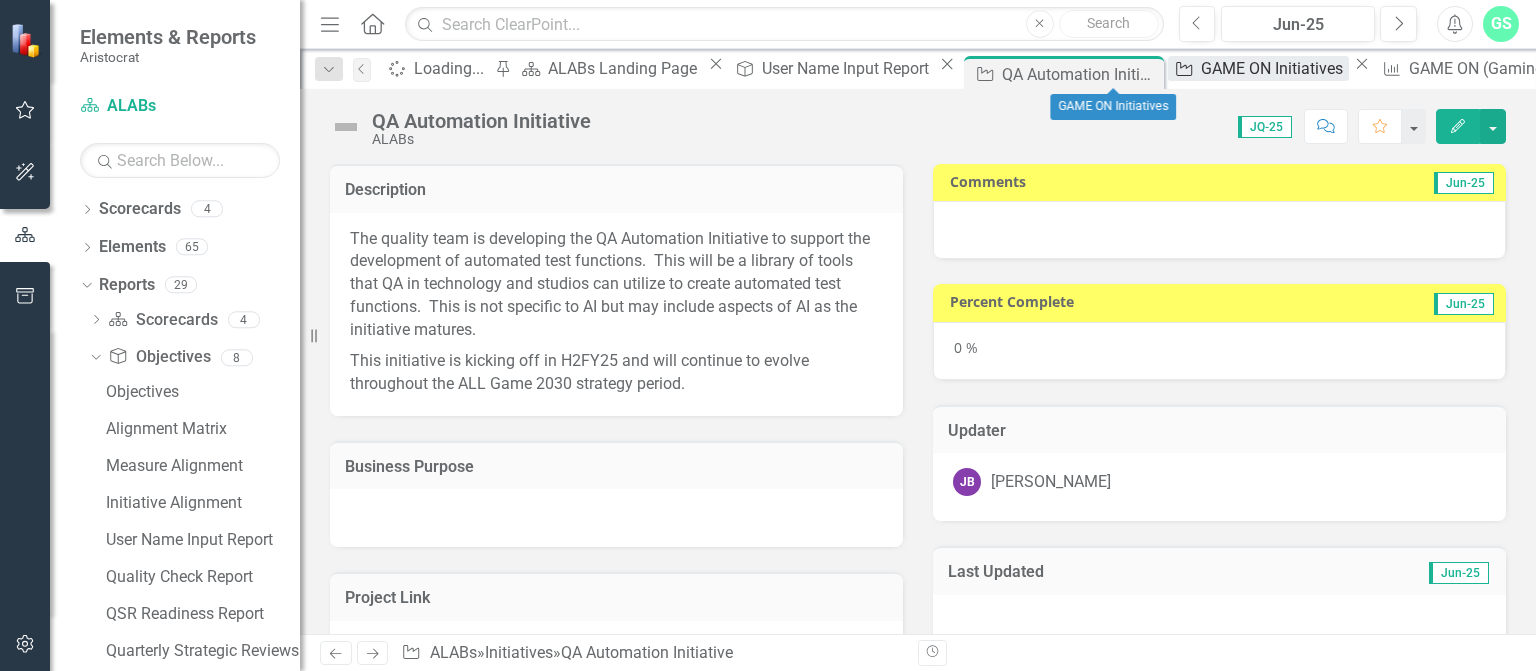 click on "GAME ON Initiatives" at bounding box center (1275, 68) 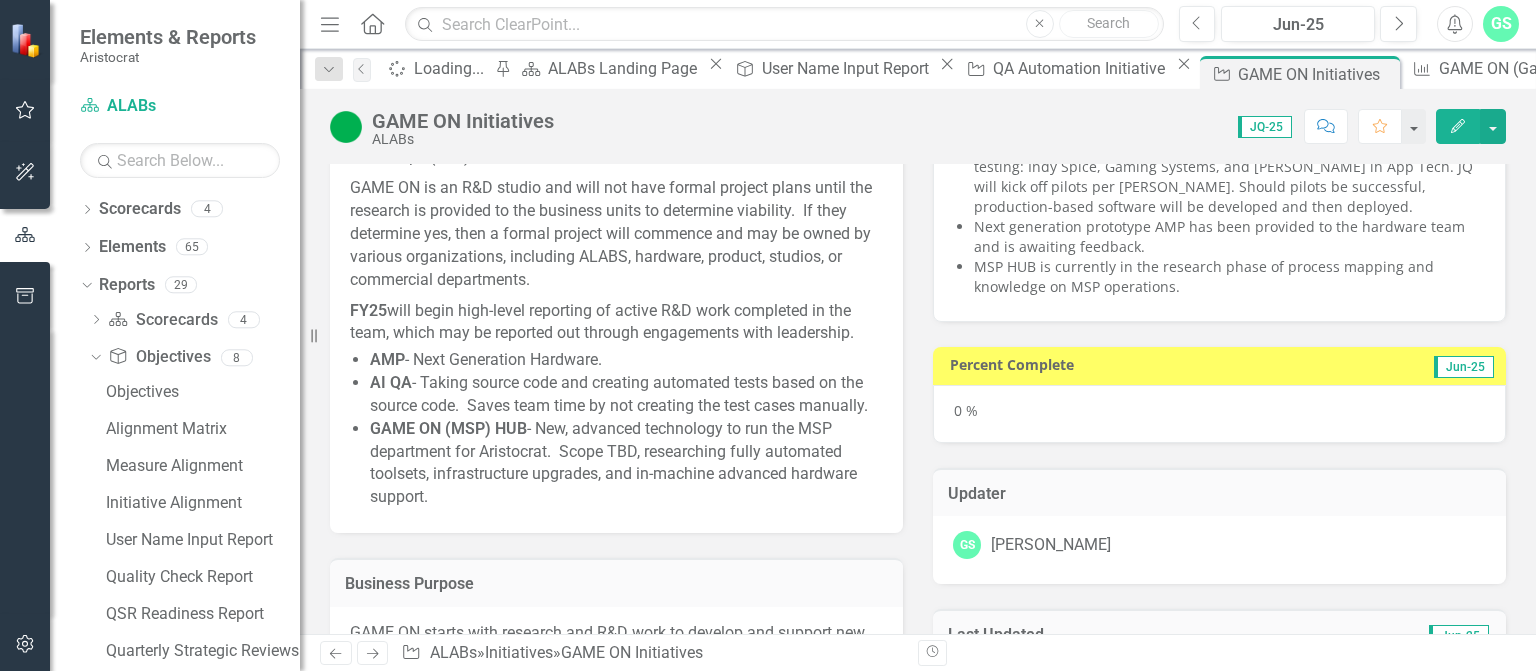 scroll, scrollTop: 0, scrollLeft: 0, axis: both 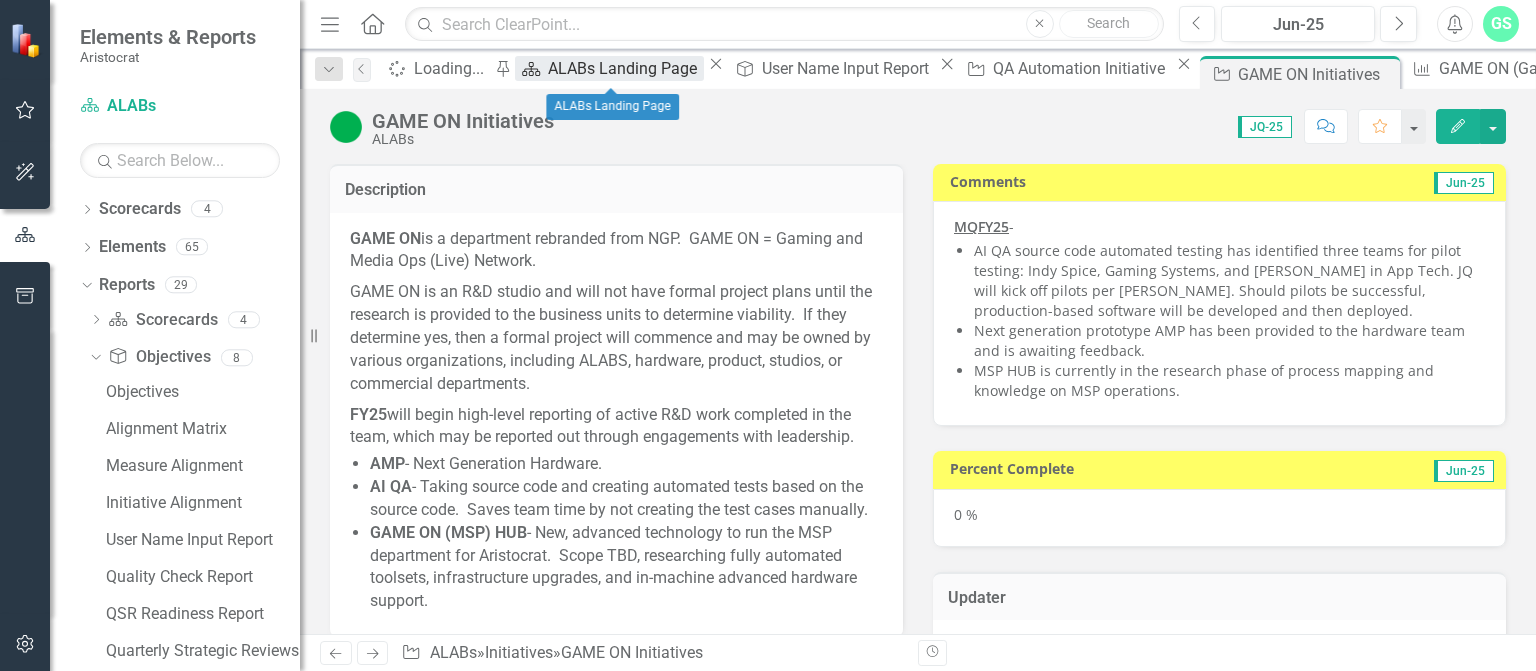 click on "ALABs Landing Page" at bounding box center (625, 68) 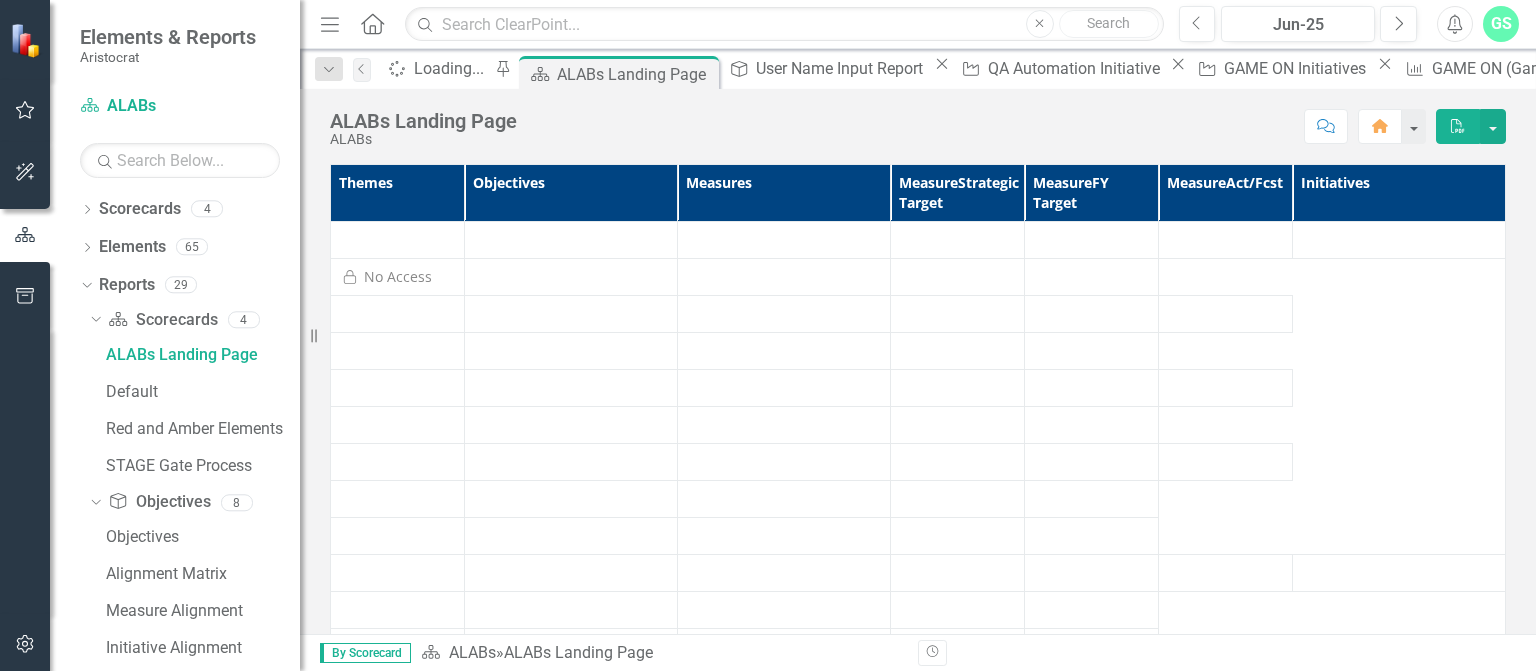 scroll, scrollTop: 0, scrollLeft: 0, axis: both 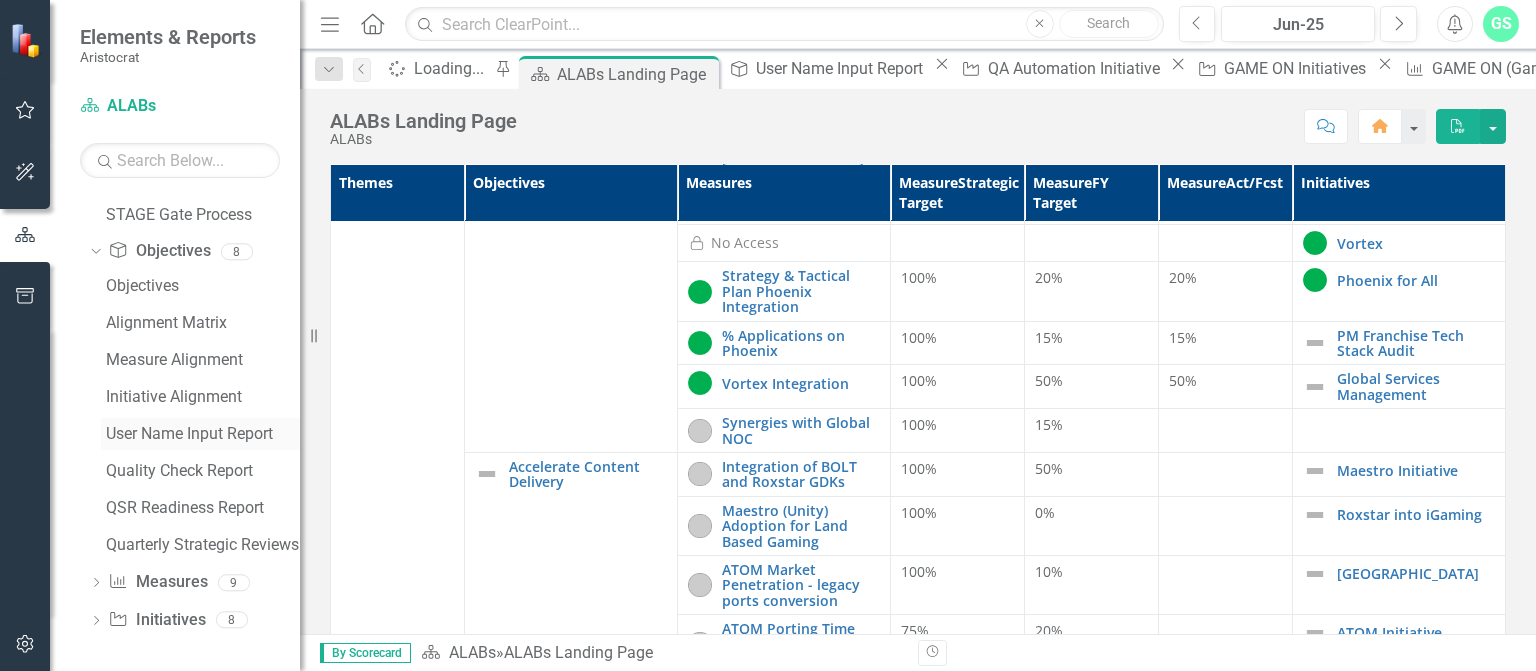 click on "User Name Input Report" at bounding box center (203, 434) 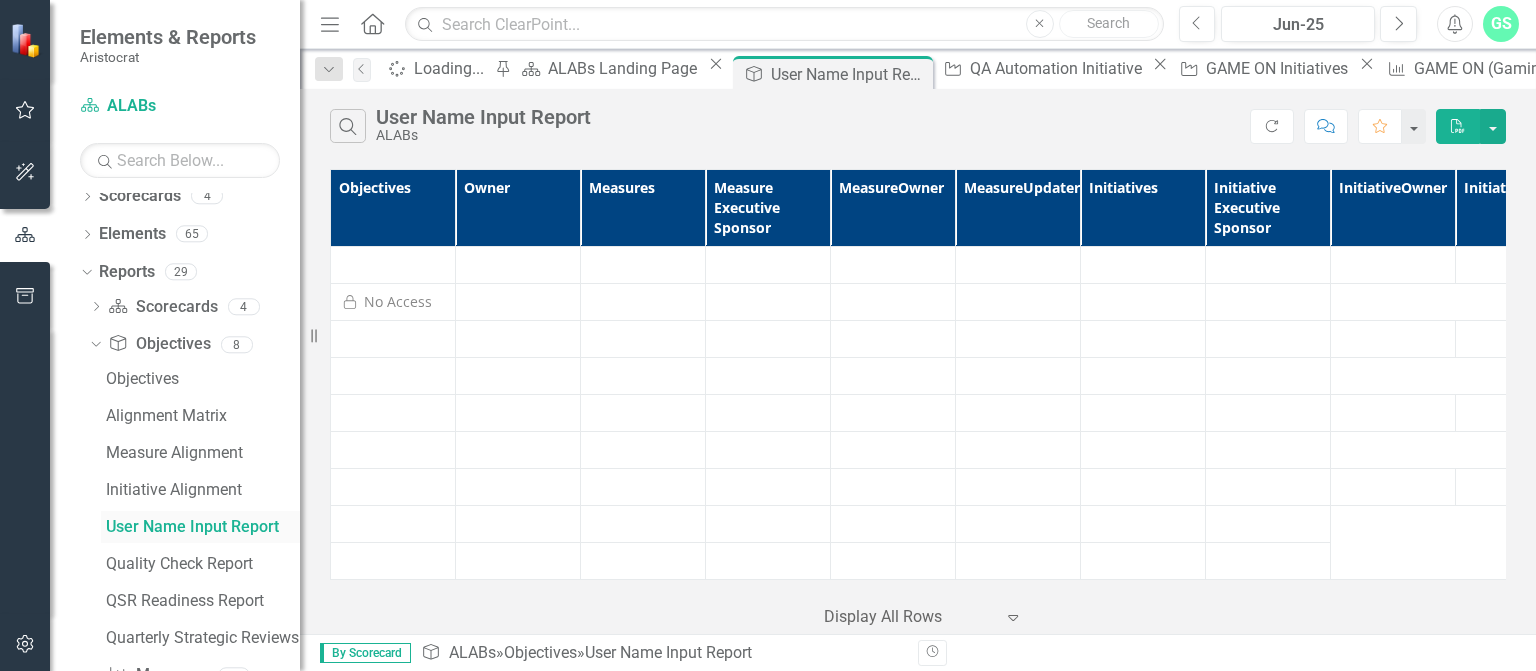 scroll, scrollTop: 0, scrollLeft: 0, axis: both 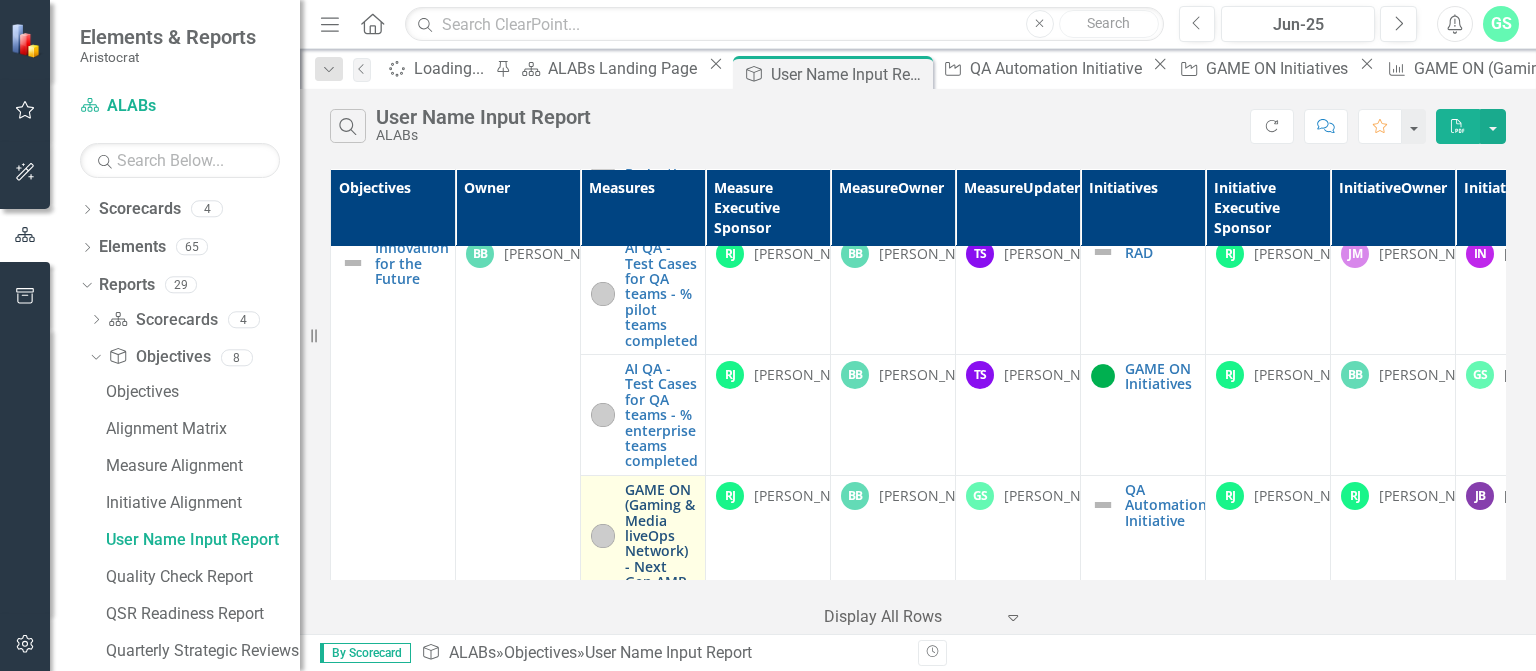 click on "GAME ON (Gaming & Media liveOps Network) - Next Gen AMP" at bounding box center (660, 536) 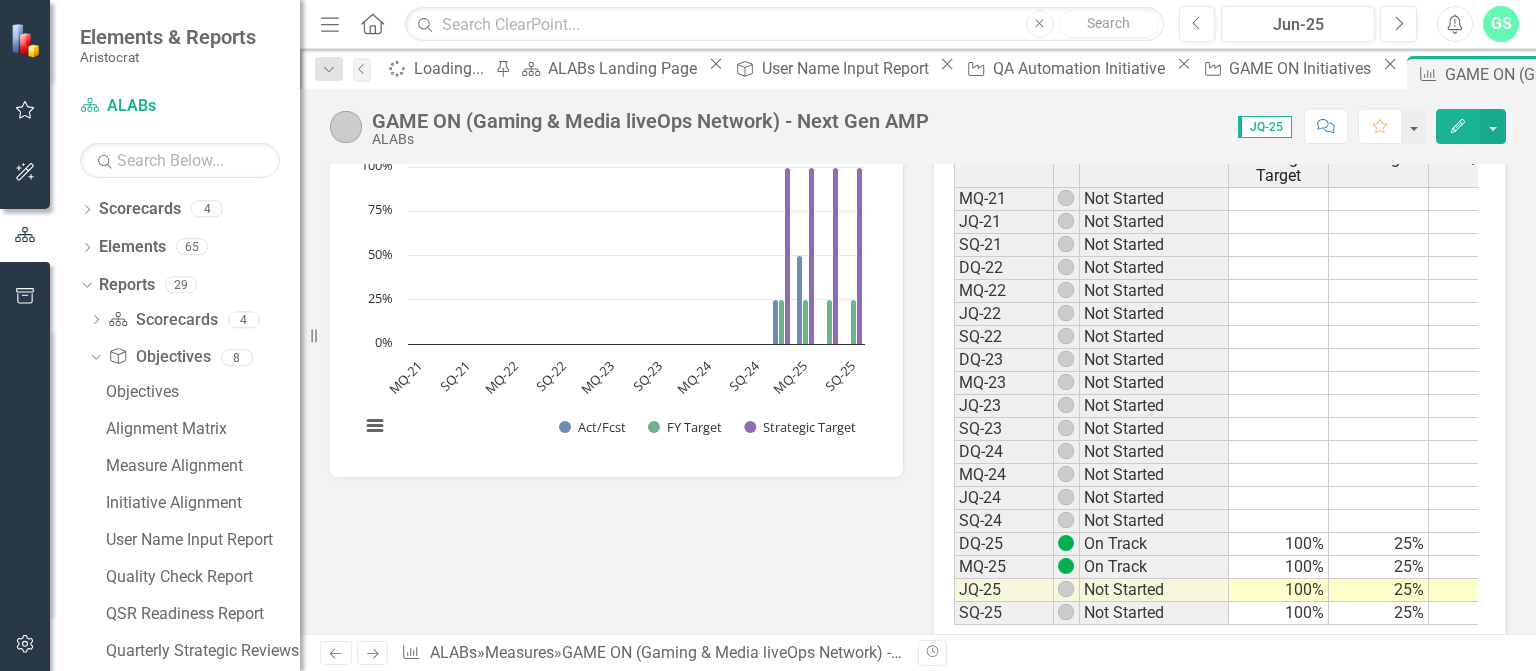 scroll, scrollTop: 791, scrollLeft: 0, axis: vertical 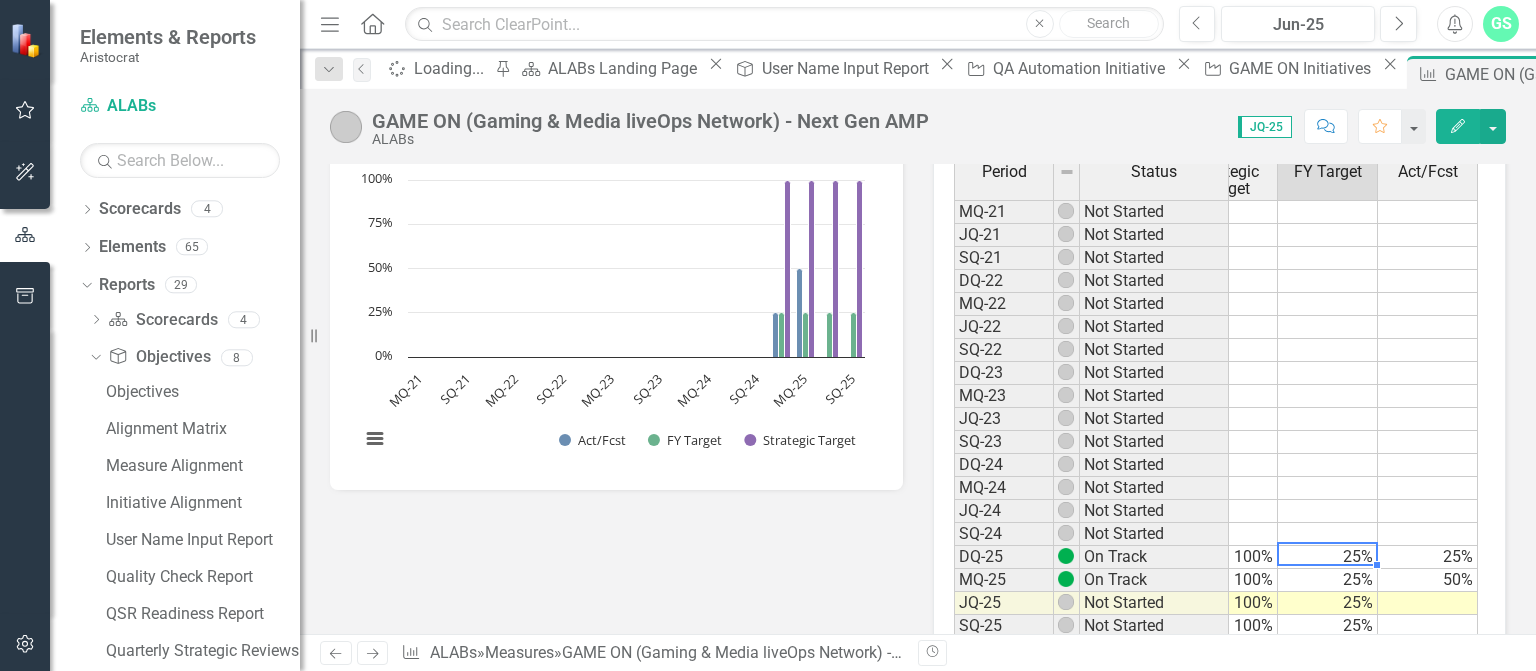 click on "25%" at bounding box center [1328, 557] 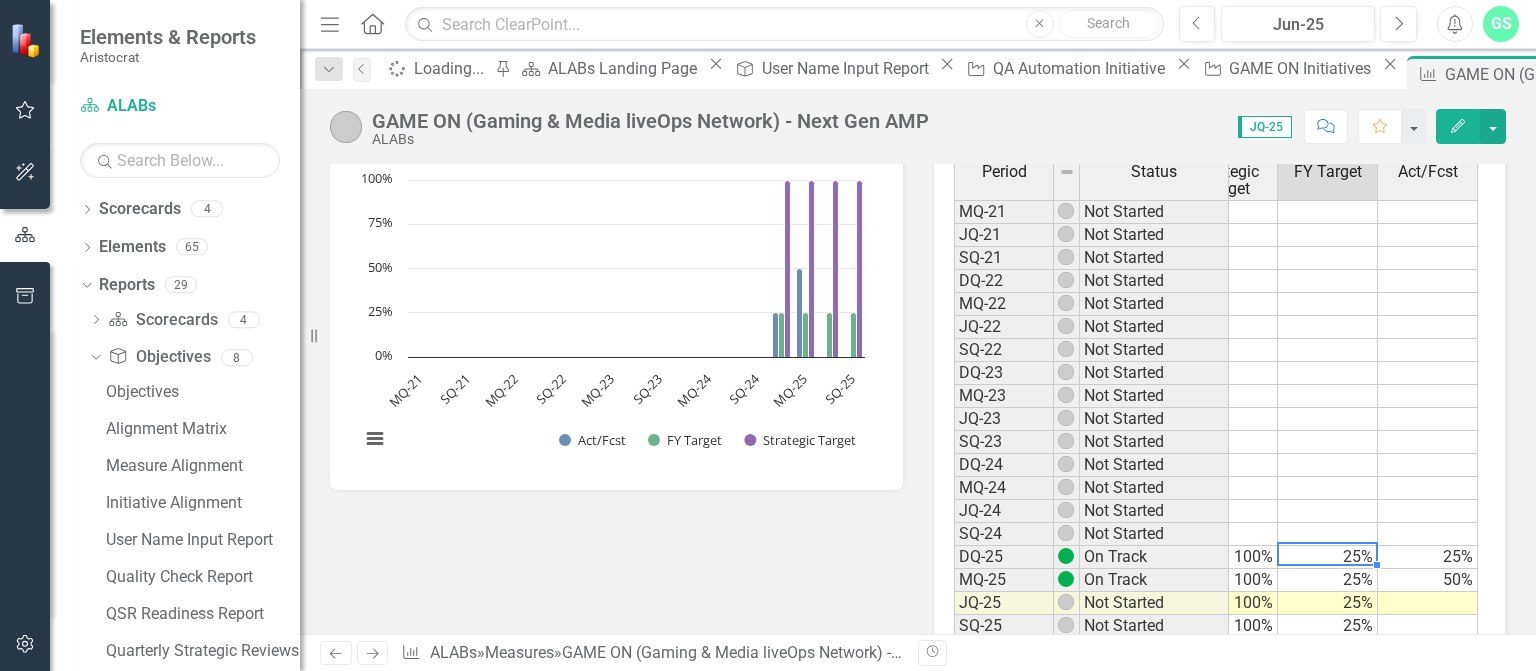 click on "25%" at bounding box center [1328, 557] 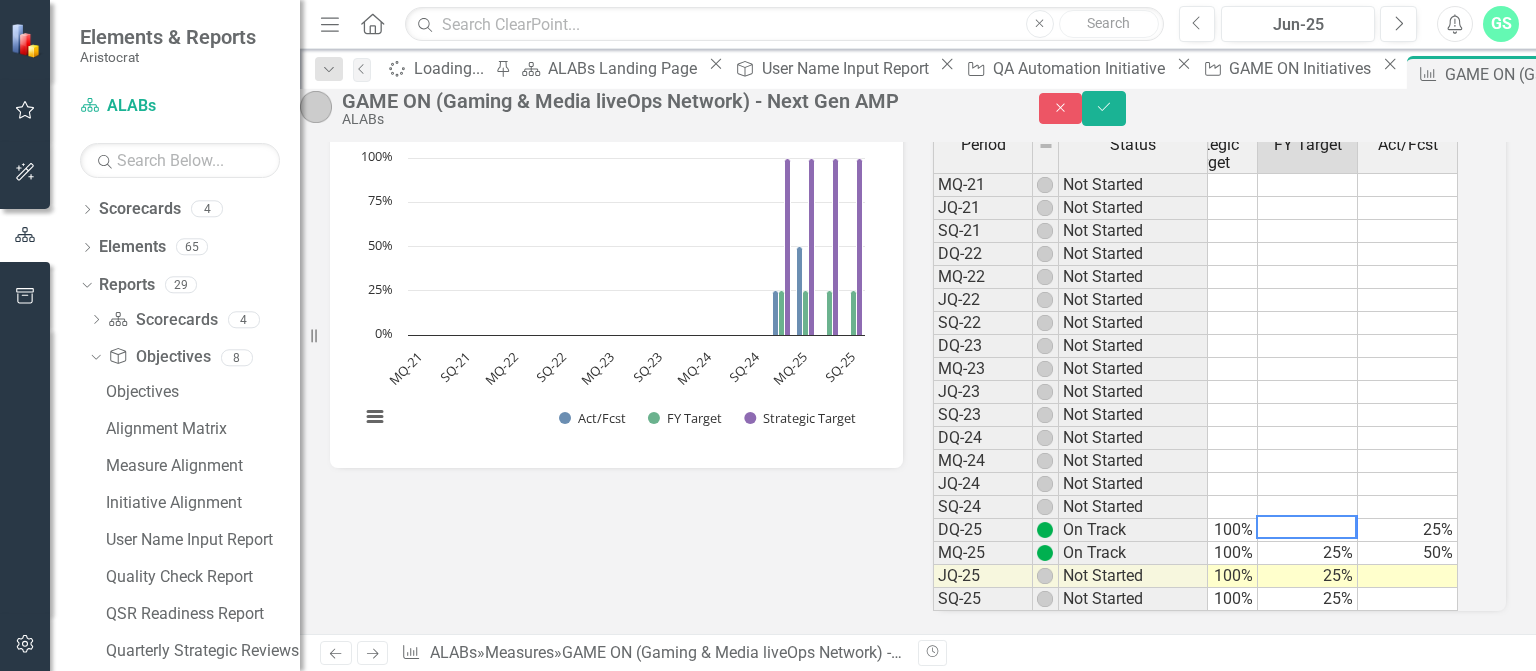 scroll, scrollTop: 0, scrollLeft: 50, axis: horizontal 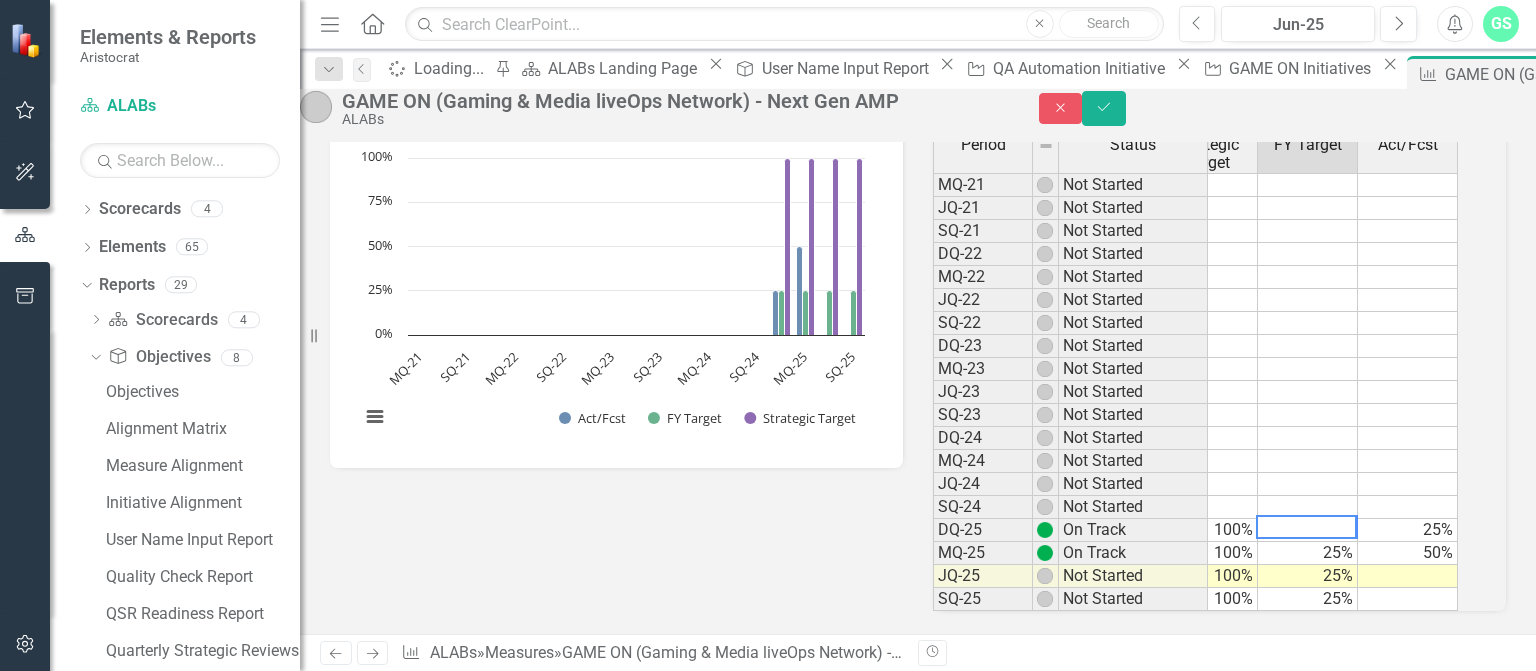 click on "Measure Data Add  Add Series Period Status Strategic Target FY Target Act/Fcst MQ-21 Not Started JQ-21 Not Started SQ-21 Not Started DQ-22 Not Started MQ-22 Not Started JQ-22 Not Started SQ-22 Not Started DQ-23 Not Started MQ-23 Not Started JQ-23 Not Started SQ-23 Not Started DQ-24 Not Started MQ-24 Not Started JQ-24 Not Started SQ-24 Not Started DQ-25 On Track 100% 25% 25% MQ-25 On Track 100% 25% 50% JQ-25 Not Started 100% 25% SQ-25 Not Started 100% 25% Period Status Strategic Target FY Target Act/Fcst Period Status MQ-21 Not Started JQ-21 Not Started SQ-21 Not Started DQ-22 Not Started MQ-22 Not Started JQ-22 Not Started SQ-22 Not Started DQ-23 Not Started MQ-23 Not Started JQ-23 Not Started SQ-23 Not Started DQ-24 Not Started MQ-24 Not Started JQ-24 Not Started SQ-24 Not Started DQ-25 On Track MQ-25 On Track JQ-25 Not Started SQ-25 Not Started Period Status" at bounding box center (1219, 340) 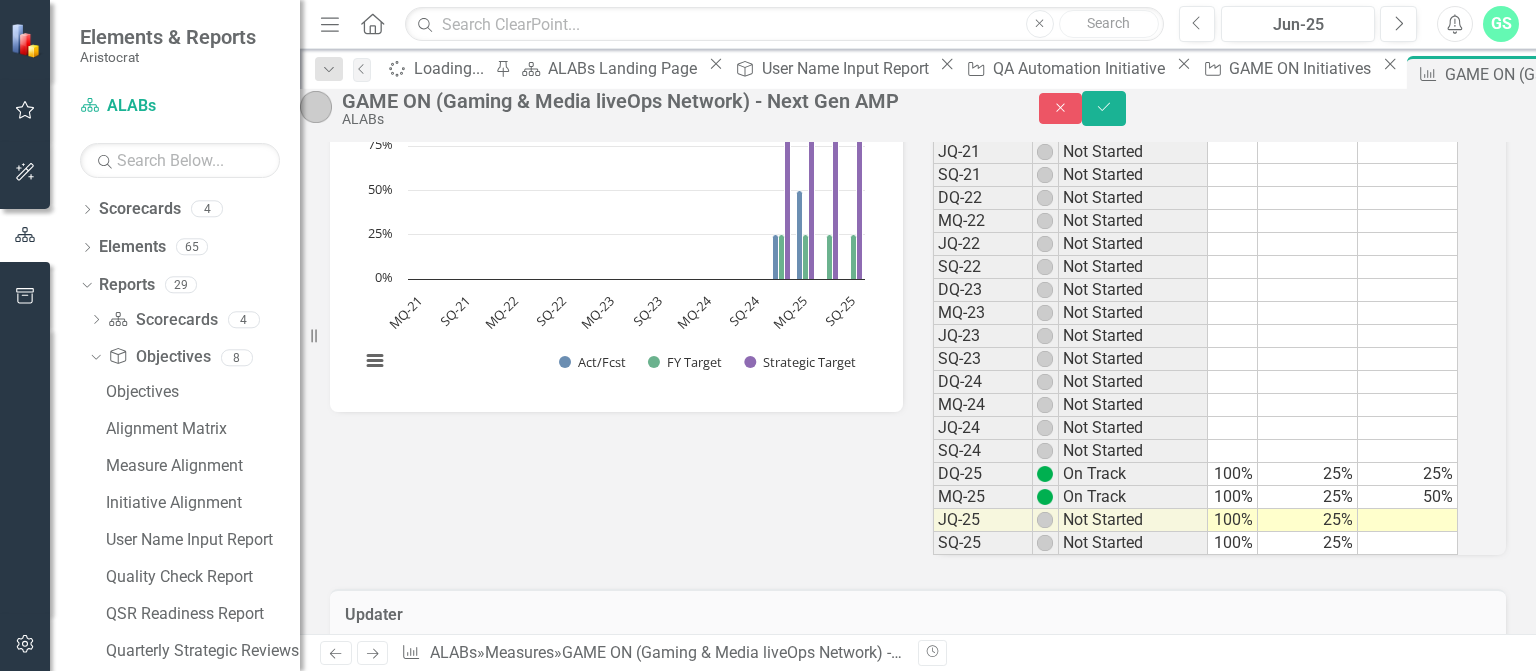 scroll, scrollTop: 807, scrollLeft: 0, axis: vertical 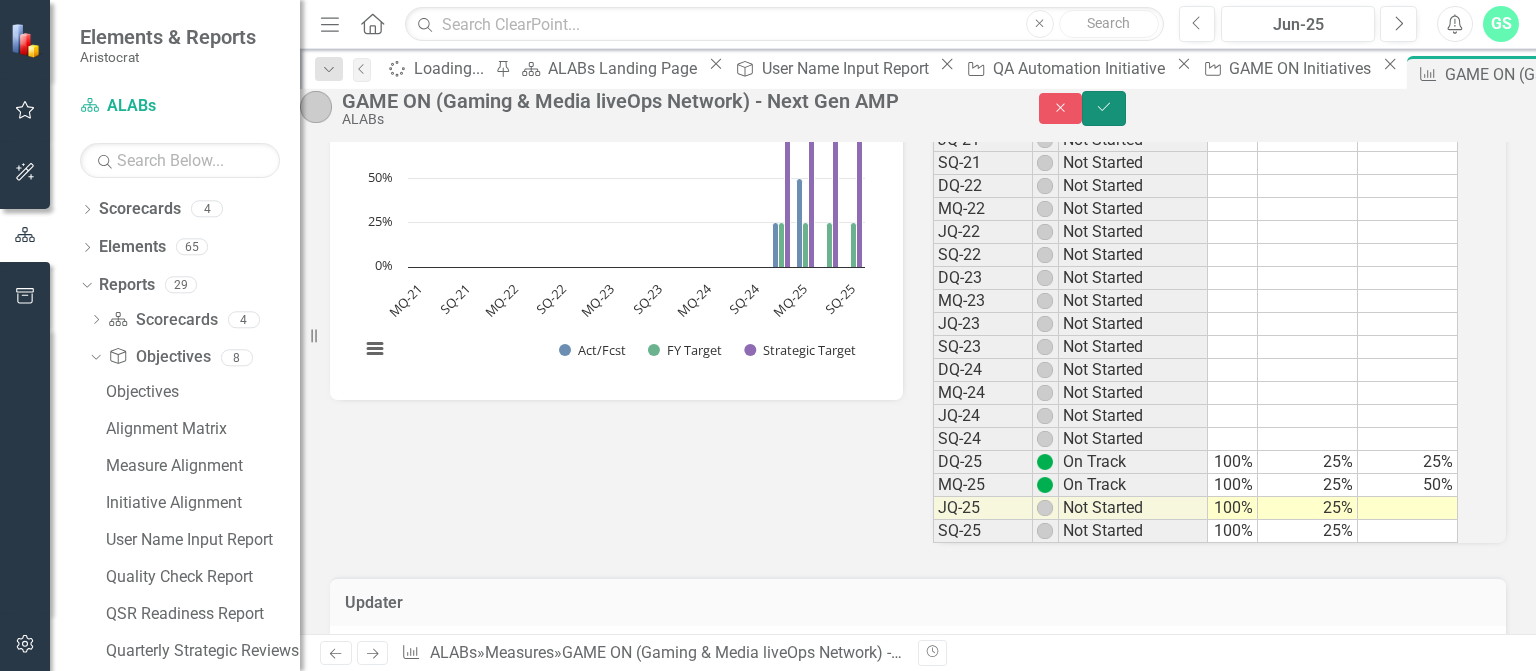 click on "Save" at bounding box center [1104, 108] 